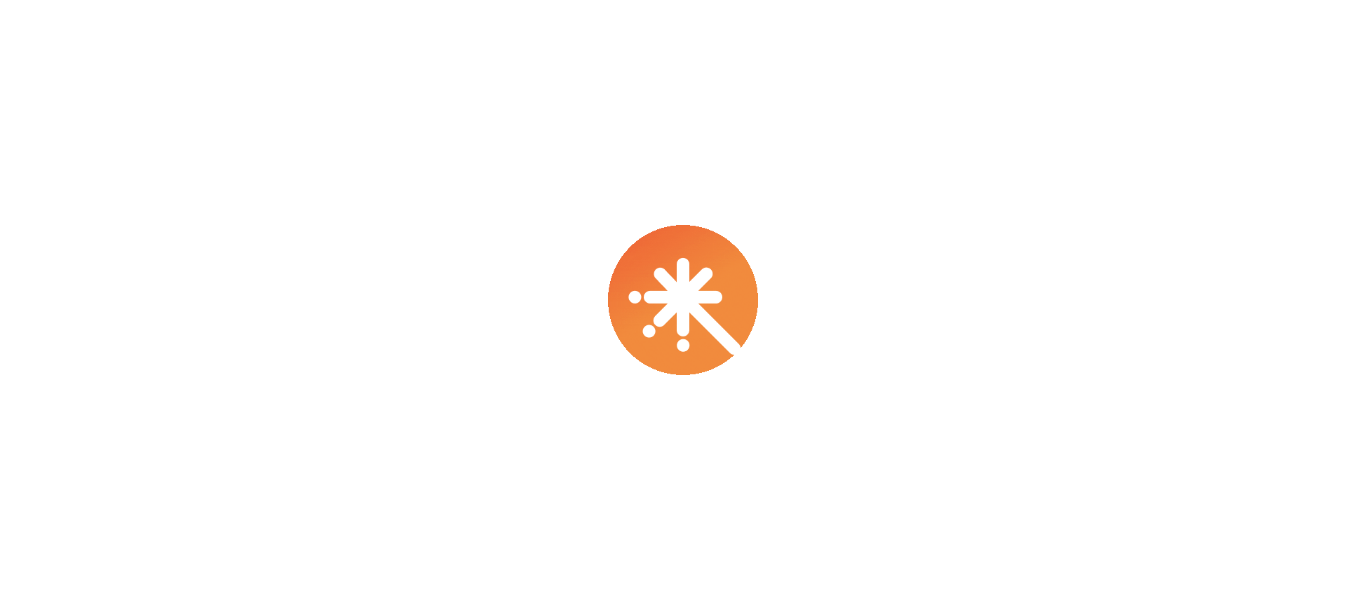 scroll, scrollTop: 0, scrollLeft: 0, axis: both 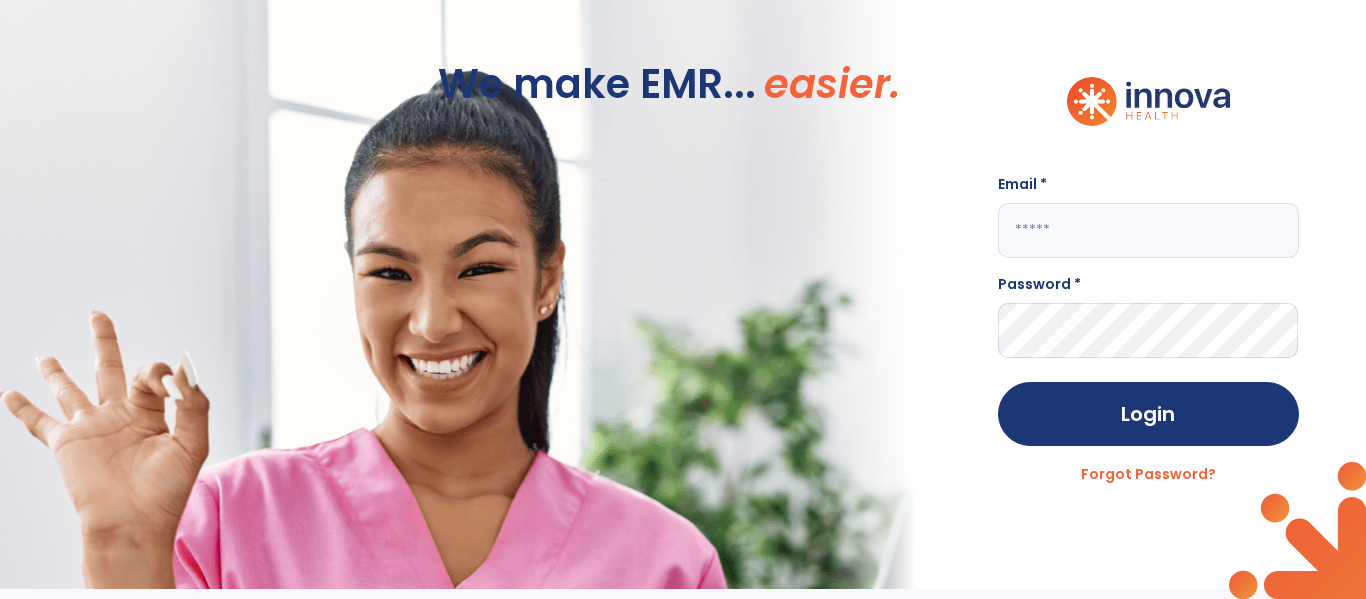 click 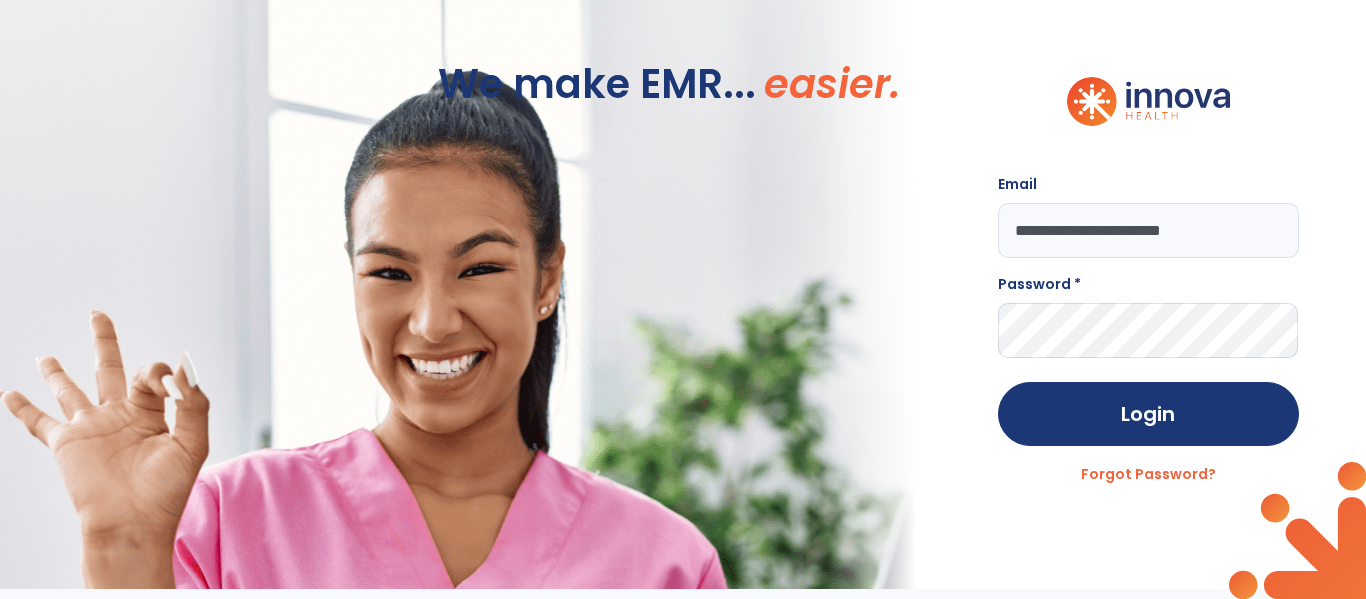 type on "**********" 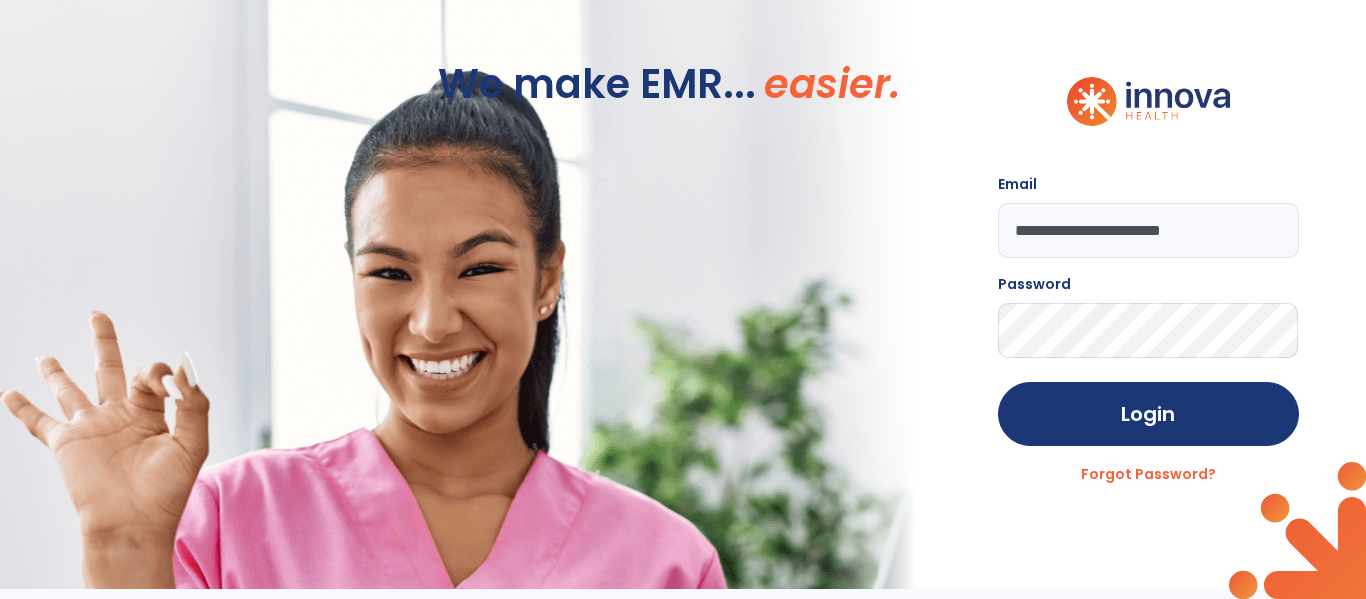 click on "Login" 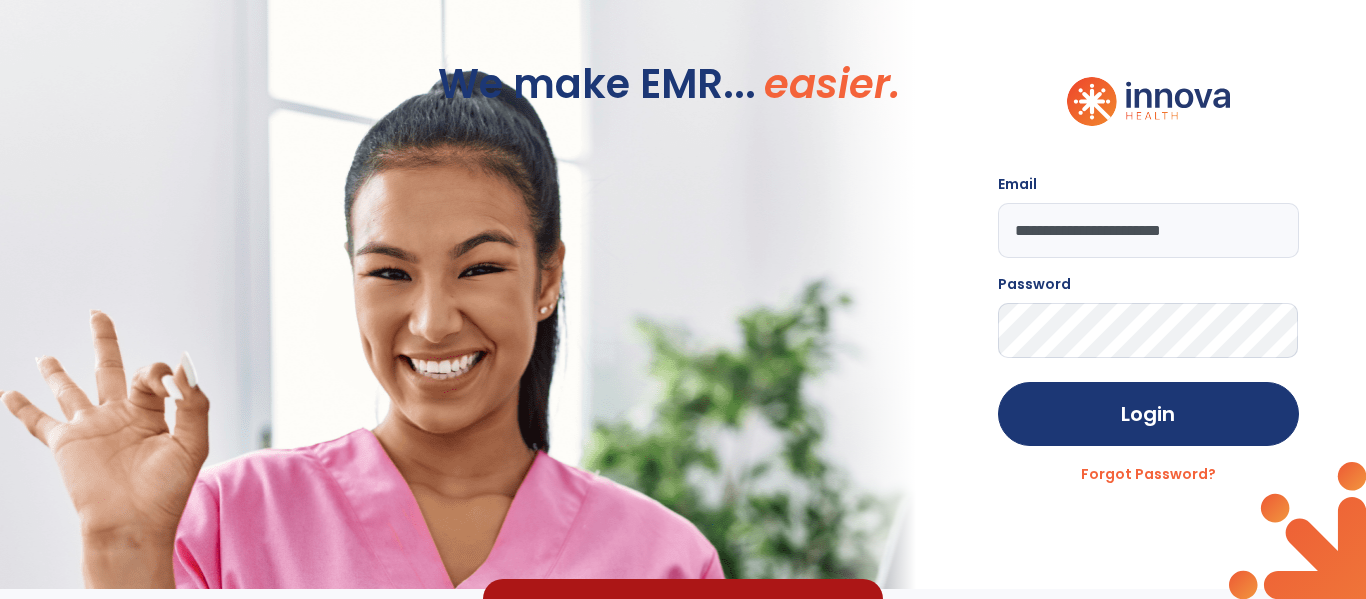 click on "Login" 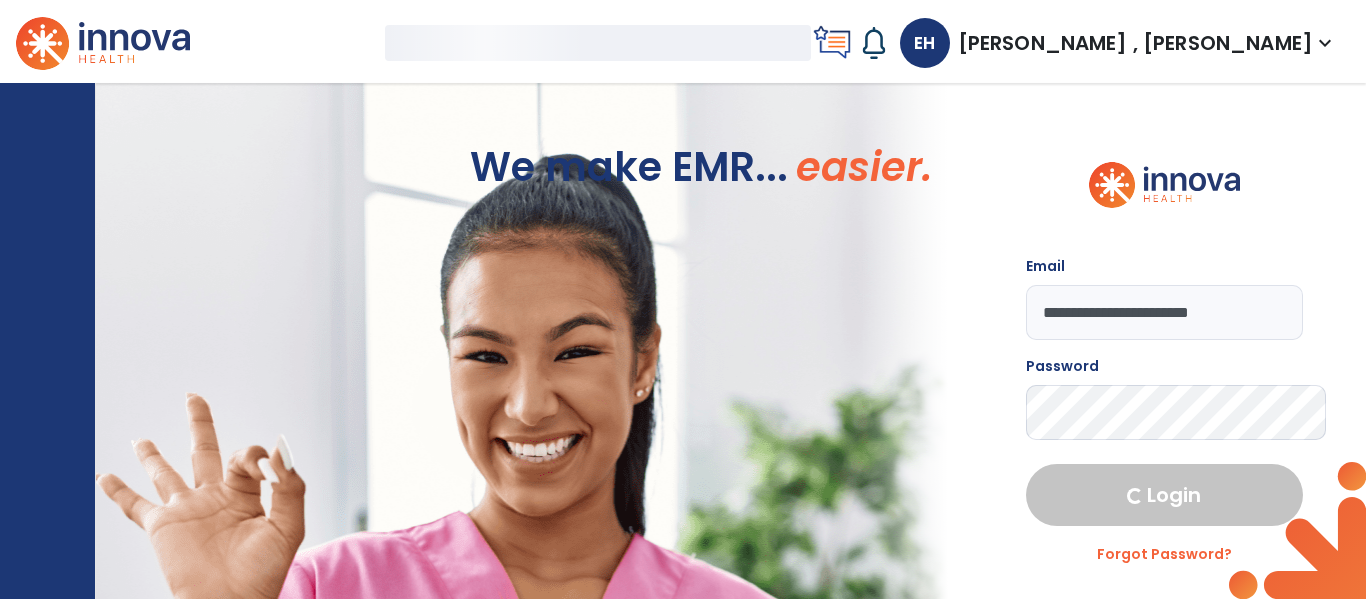 select on "****" 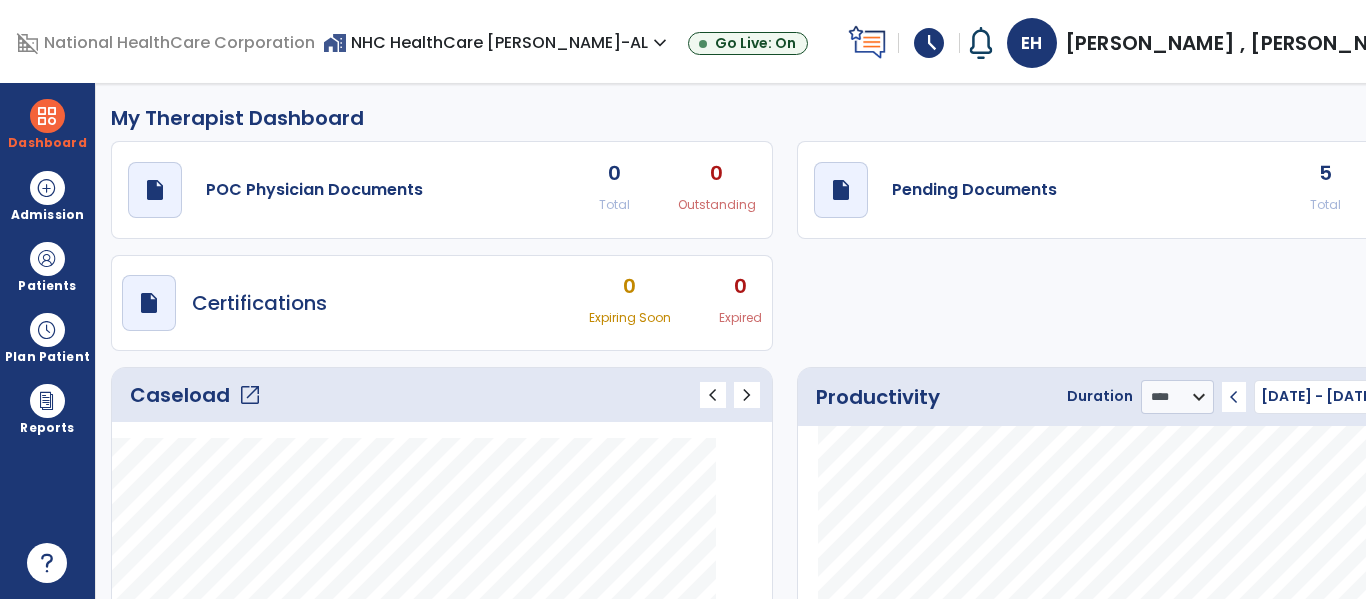 click on "open_in_new" 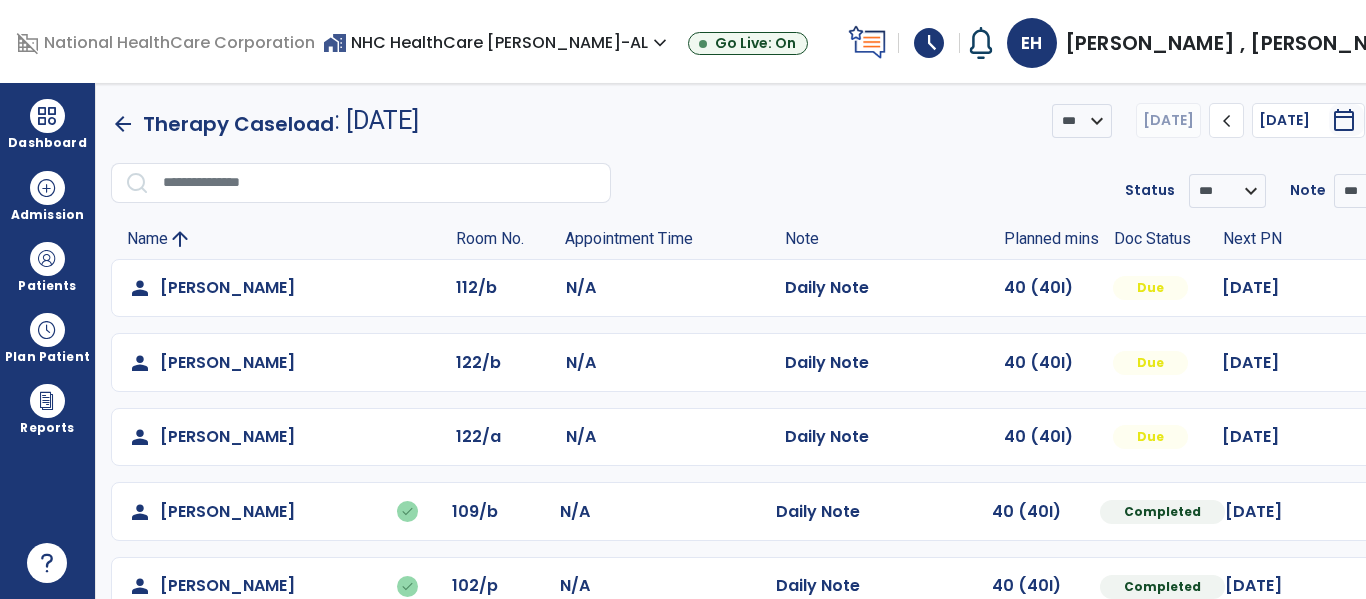 click at bounding box center [1395, 288] 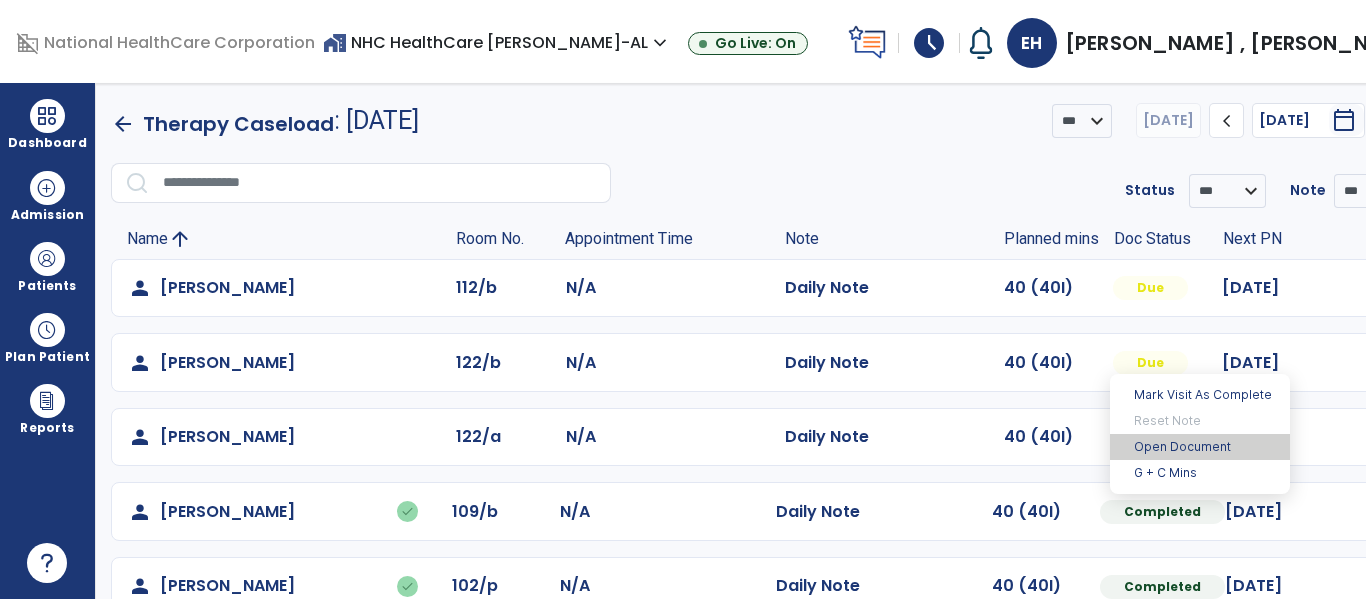 click on "Open Document" at bounding box center [1200, 447] 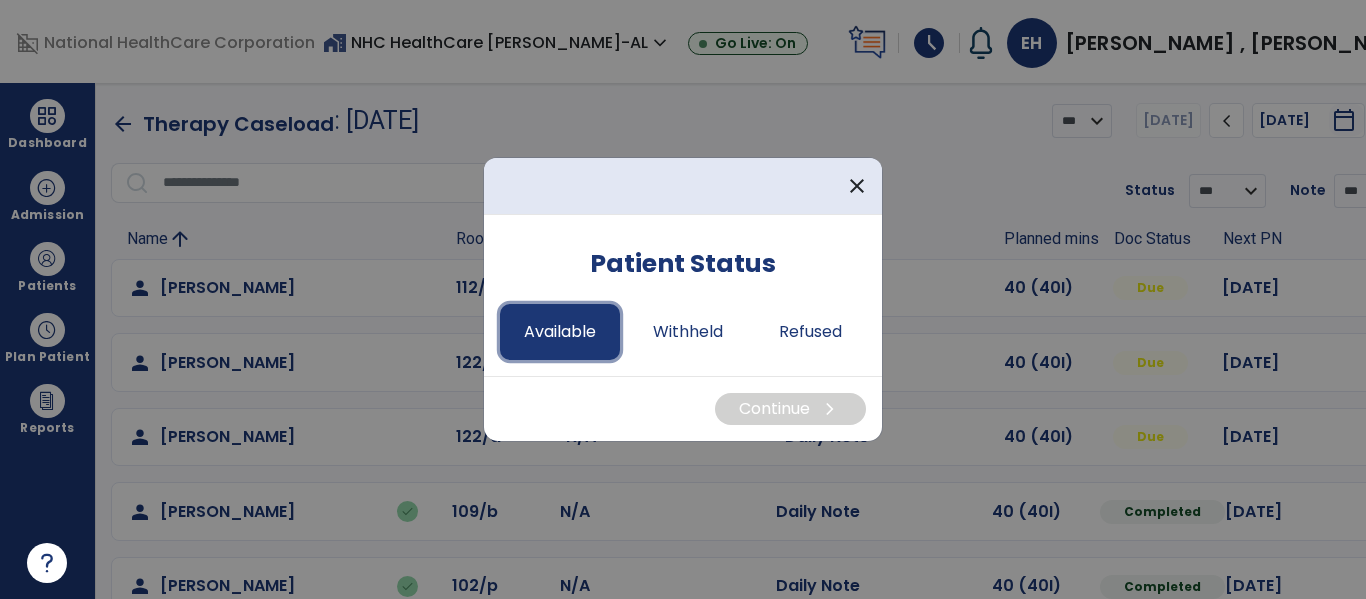 click on "Available" at bounding box center [560, 332] 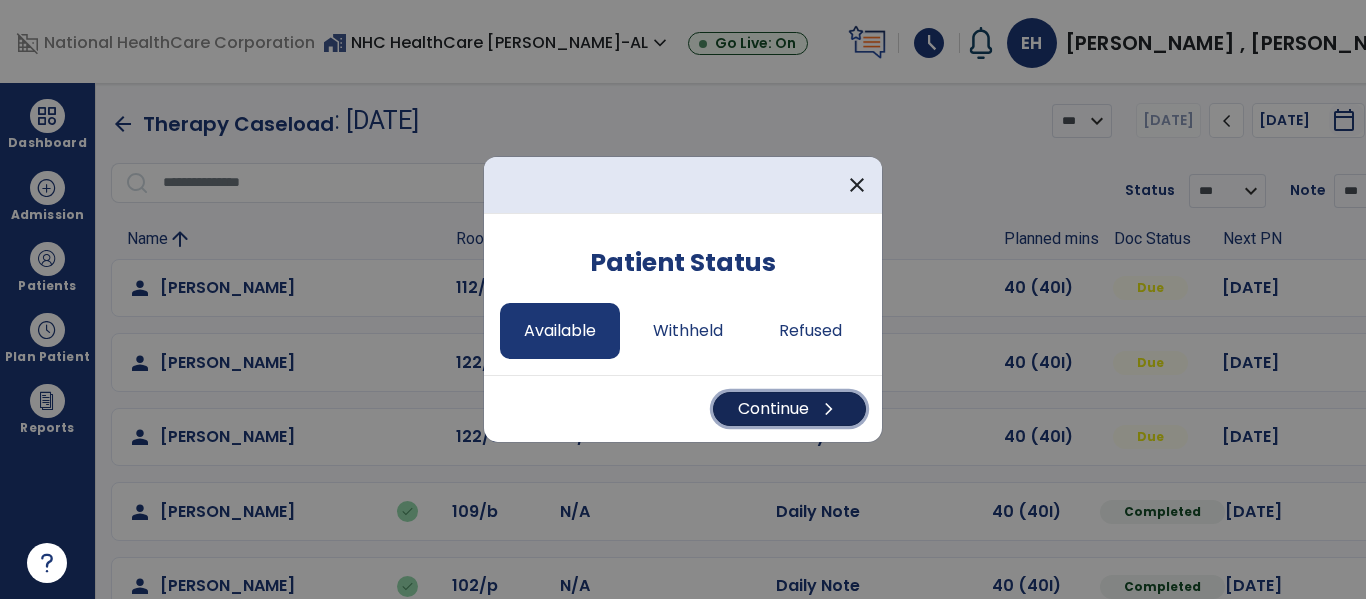 click on "chevron_right" at bounding box center (829, 409) 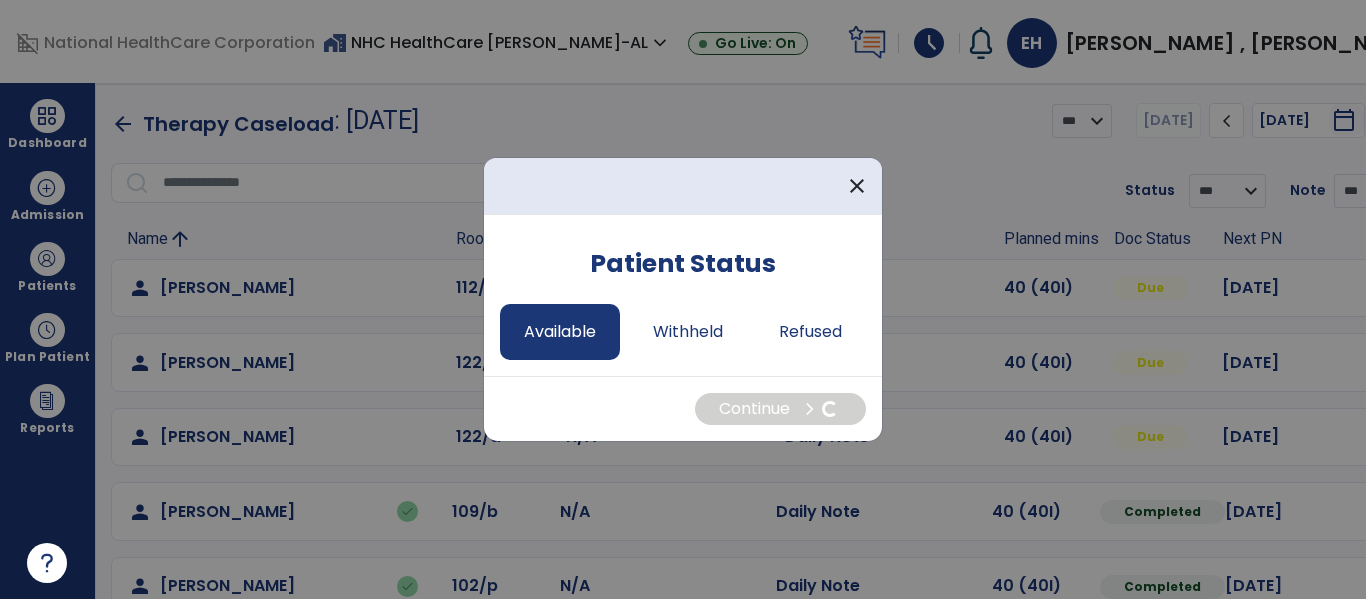 select on "*" 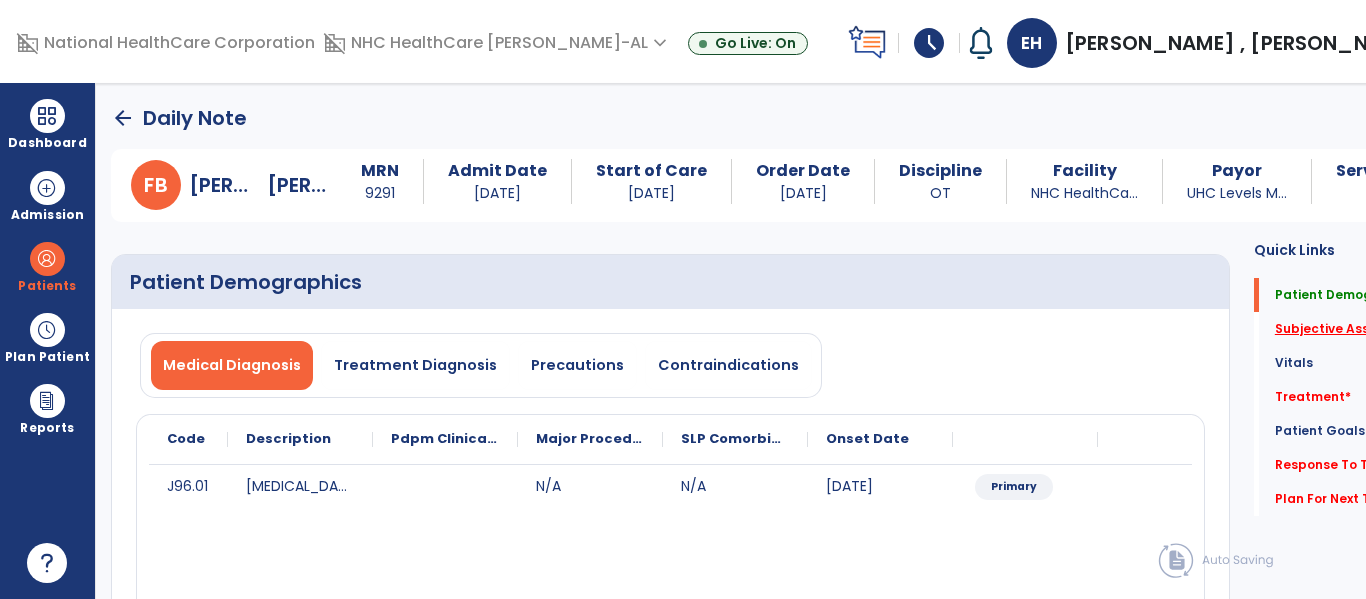 click on "Subjective Assessment   *" 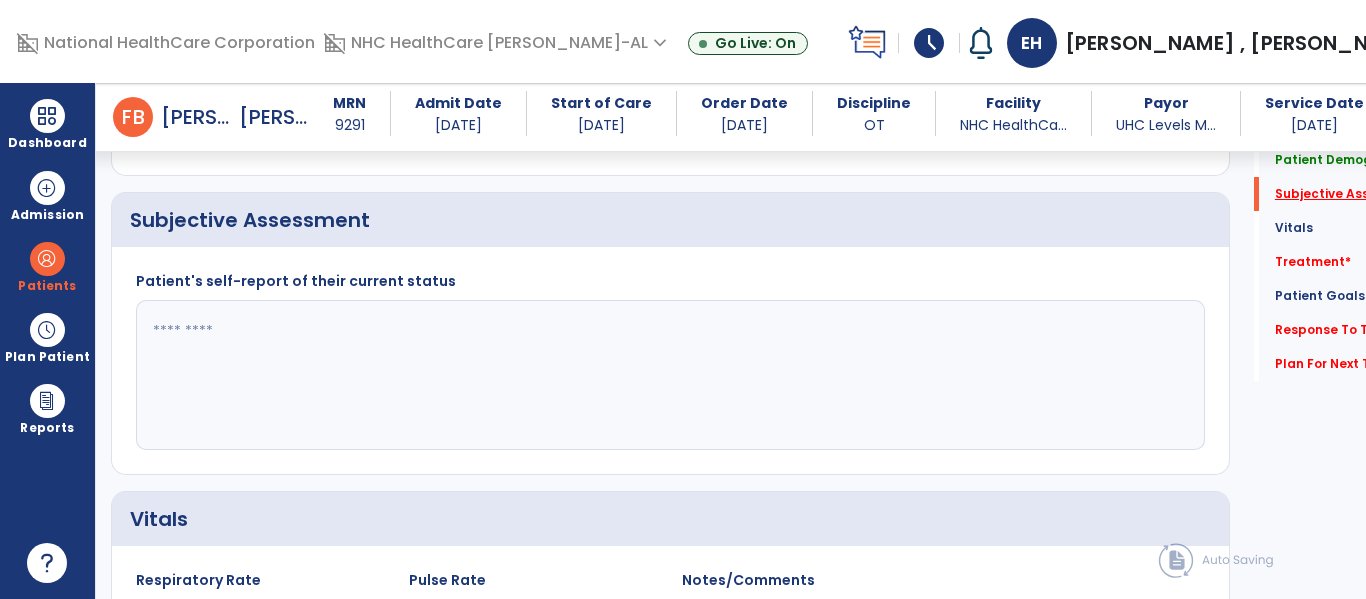 scroll, scrollTop: 457, scrollLeft: 0, axis: vertical 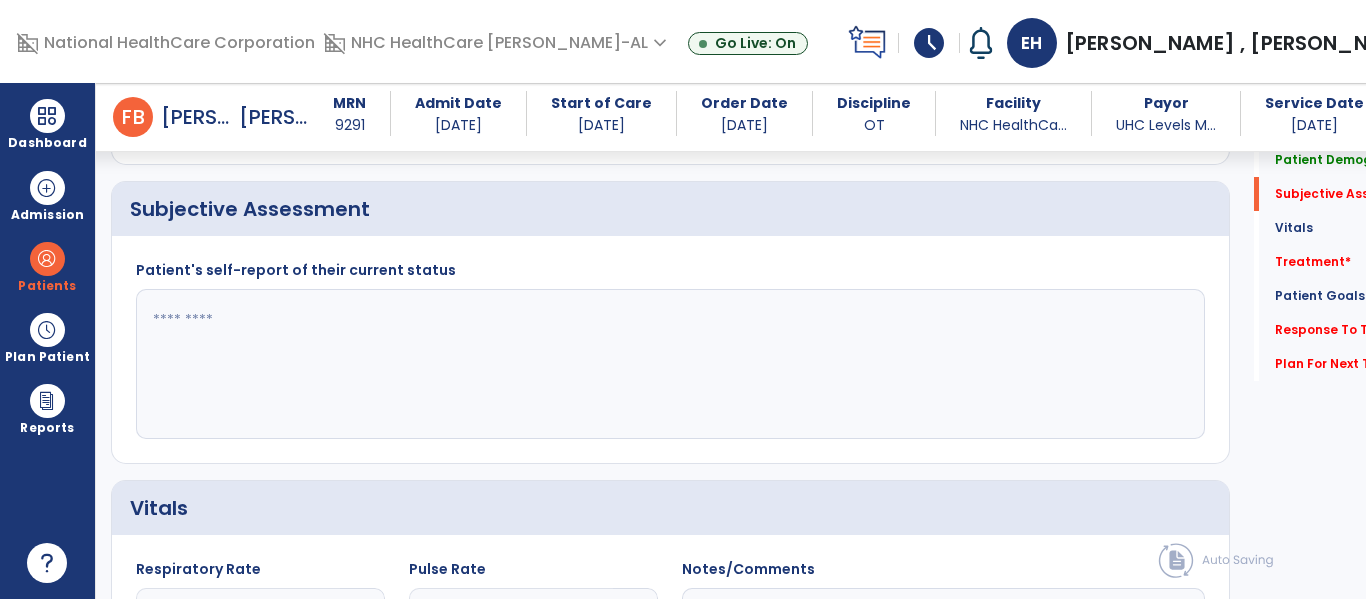 click 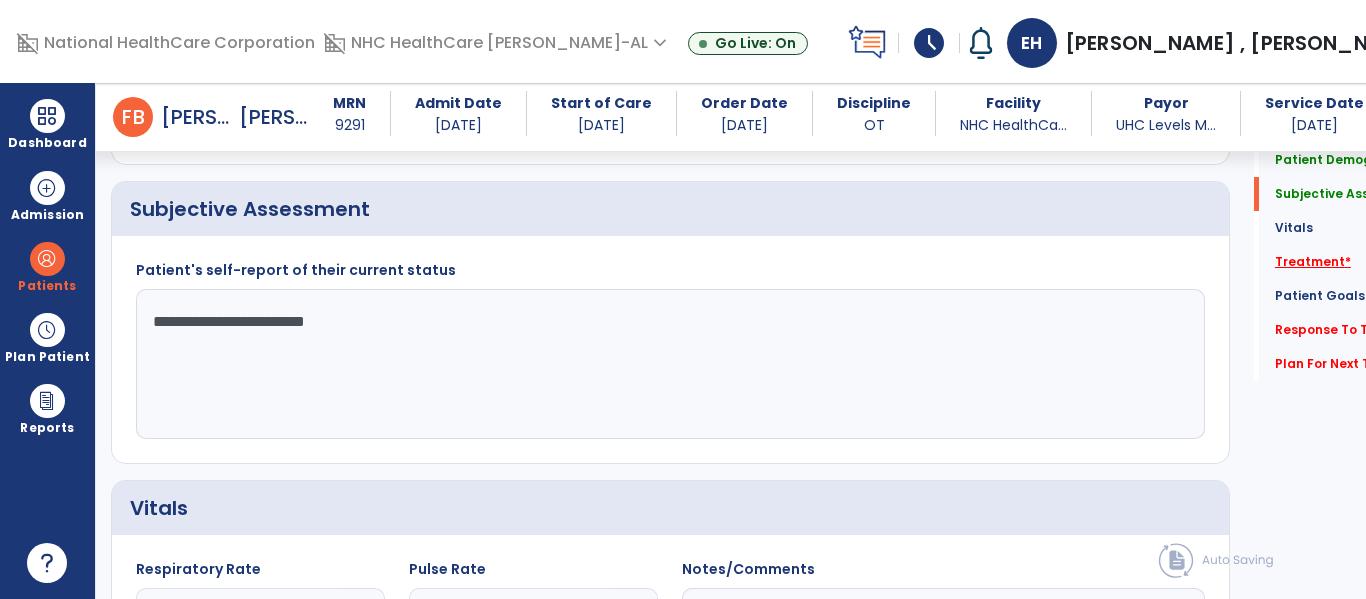 type on "**********" 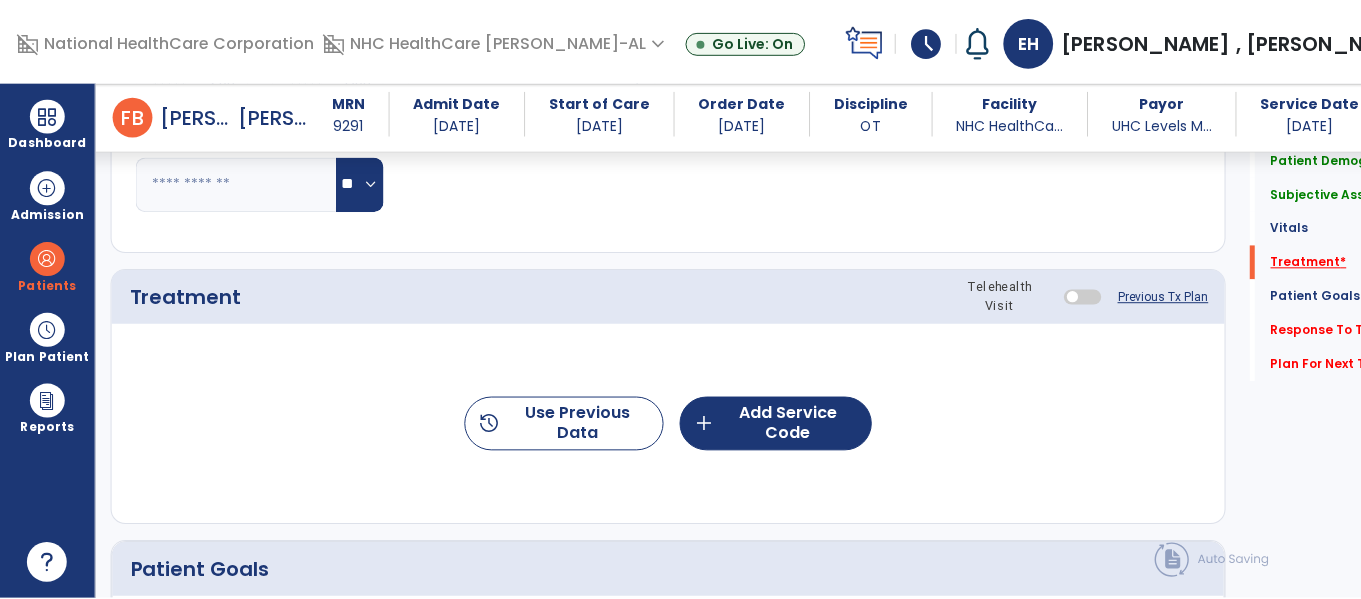 scroll, scrollTop: 1147, scrollLeft: 0, axis: vertical 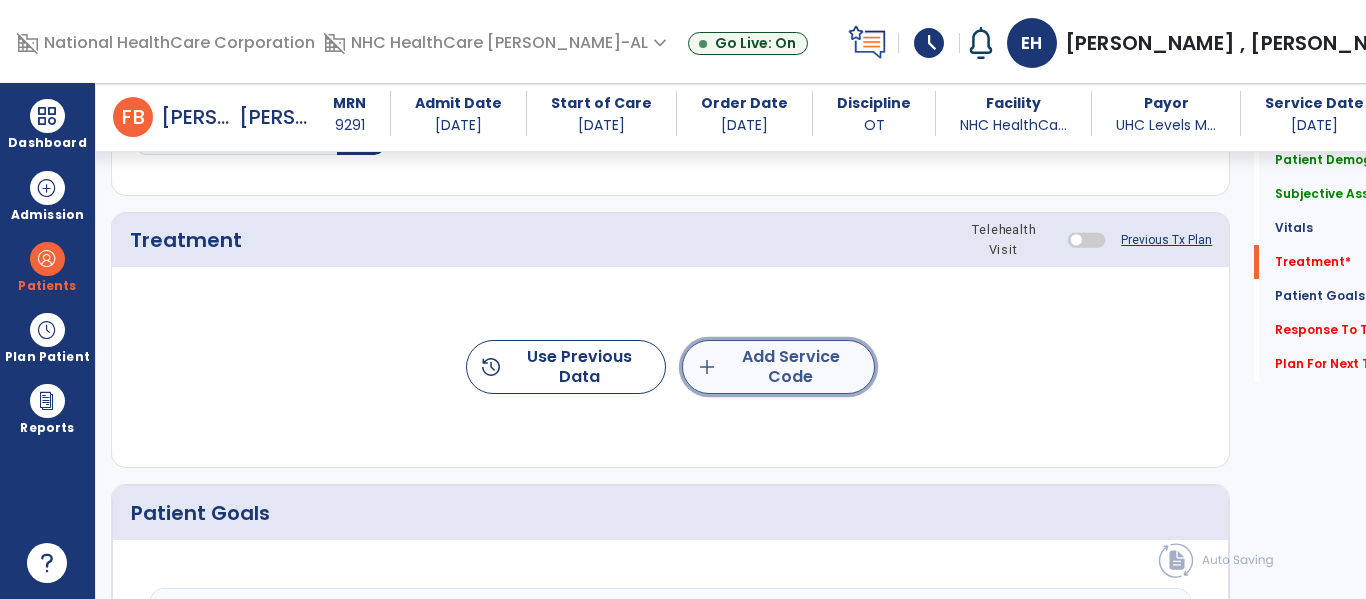 click on "add  Add Service Code" 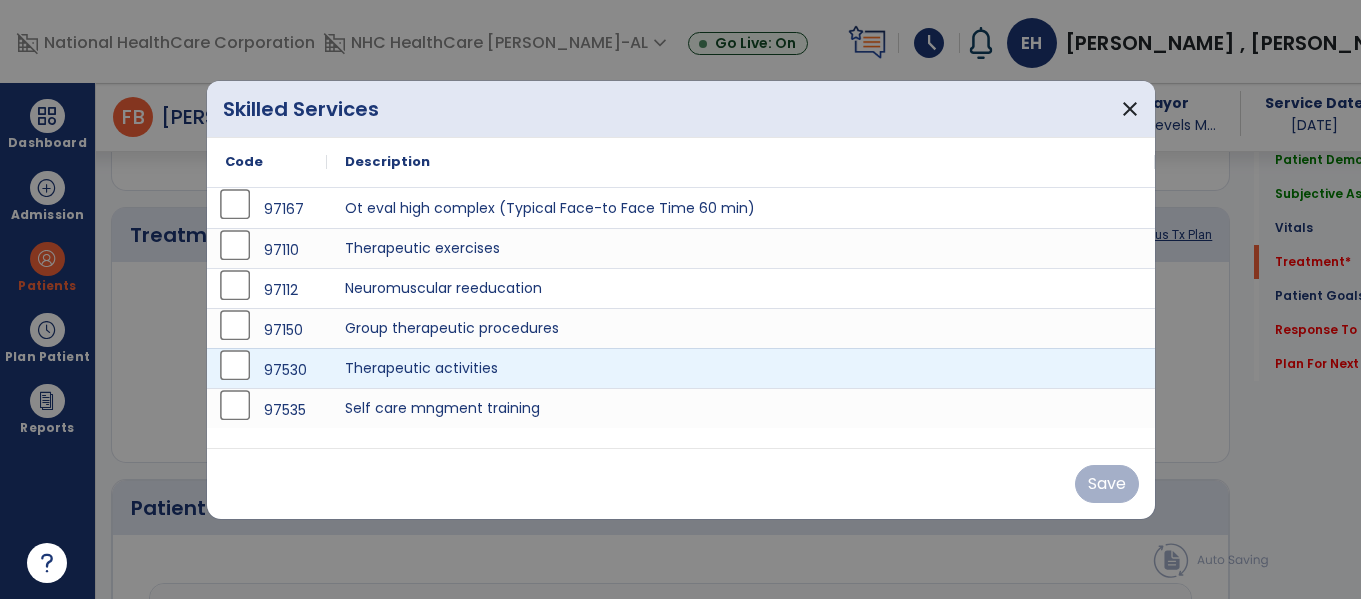 scroll, scrollTop: 1147, scrollLeft: 0, axis: vertical 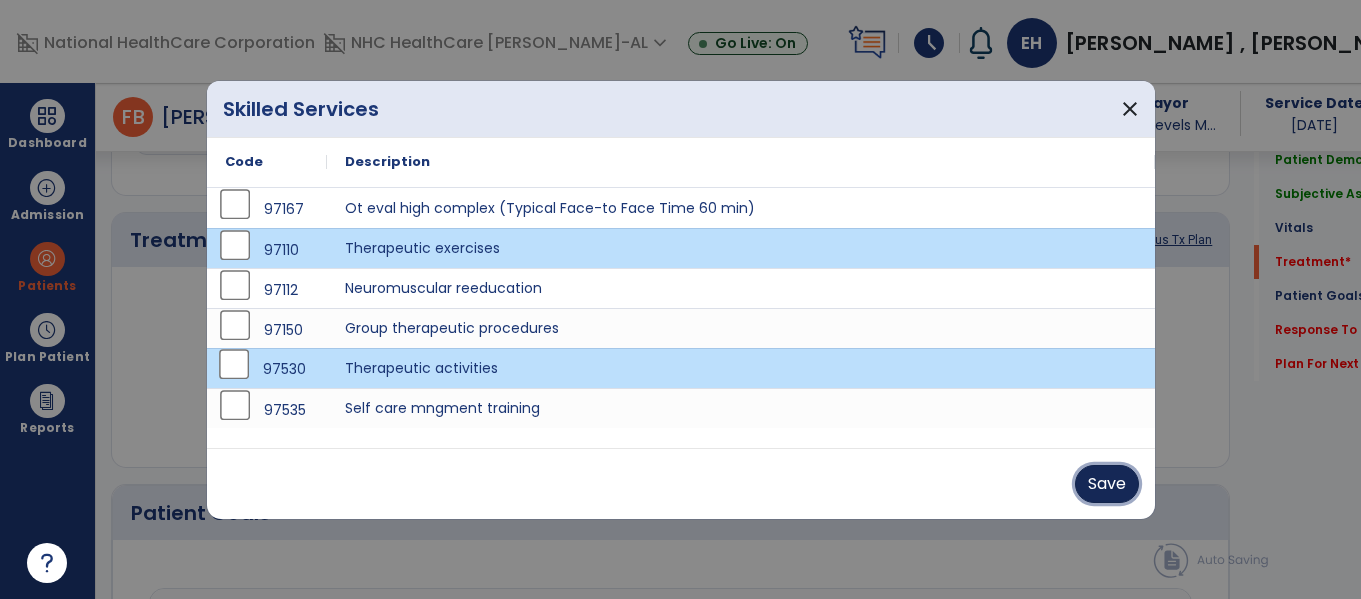 click on "Save" at bounding box center [1107, 484] 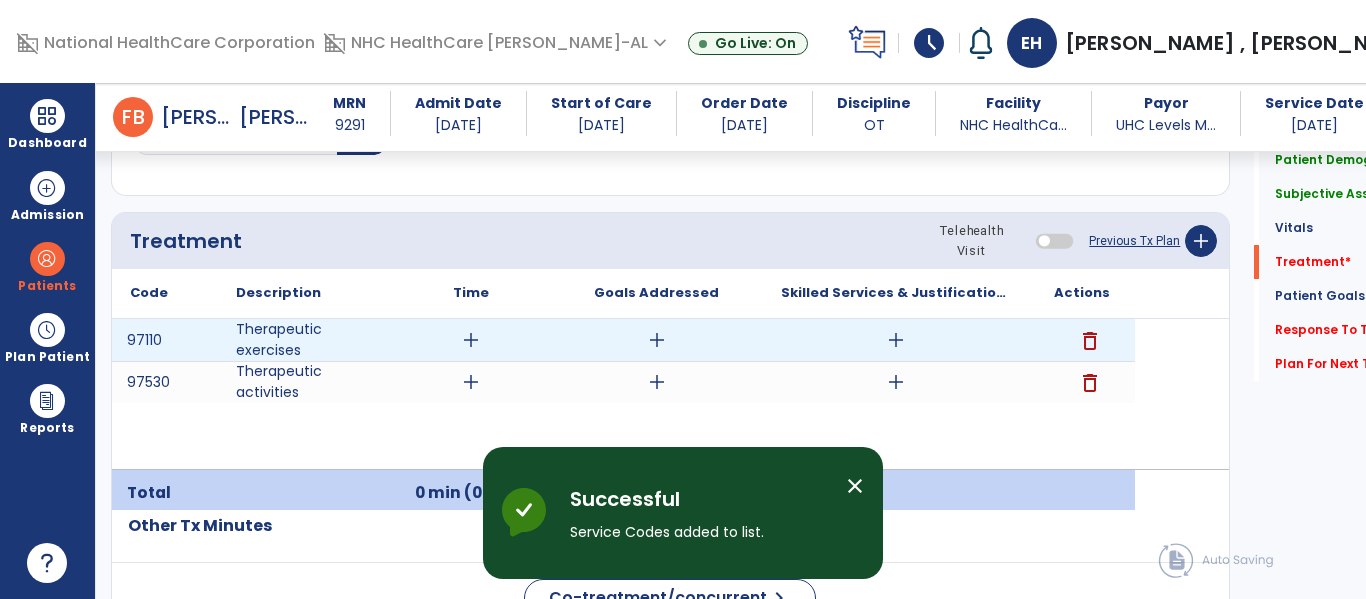 click on "add" at bounding box center (471, 340) 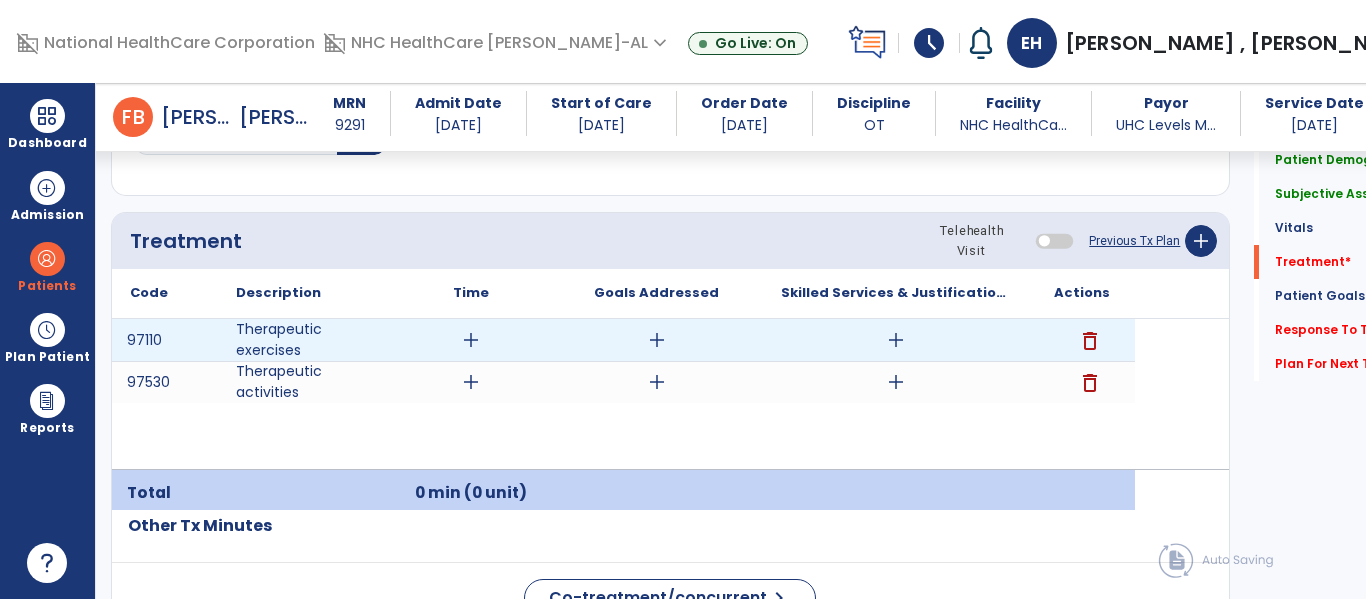 click on "add" at bounding box center (471, 340) 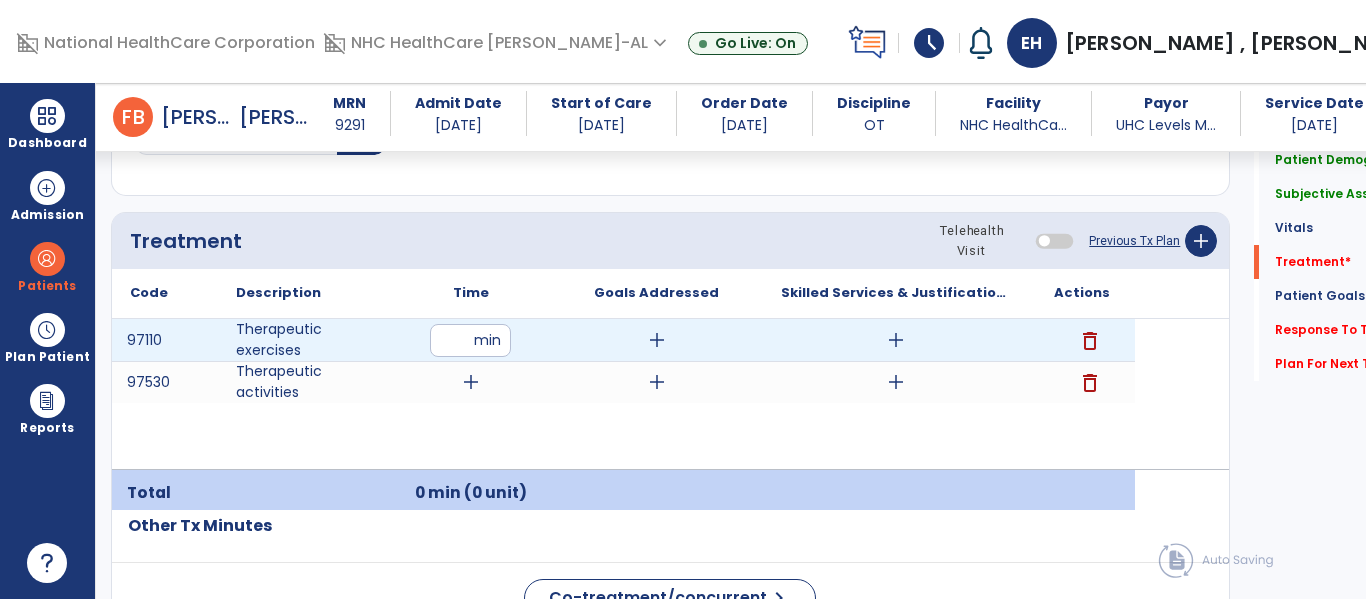 type on "**" 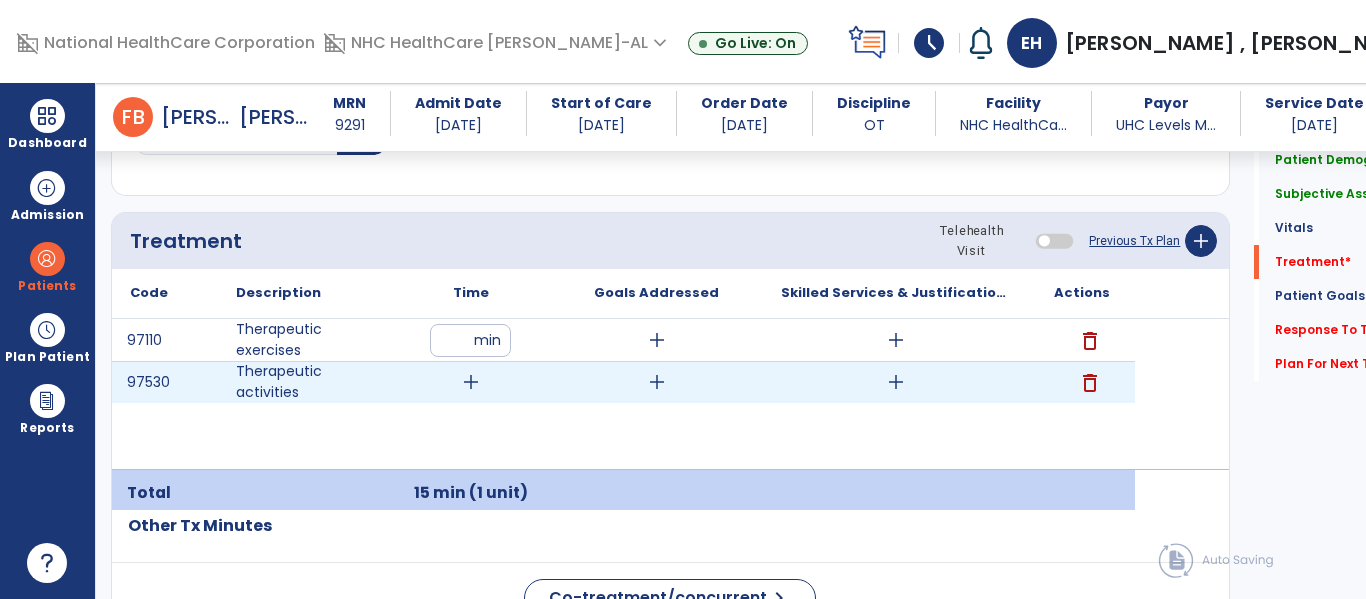 click on "add" at bounding box center [471, 382] 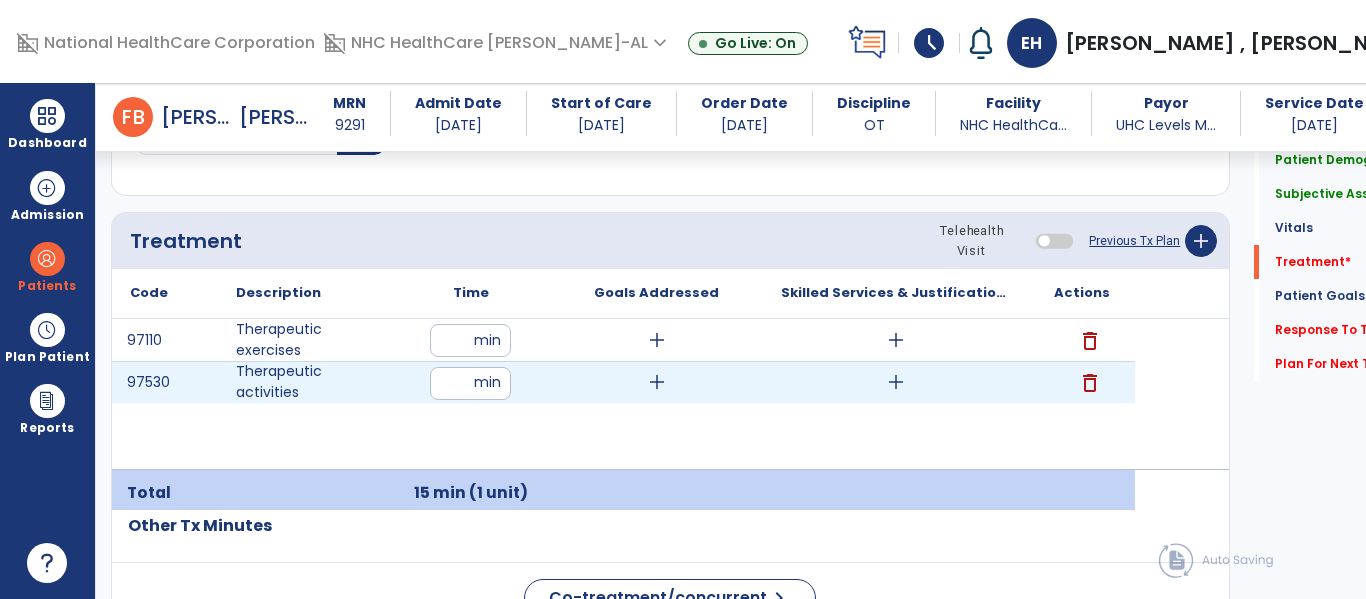 type on "**" 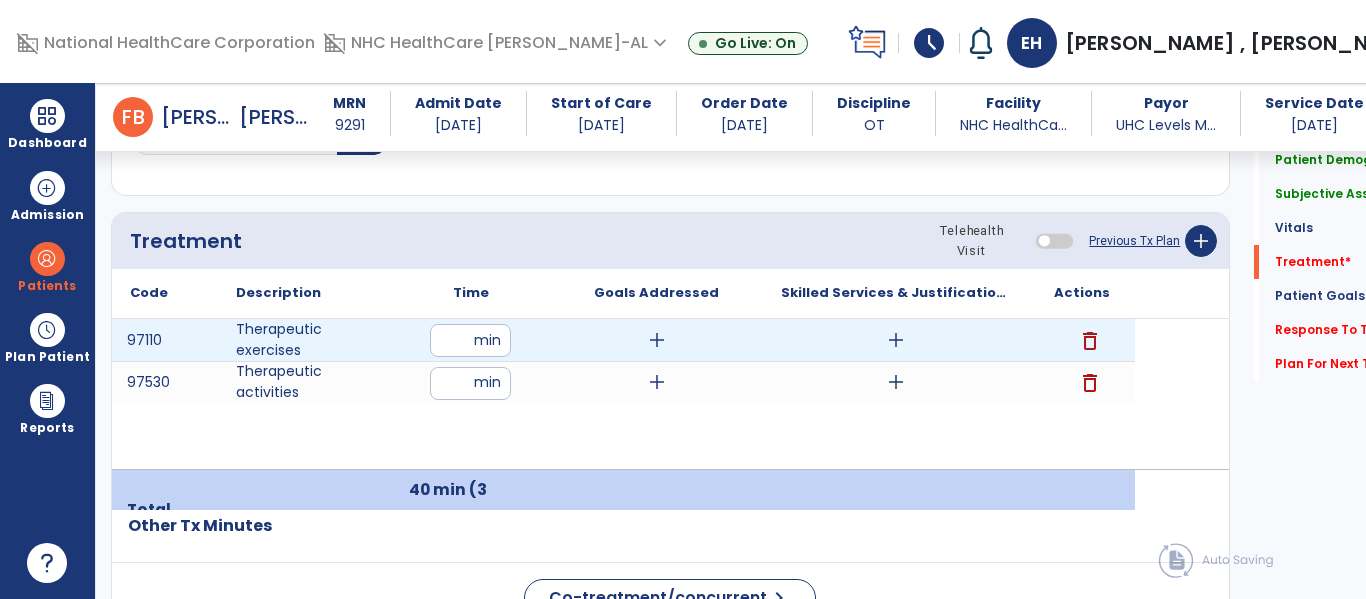 click on "add" at bounding box center [657, 340] 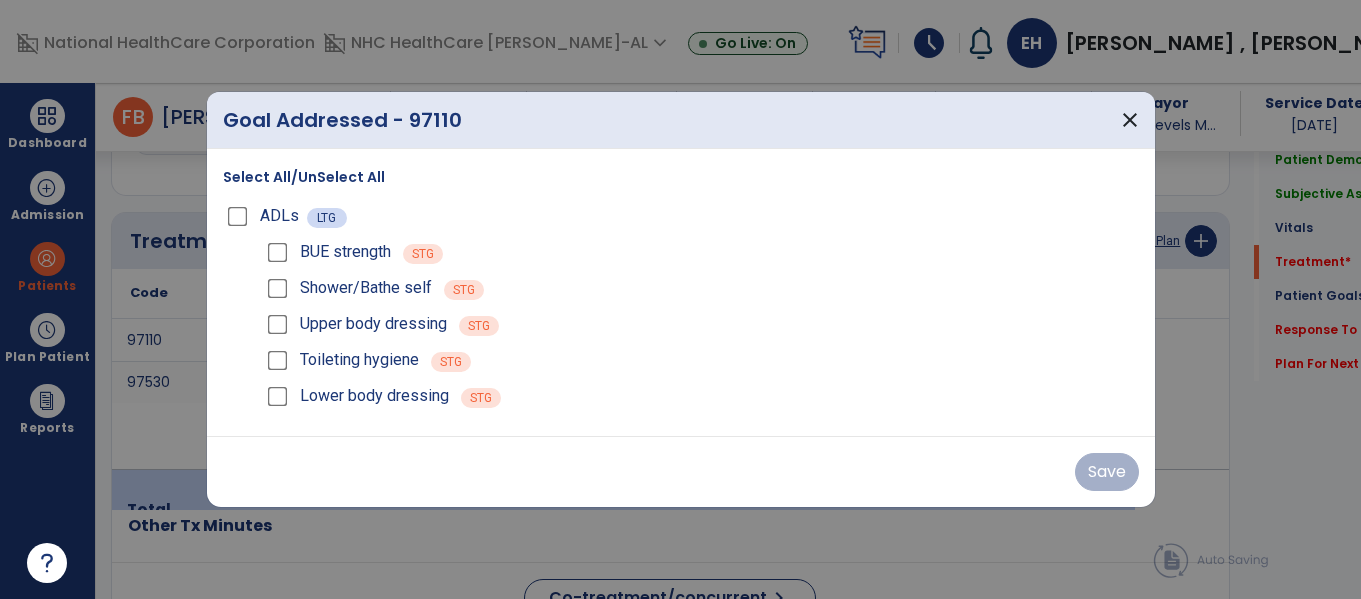 scroll, scrollTop: 1147, scrollLeft: 0, axis: vertical 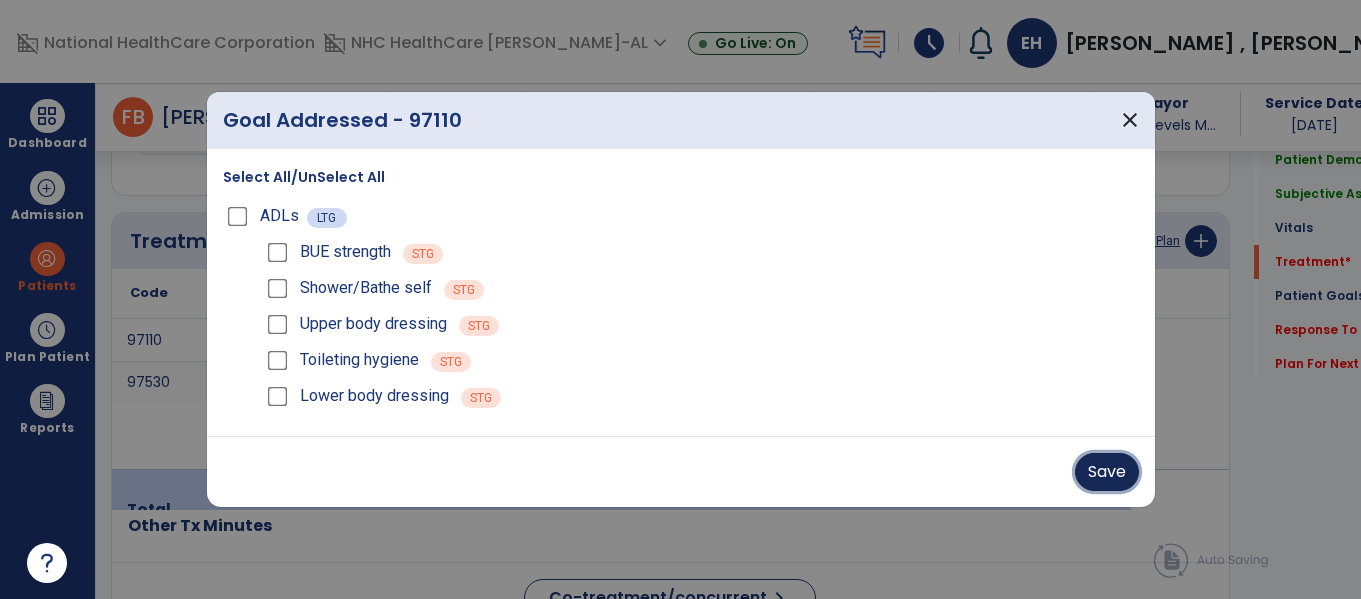 click on "Save" at bounding box center (1107, 472) 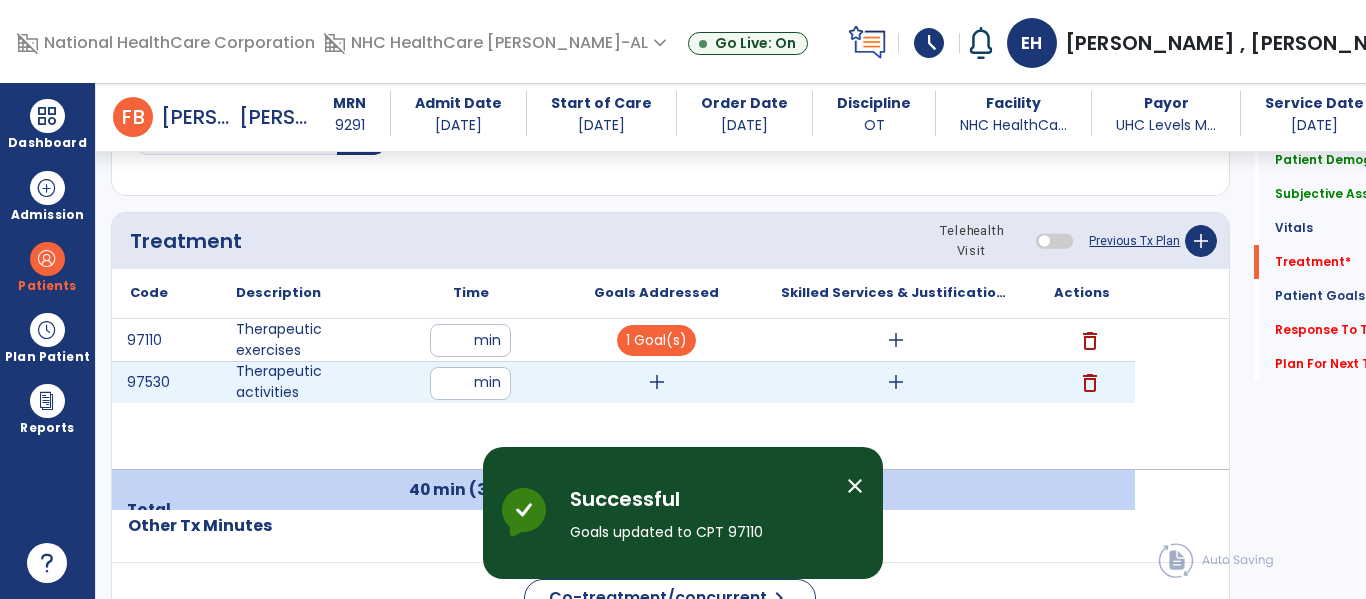 click on "add" at bounding box center [657, 382] 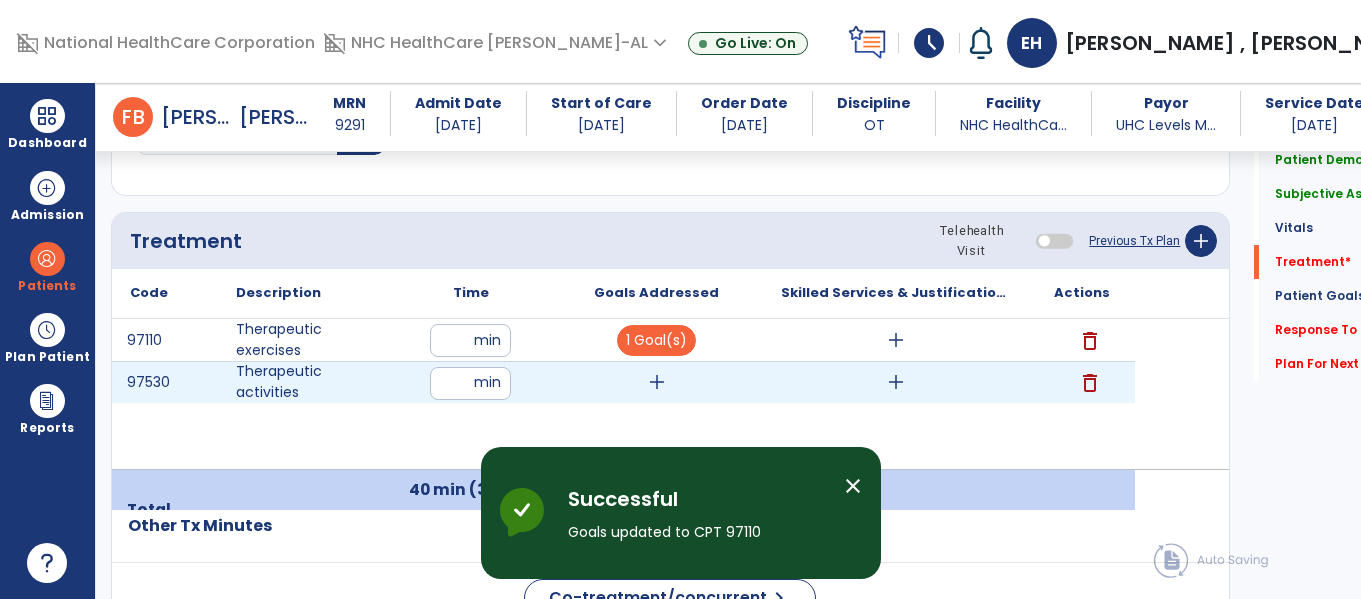 scroll, scrollTop: 1147, scrollLeft: 0, axis: vertical 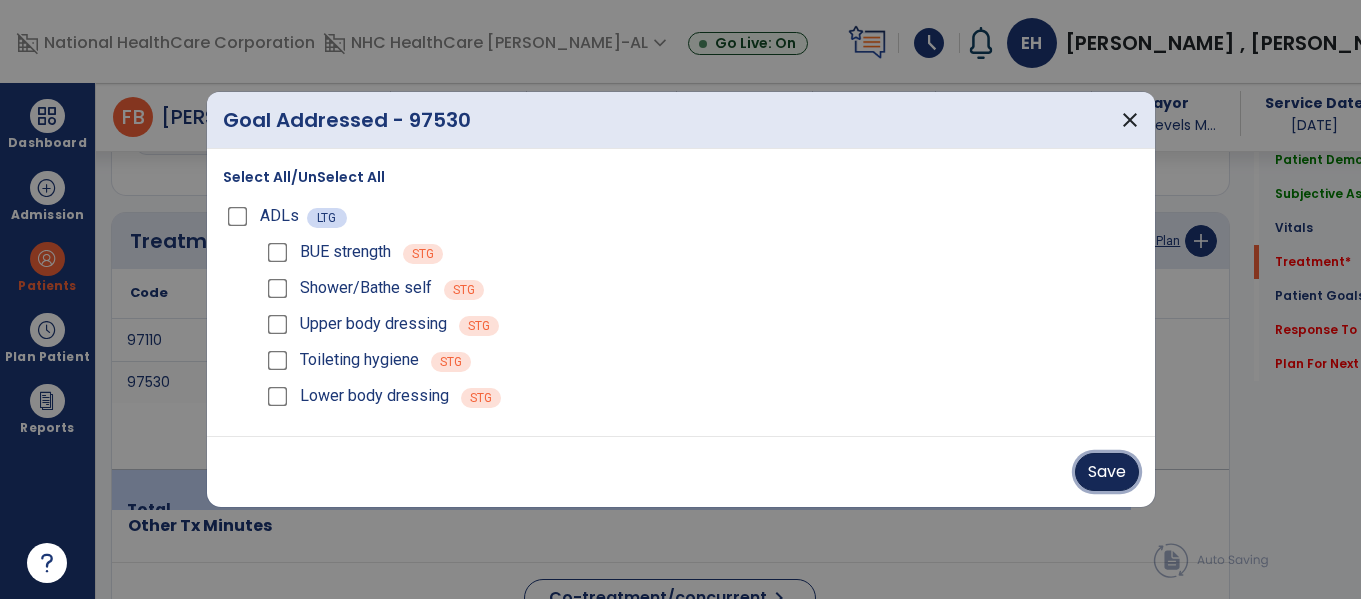 click on "Save" at bounding box center [1107, 472] 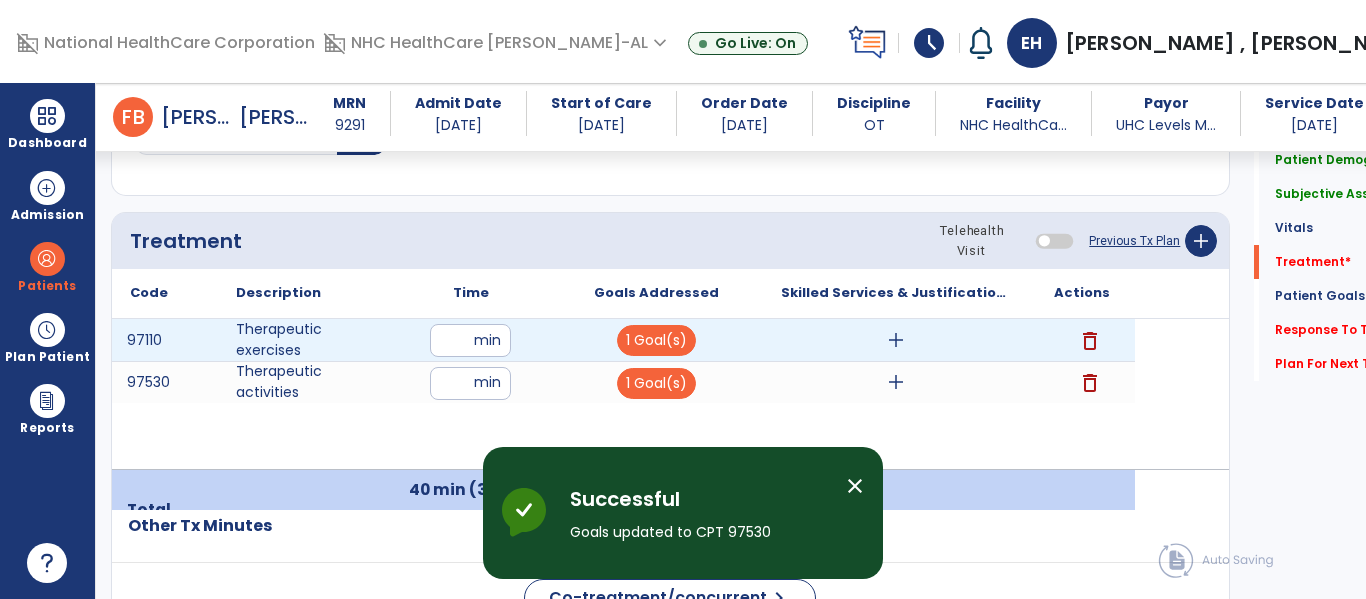 click on "add" at bounding box center (896, 340) 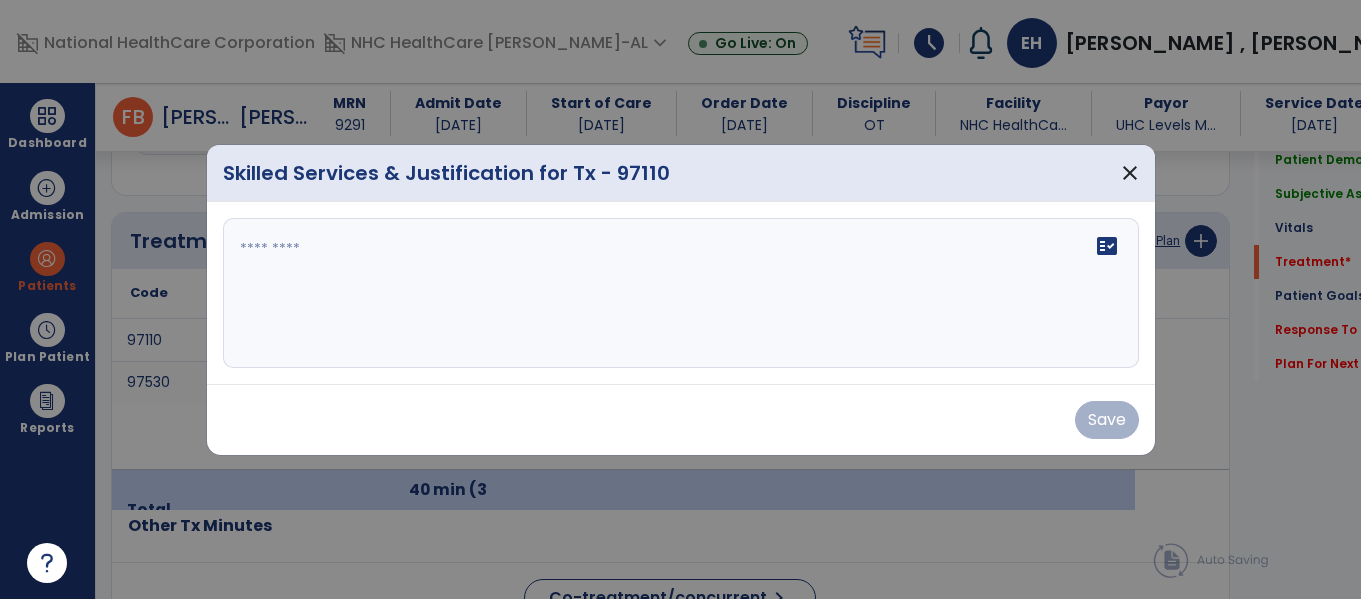 scroll, scrollTop: 1147, scrollLeft: 0, axis: vertical 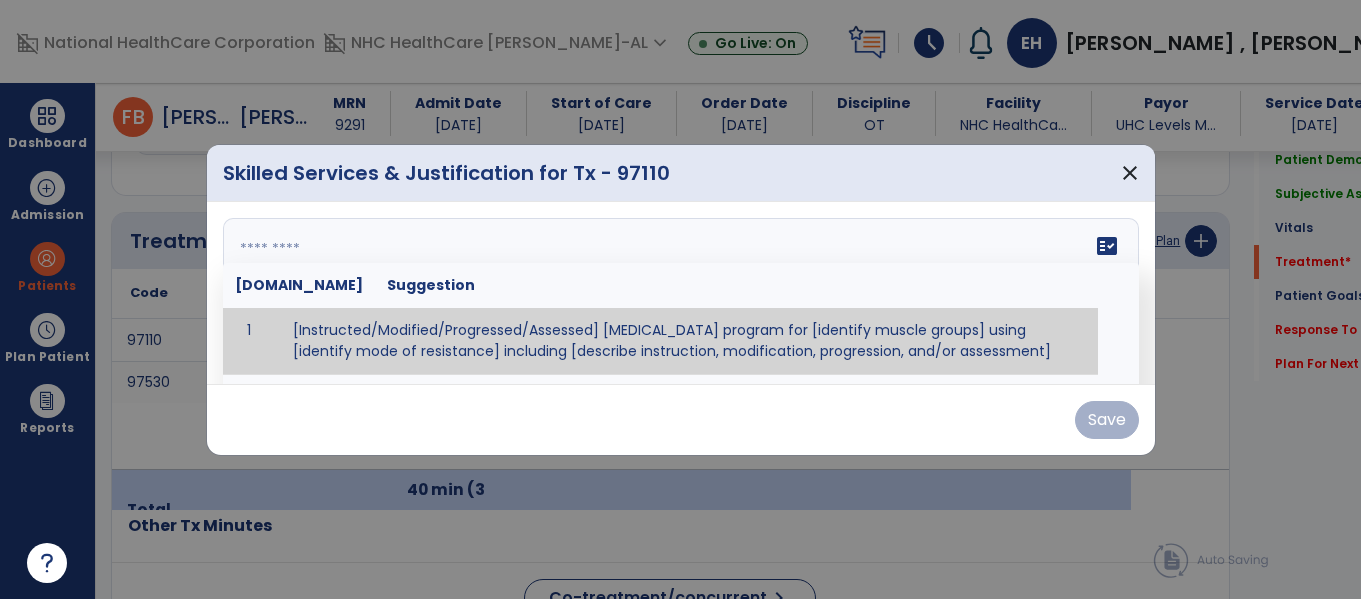 click at bounding box center [678, 293] 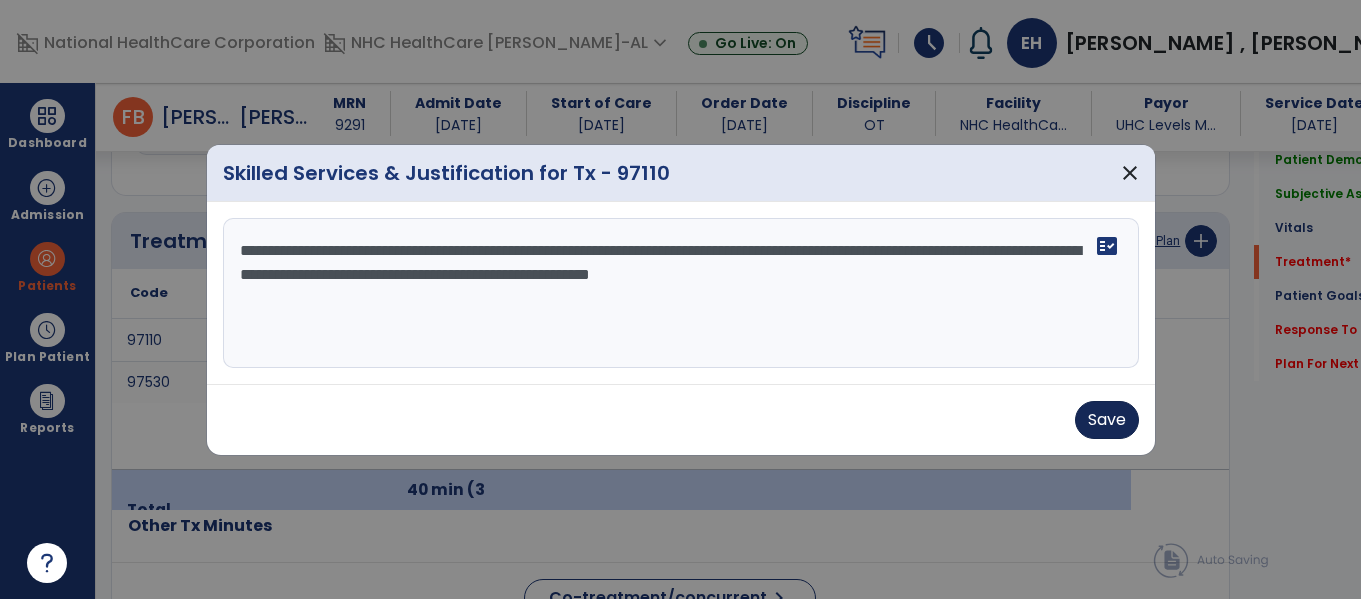 type on "**********" 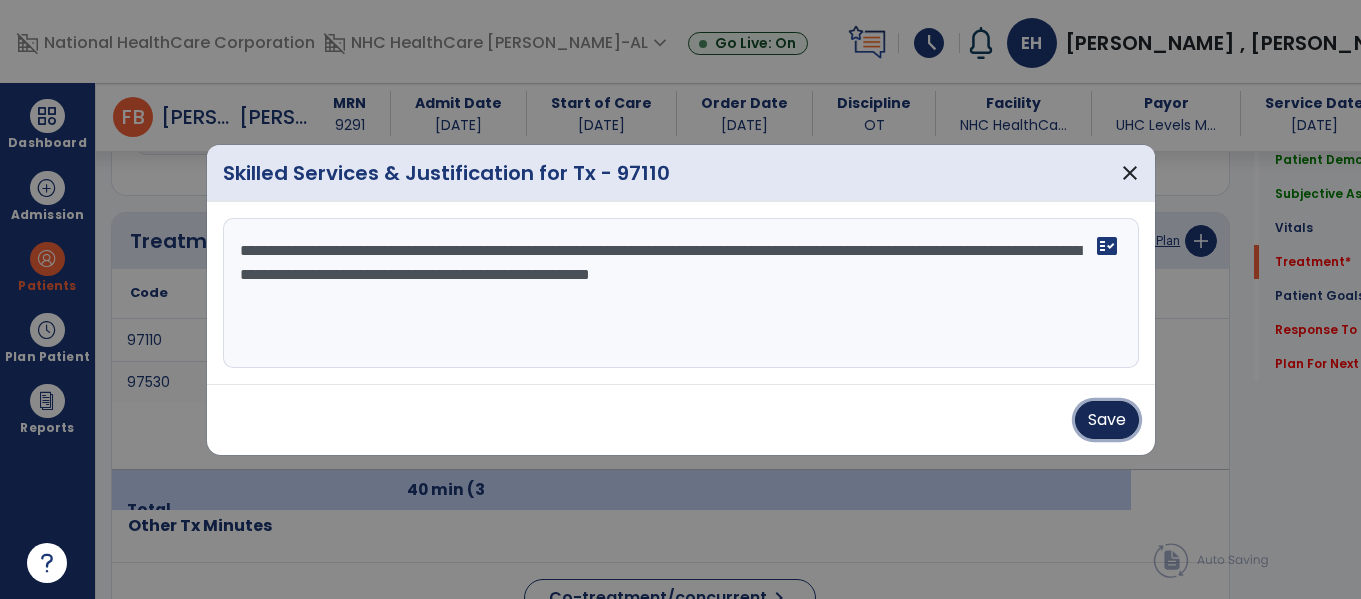 click on "Save" at bounding box center (1107, 420) 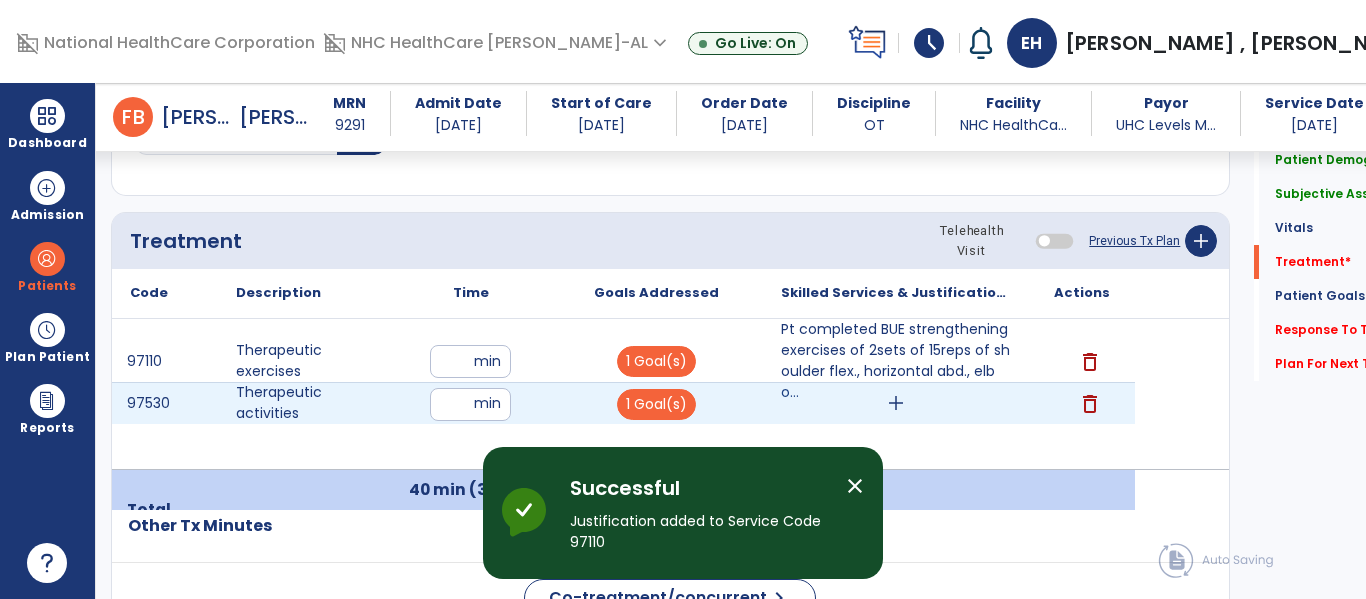 click on "add" at bounding box center [896, 403] 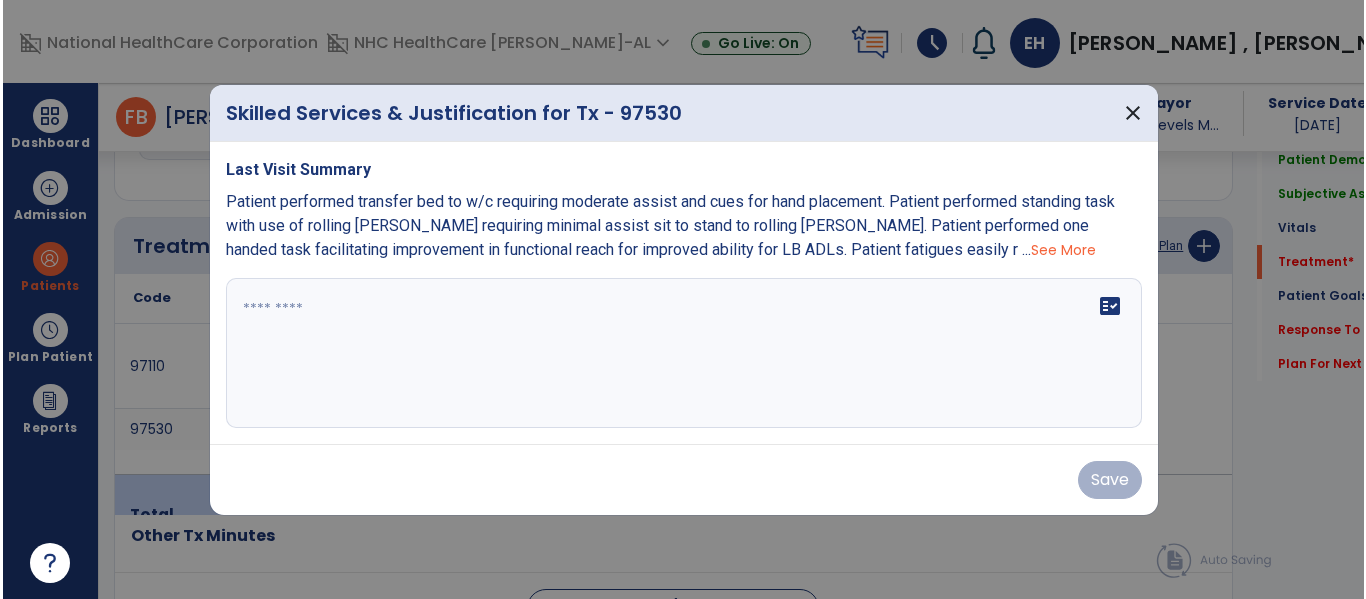 scroll, scrollTop: 1147, scrollLeft: 0, axis: vertical 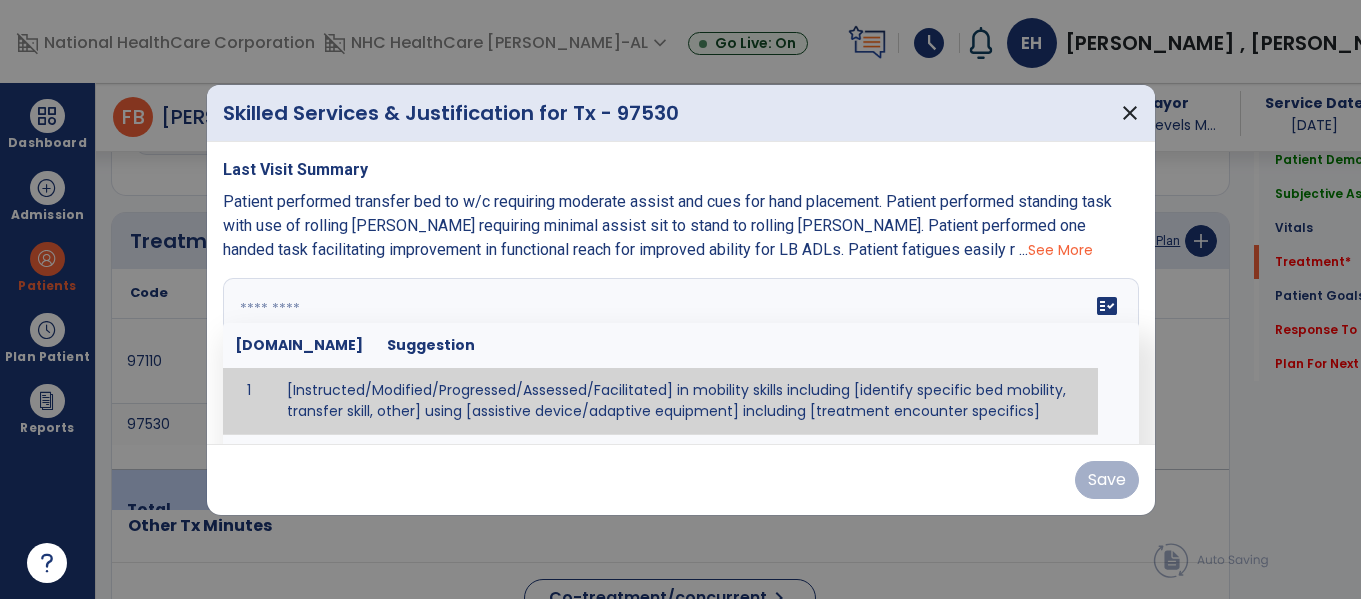 click on "fact_check  [DOMAIN_NAME] Suggestion 1 [Instructed/Modified/Progressed/Assessed/Facilitated] in mobility skills including [identify specific bed mobility, transfer skill, other] using [assistive device/adaptive equipment] including [treatment encounter specifics]" at bounding box center (681, 353) 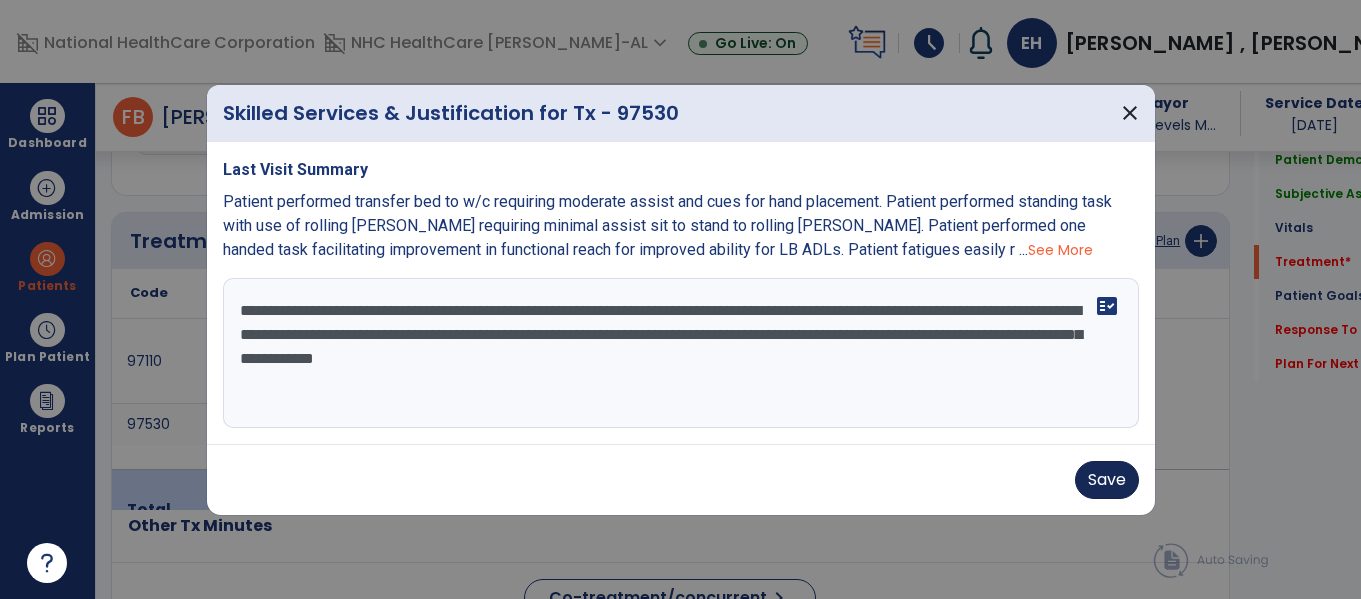 type on "**********" 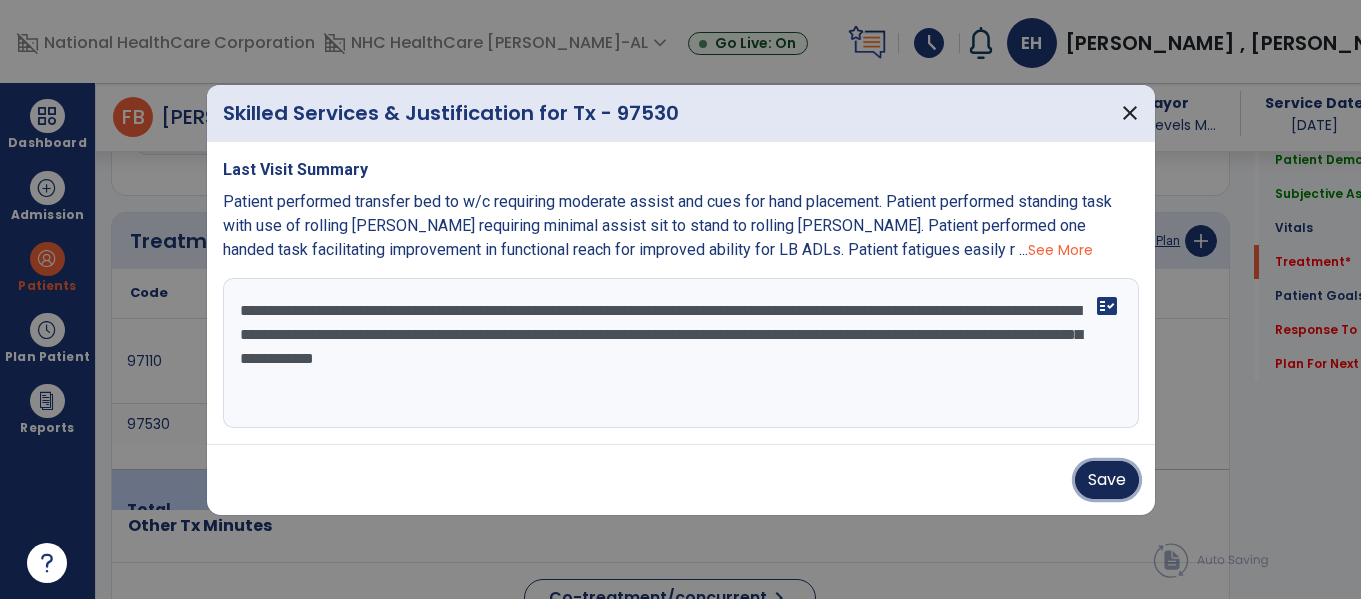 click on "Save" at bounding box center [1107, 480] 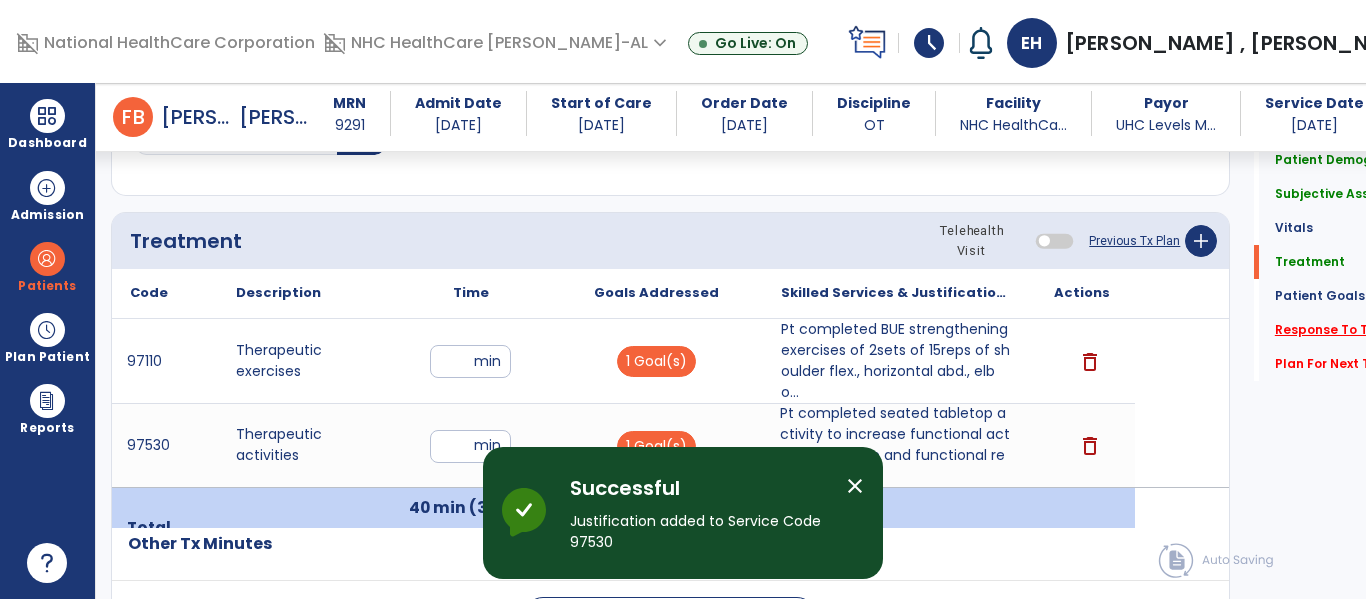 click on "Response To Treatment   *" 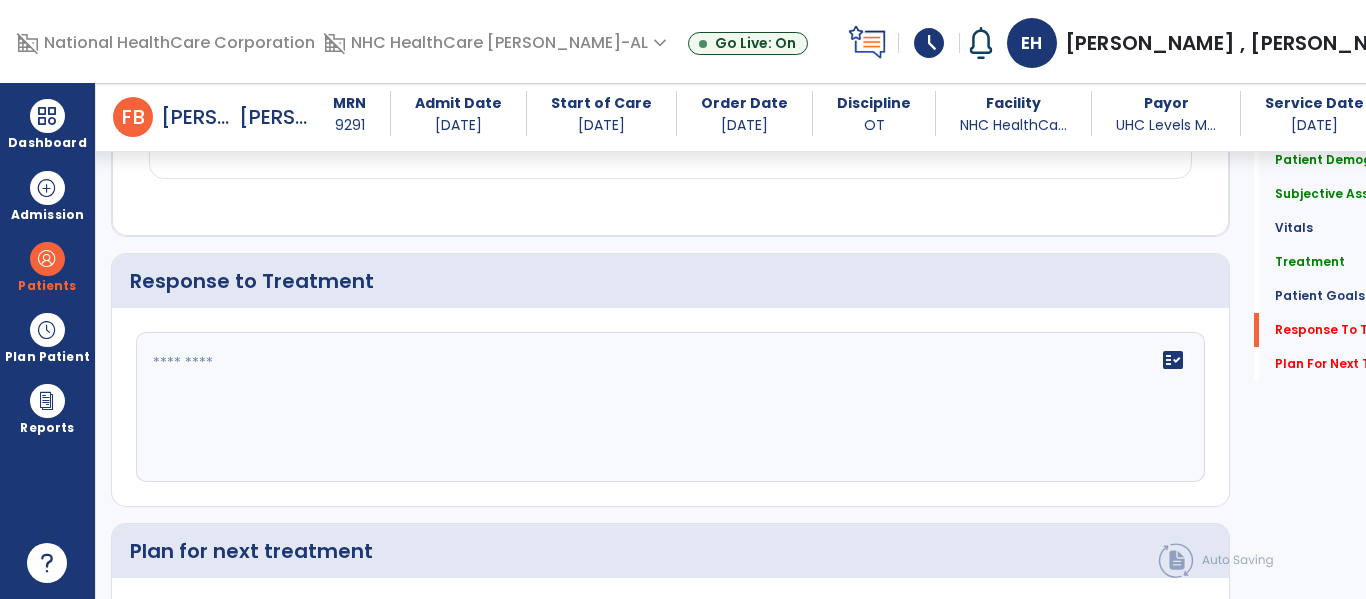 scroll, scrollTop: 2790, scrollLeft: 0, axis: vertical 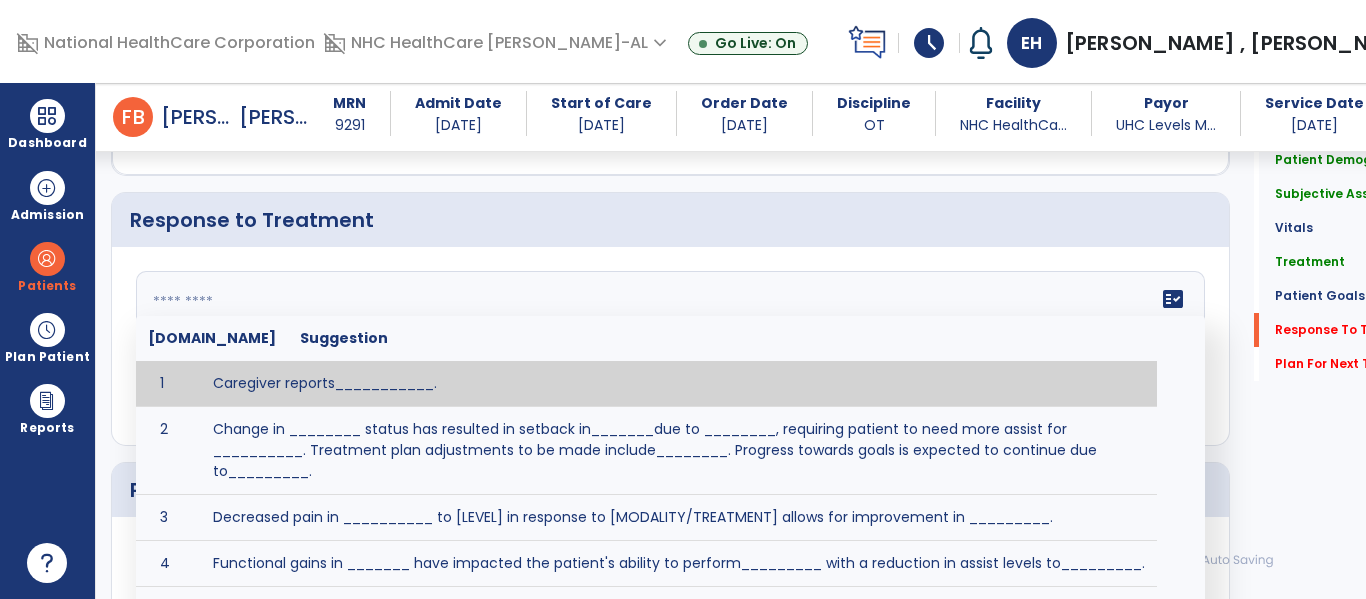 click on "fact_check  [DOMAIN_NAME] Suggestion 1 Caregiver reports___________. 2 Change in ________ status has resulted in setback in_______due to ________, requiring patient to need more assist for __________.   Treatment plan adjustments to be made include________.  Progress towards goals is expected to continue due to_________. 3 Decreased pain in __________ to [LEVEL] in response to [MODALITY/TREATMENT] allows for improvement in _________. 4 Functional gains in _______ have impacted the patient's ability to perform_________ with a reduction in assist levels to_________. 5 Functional progress this week has been significant due to__________. 6 Gains in ________ have improved the patient's ability to perform ______with decreased levels of assist to___________. 7 Improvement in ________allows patient to tolerate higher levels of challenges in_________. 8 Pain in [AREA] has decreased to [LEVEL] in response to [TREATMENT/MODALITY], allowing fore ease in completing__________. 9 10 11 12 13 14 15 16 17 18 19 20 21" 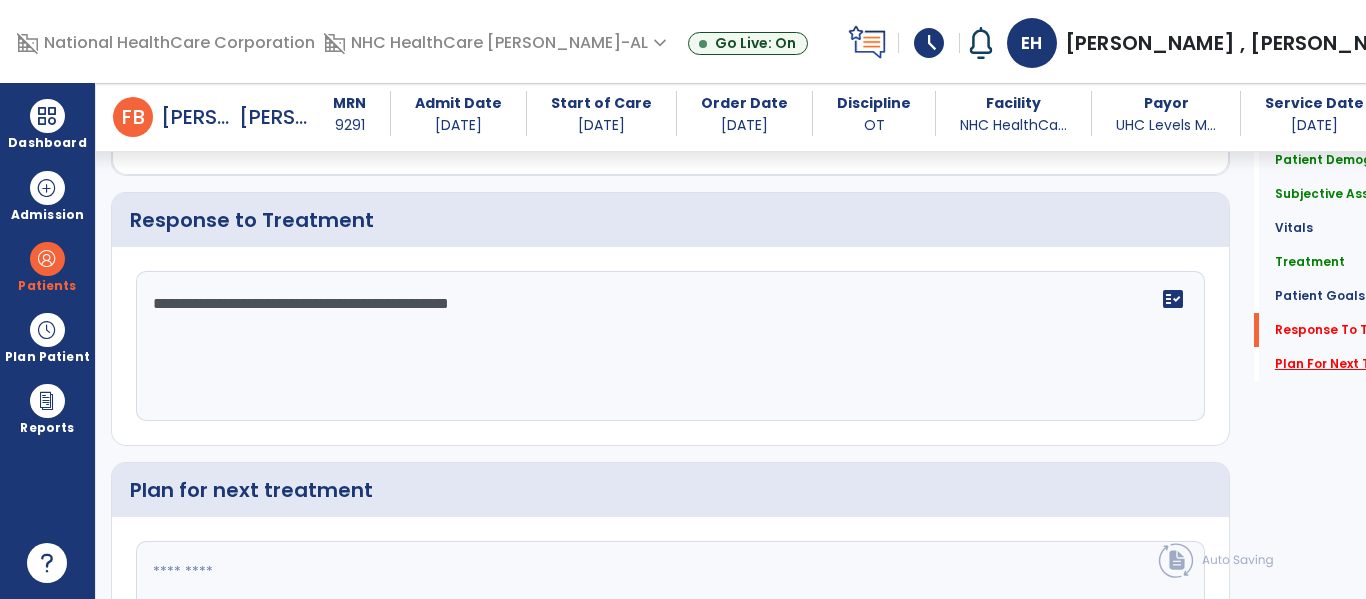type on "**********" 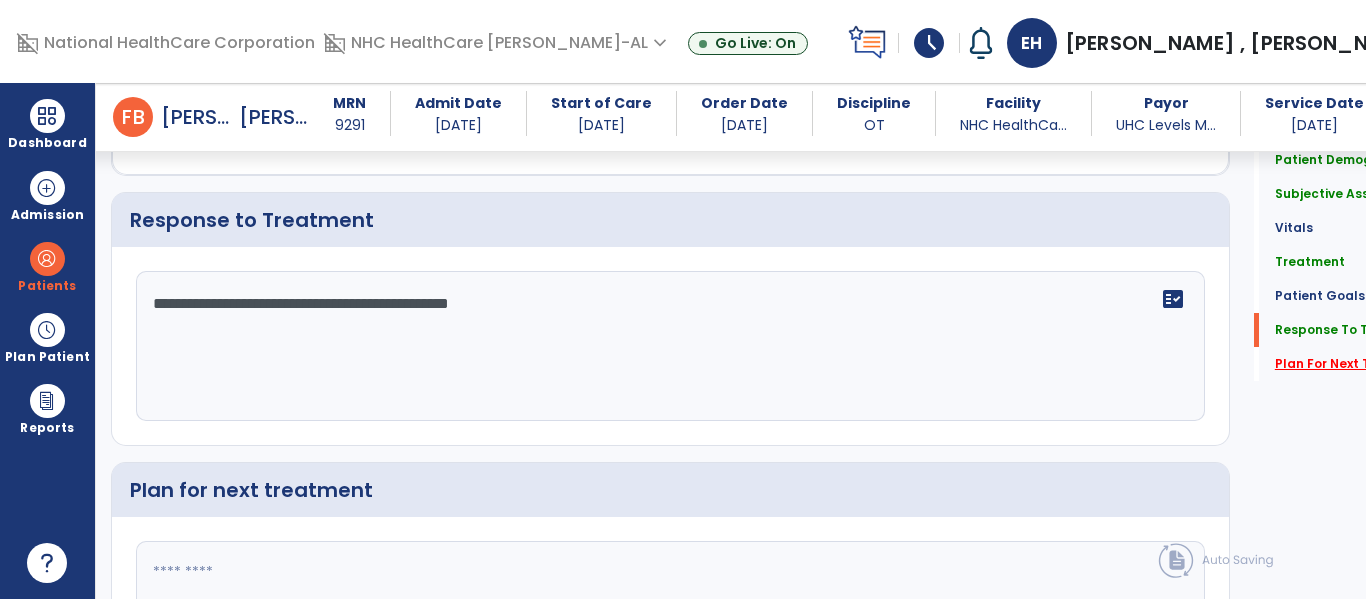 click on "*" 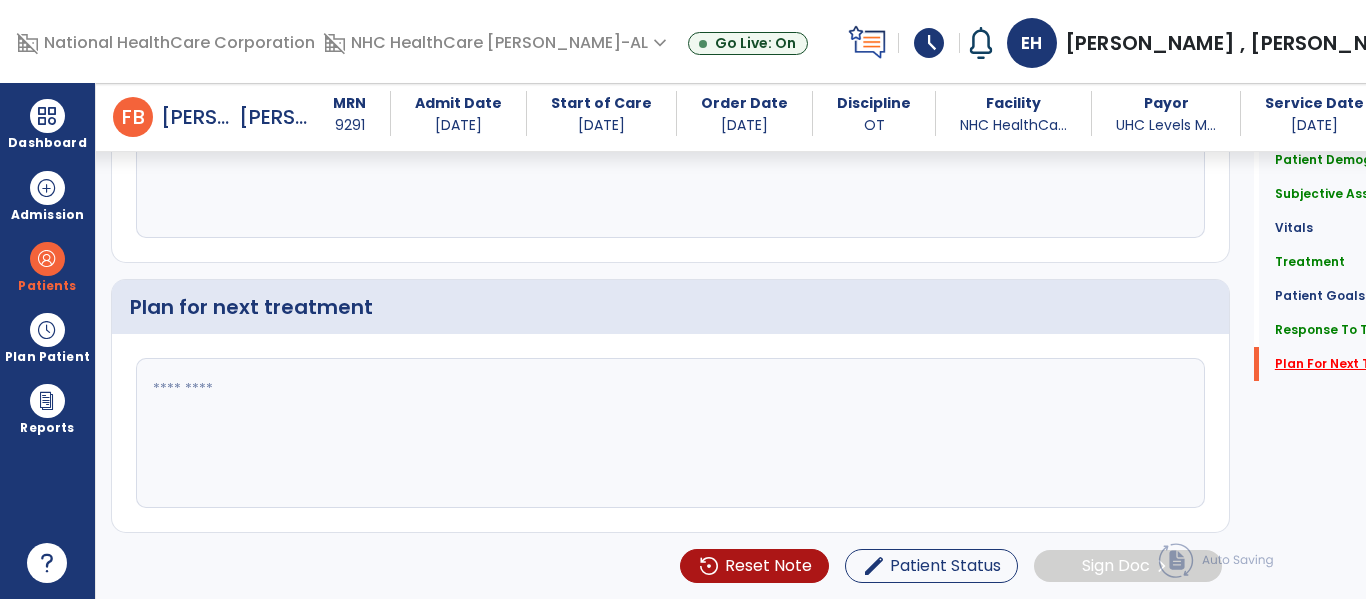 scroll, scrollTop: 2995, scrollLeft: 0, axis: vertical 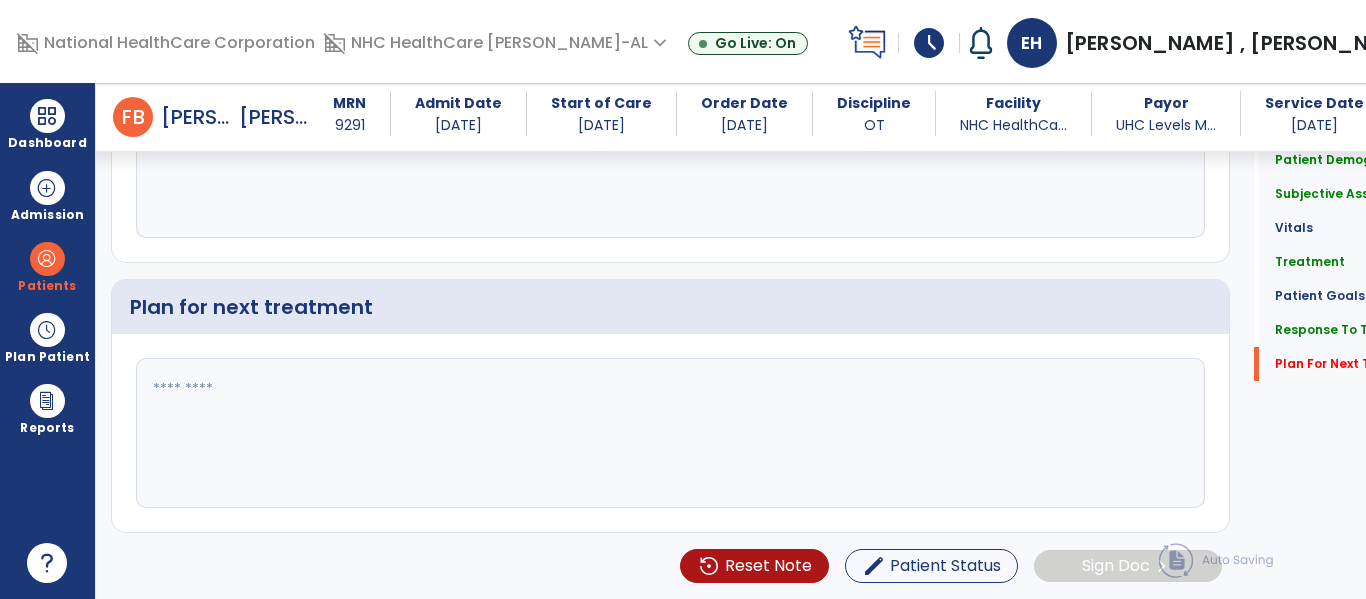 click 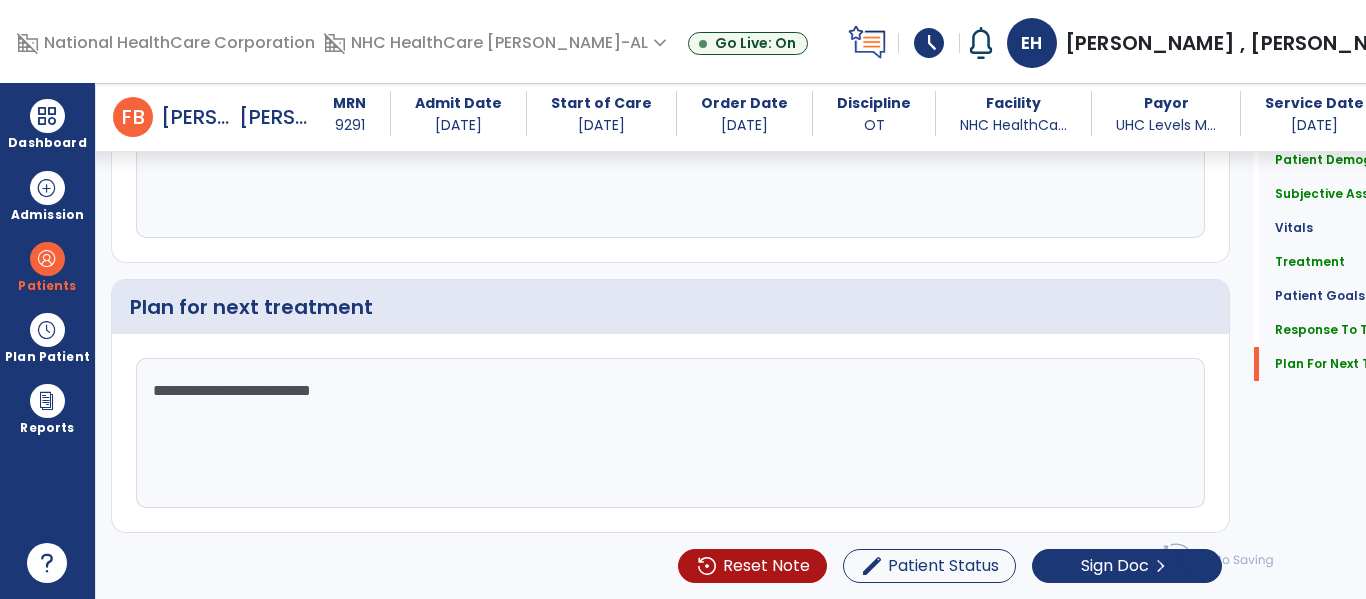 scroll, scrollTop: 2995, scrollLeft: 0, axis: vertical 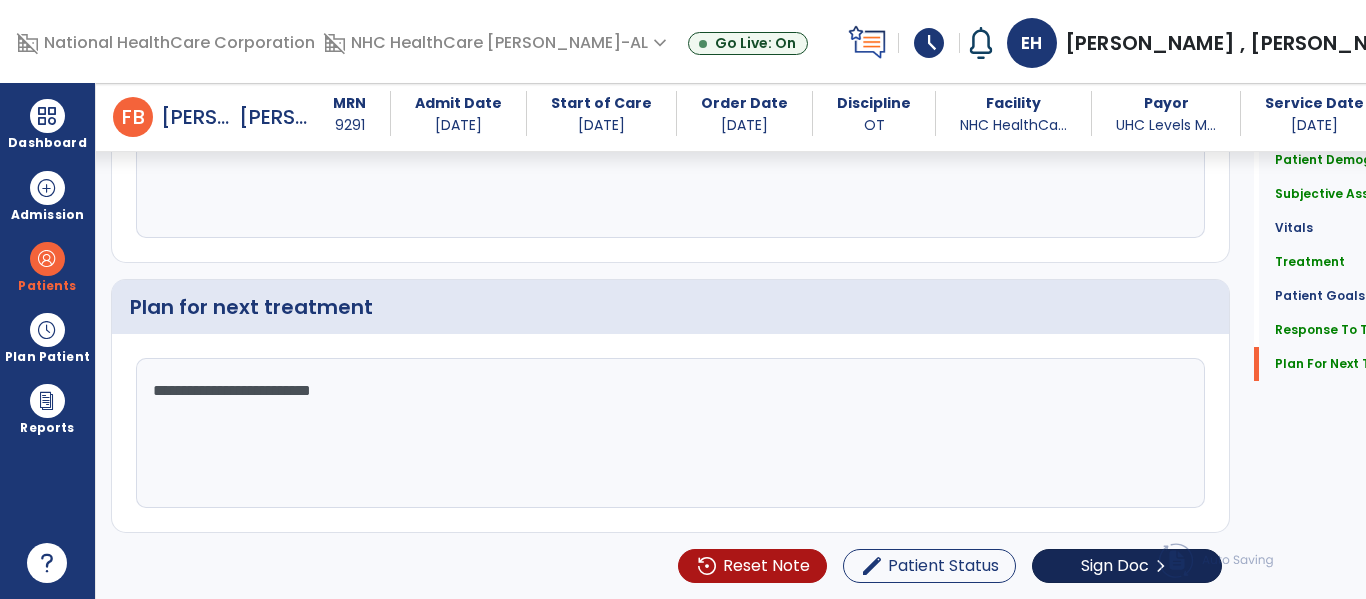 type on "**********" 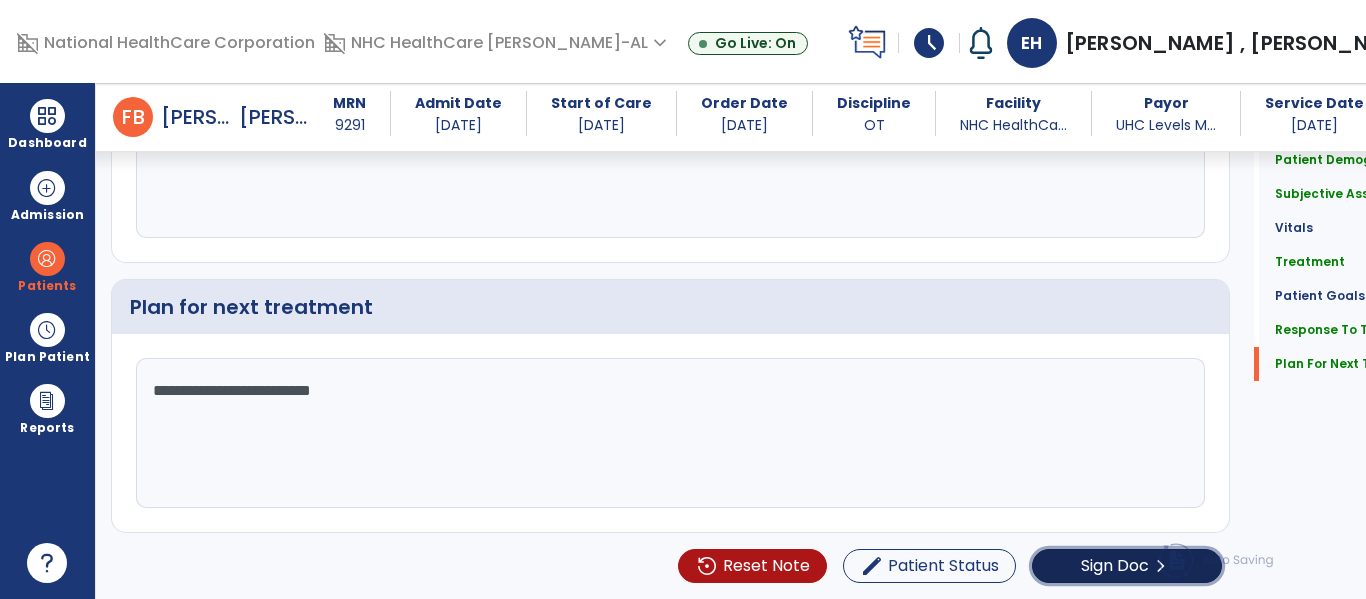 click on "Sign Doc  chevron_right" 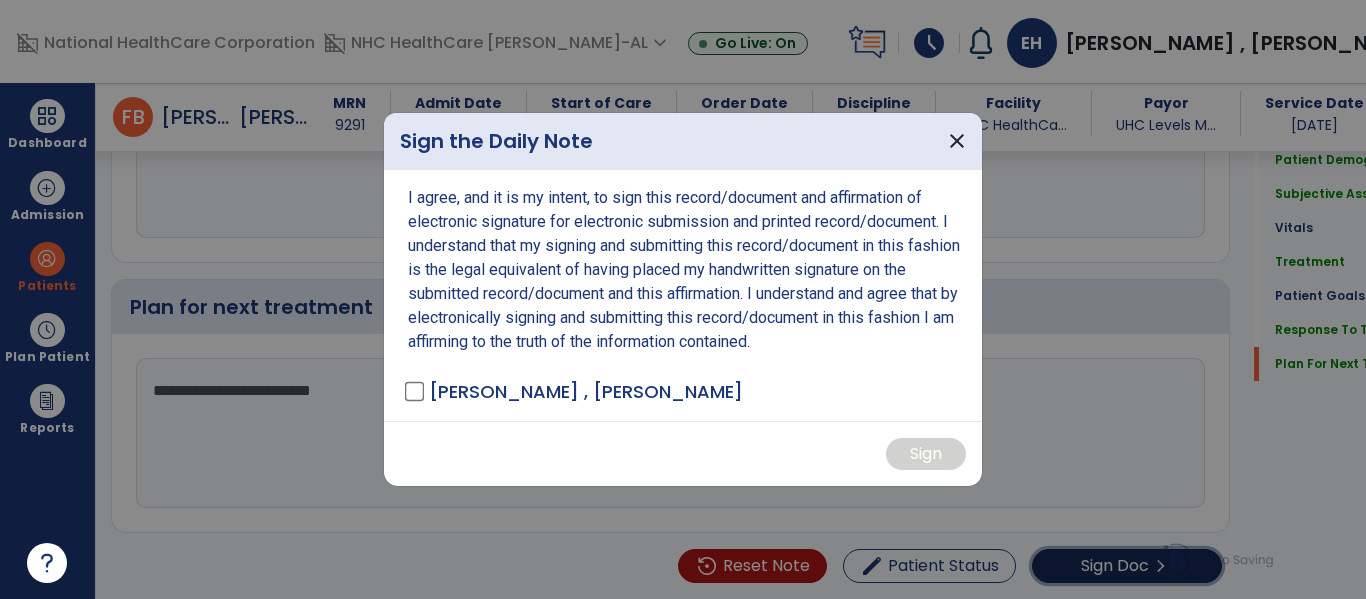 scroll, scrollTop: 2995, scrollLeft: 0, axis: vertical 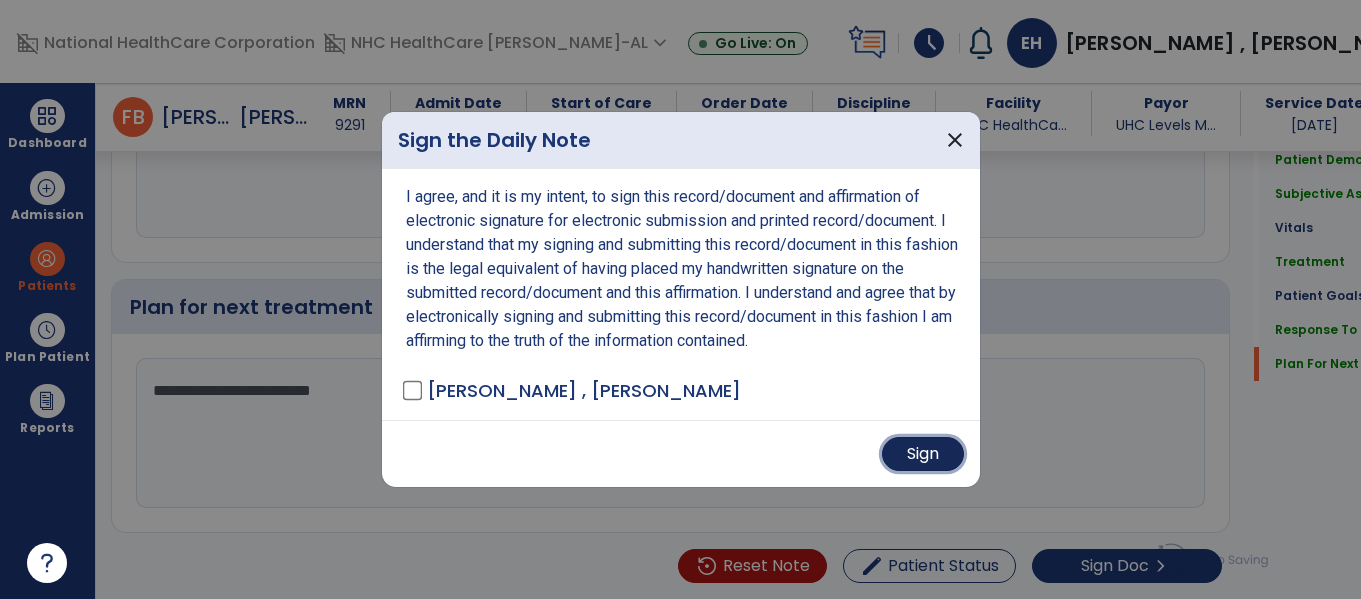 click on "Sign" at bounding box center (923, 454) 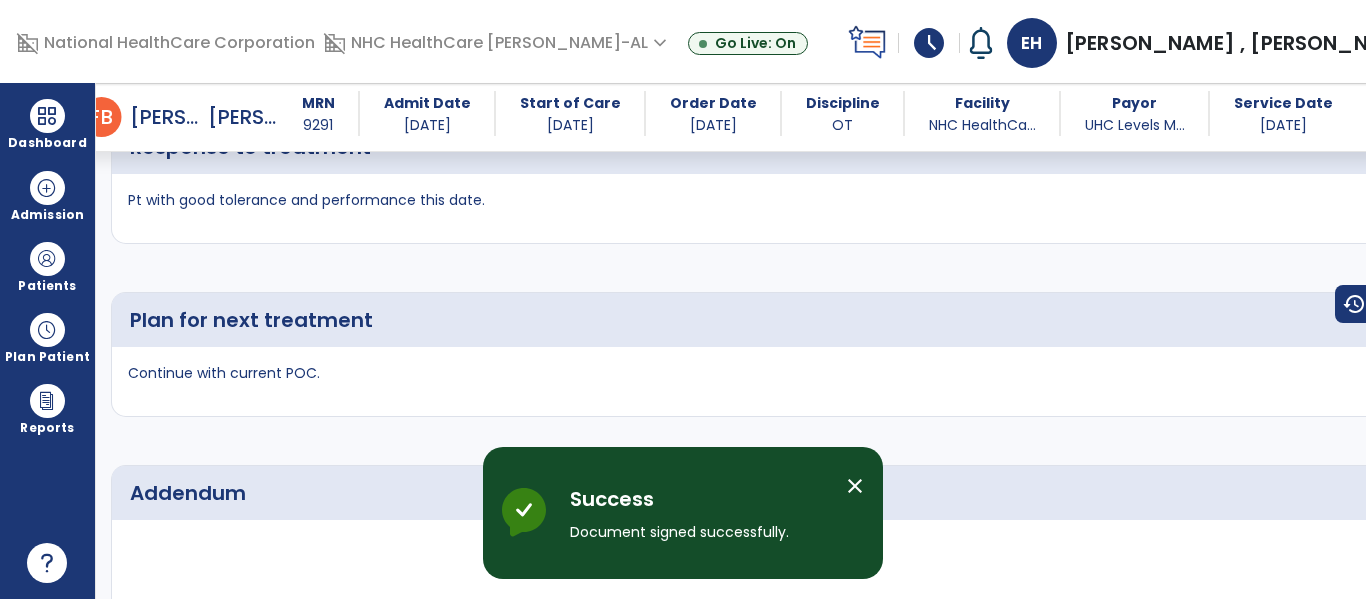 scroll, scrollTop: 4238, scrollLeft: 0, axis: vertical 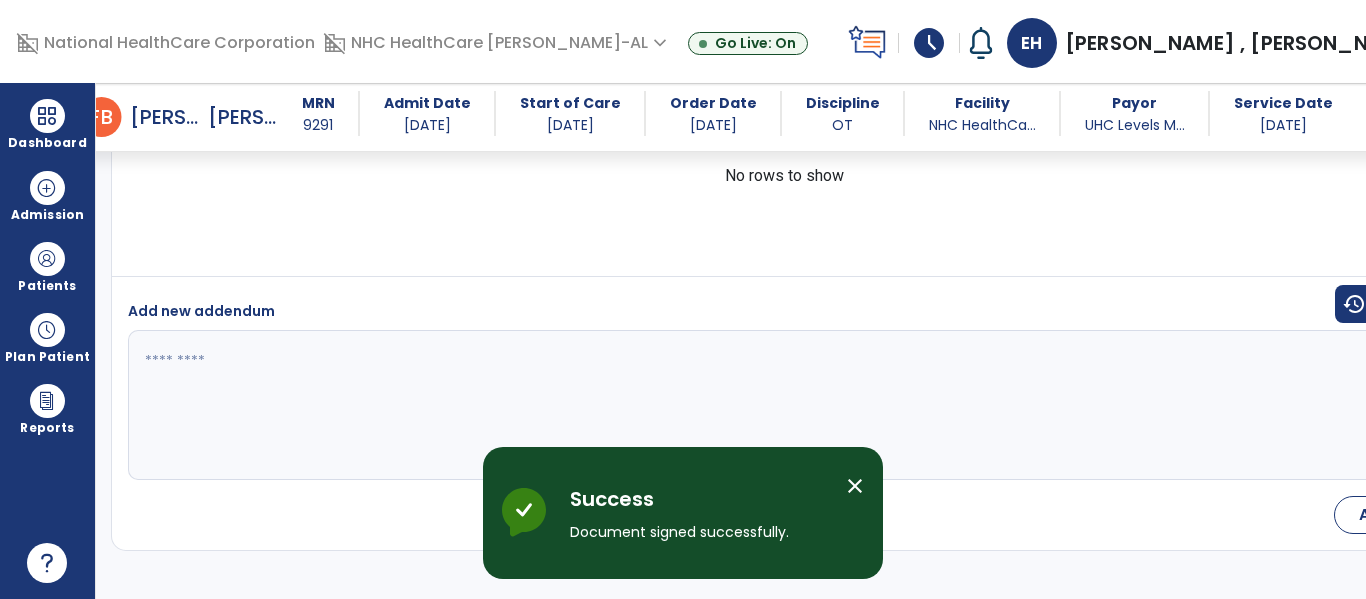 click on "close" at bounding box center [855, 486] 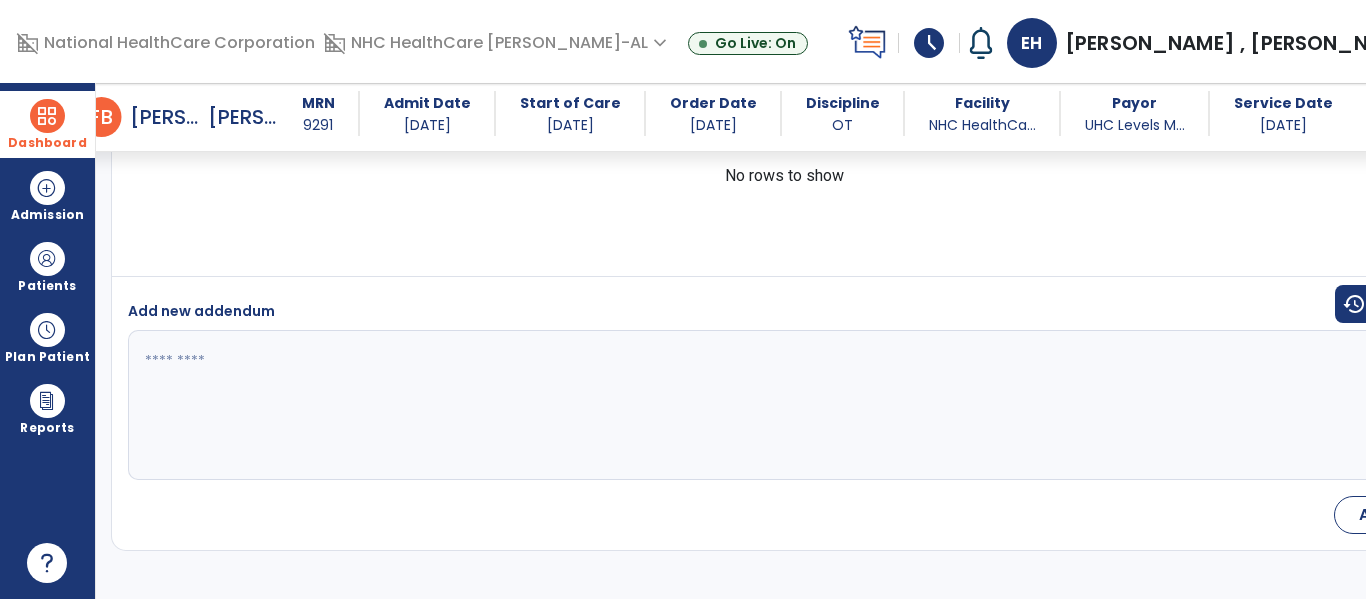 click on "Dashboard" at bounding box center (47, 143) 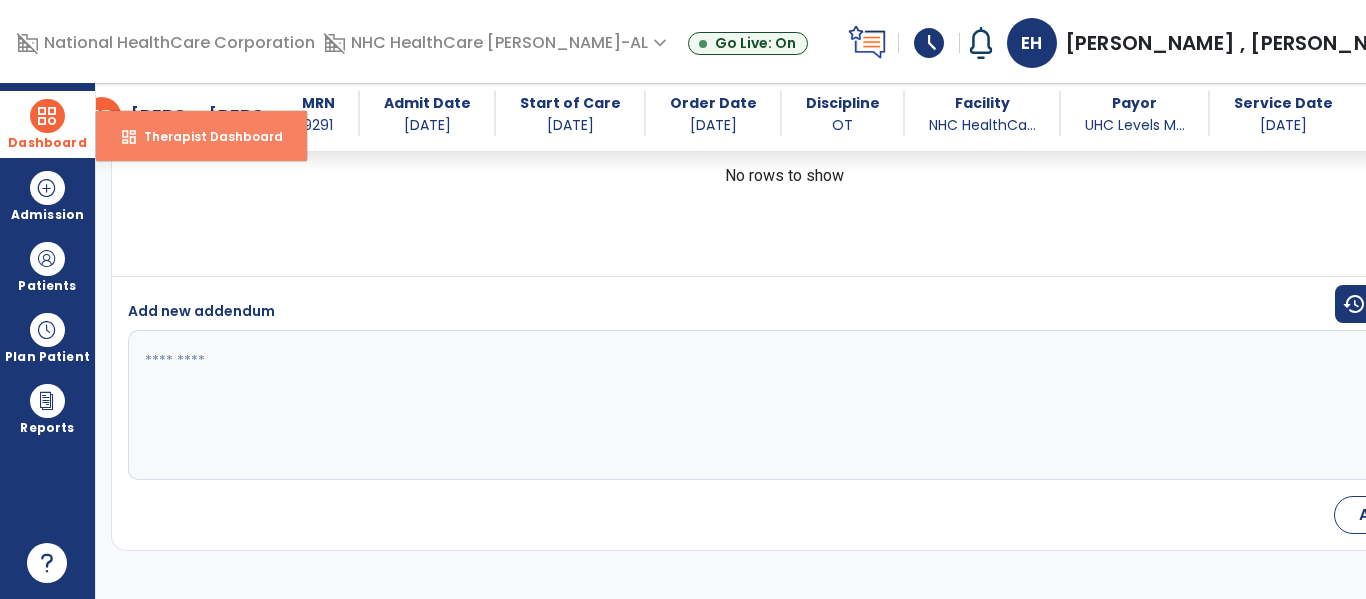 click on "dashboard  Therapist Dashboard" at bounding box center [201, 136] 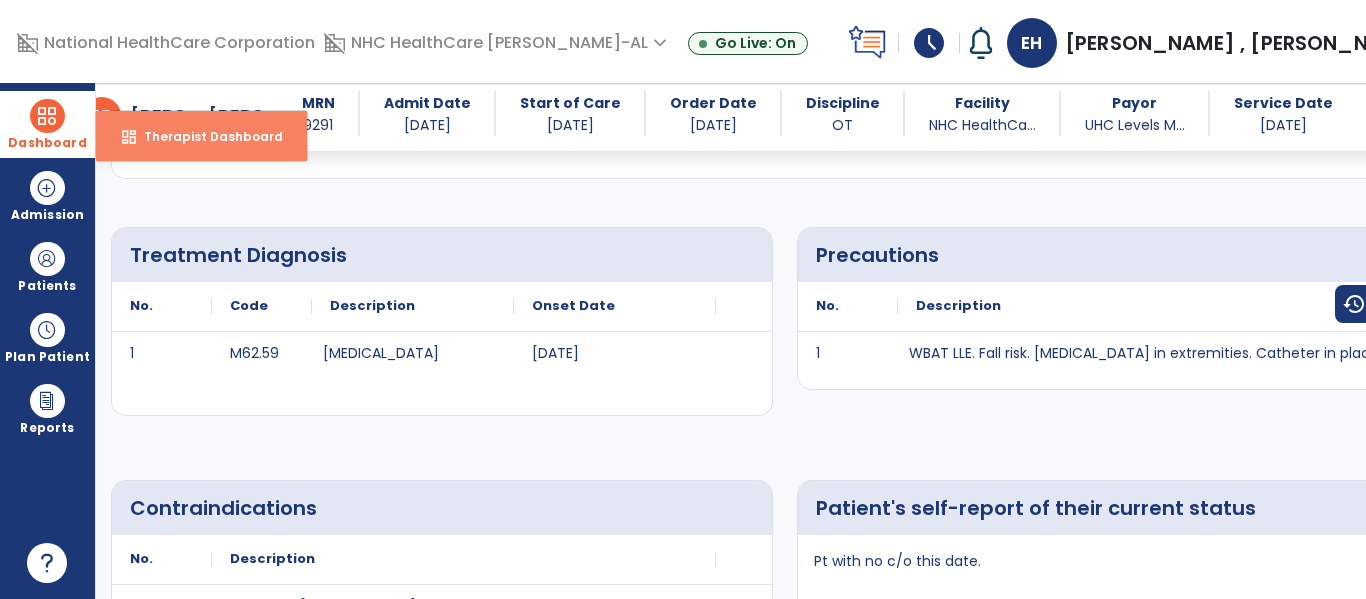 select on "****" 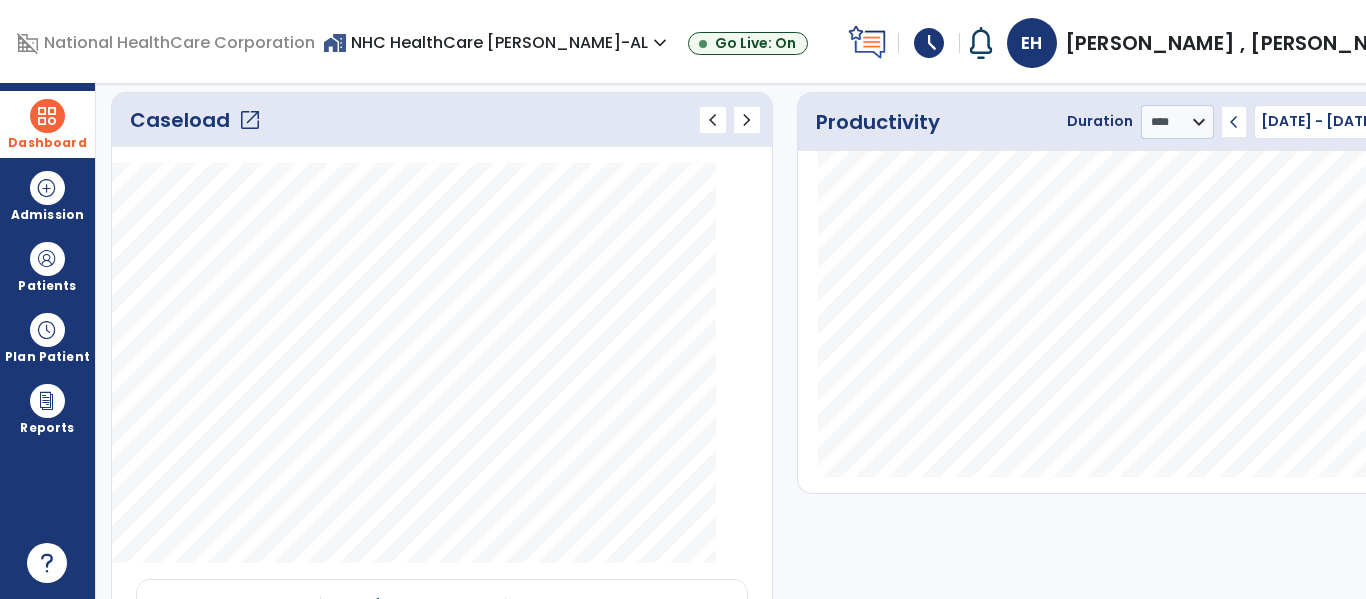 click on "open_in_new" 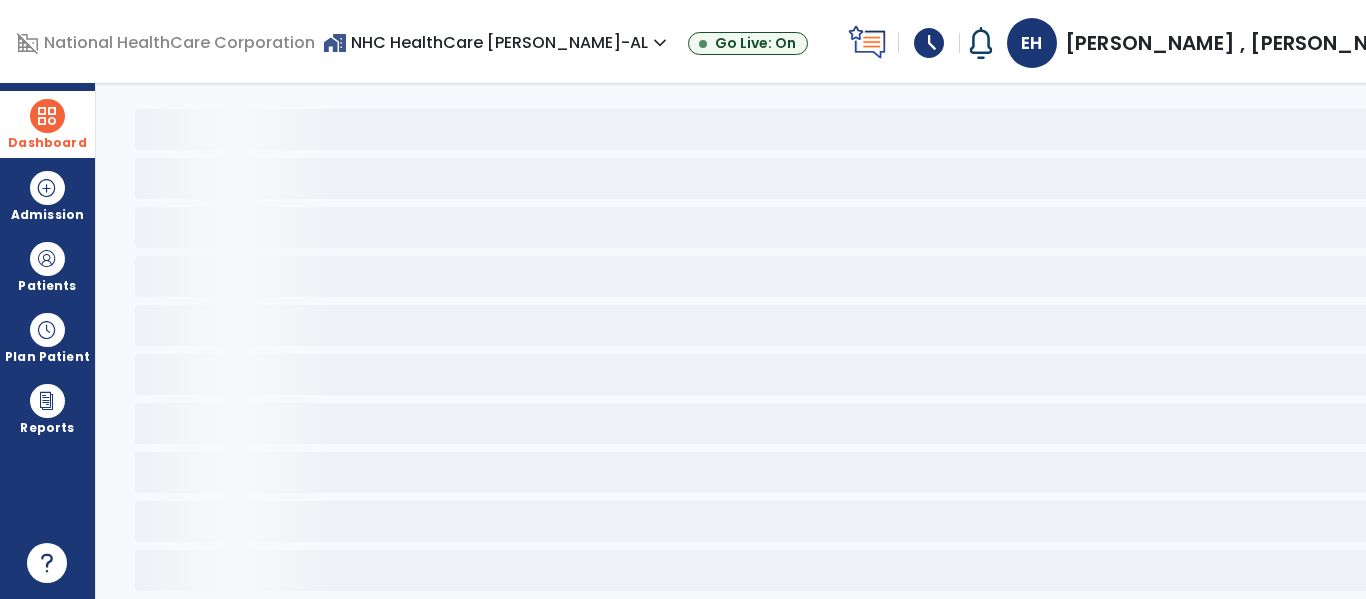 scroll, scrollTop: 68, scrollLeft: 0, axis: vertical 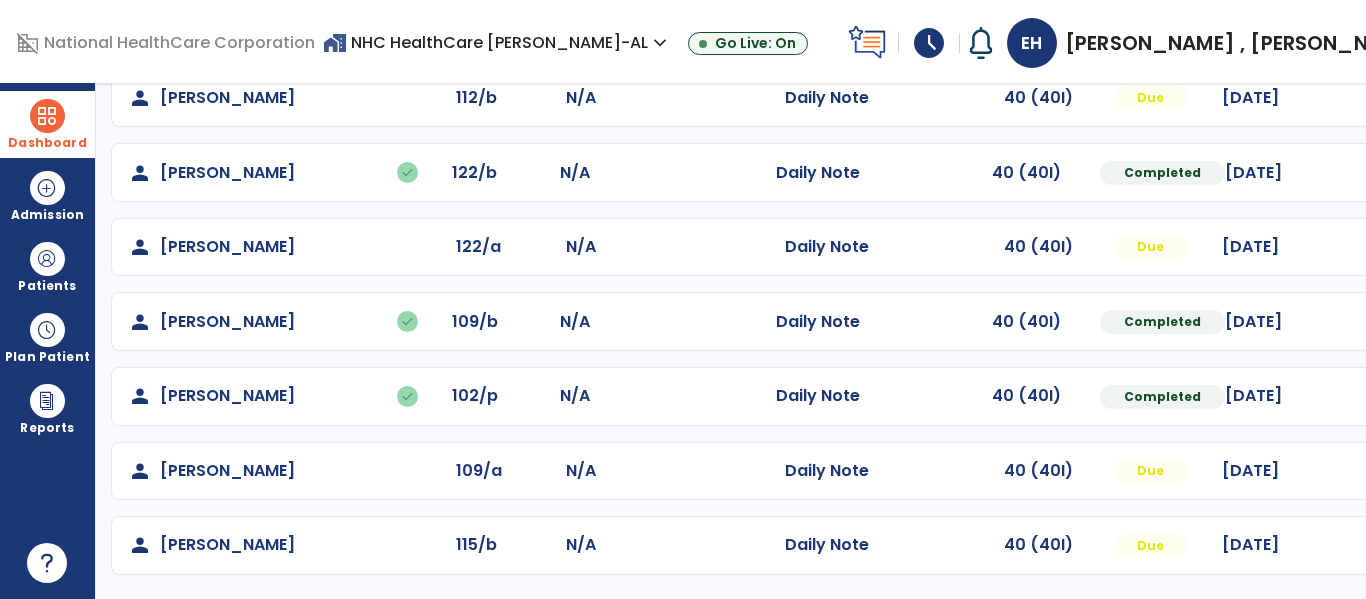 click at bounding box center [1395, 98] 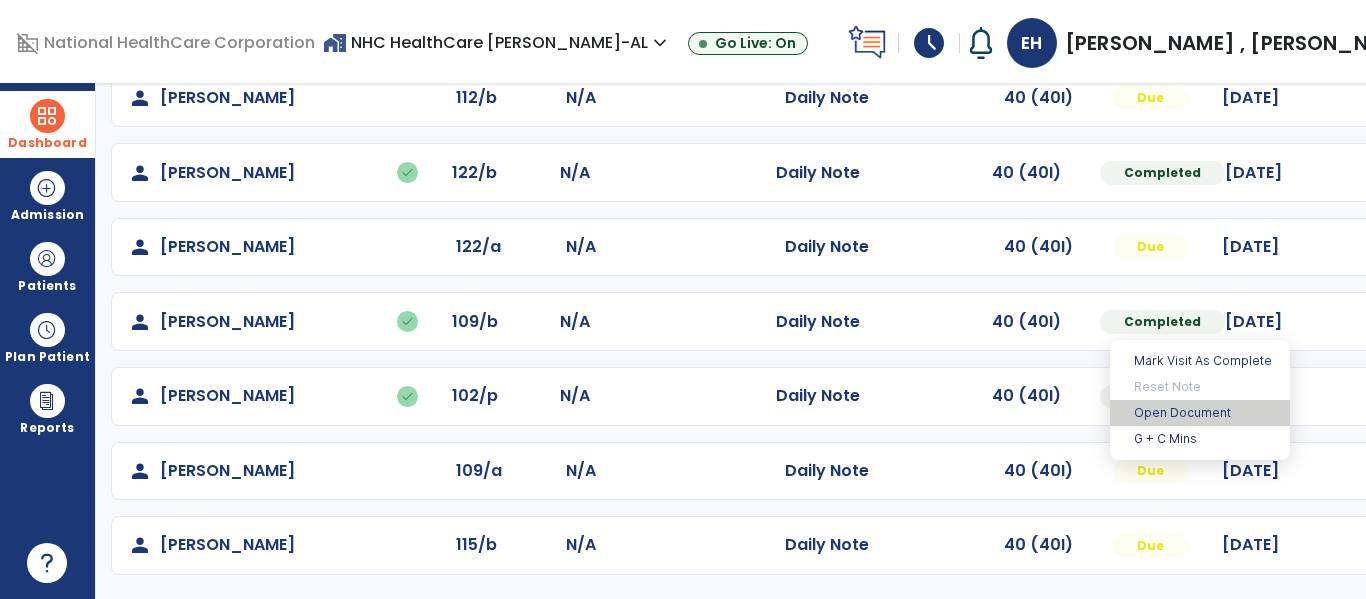click on "Open Document" at bounding box center (1200, 413) 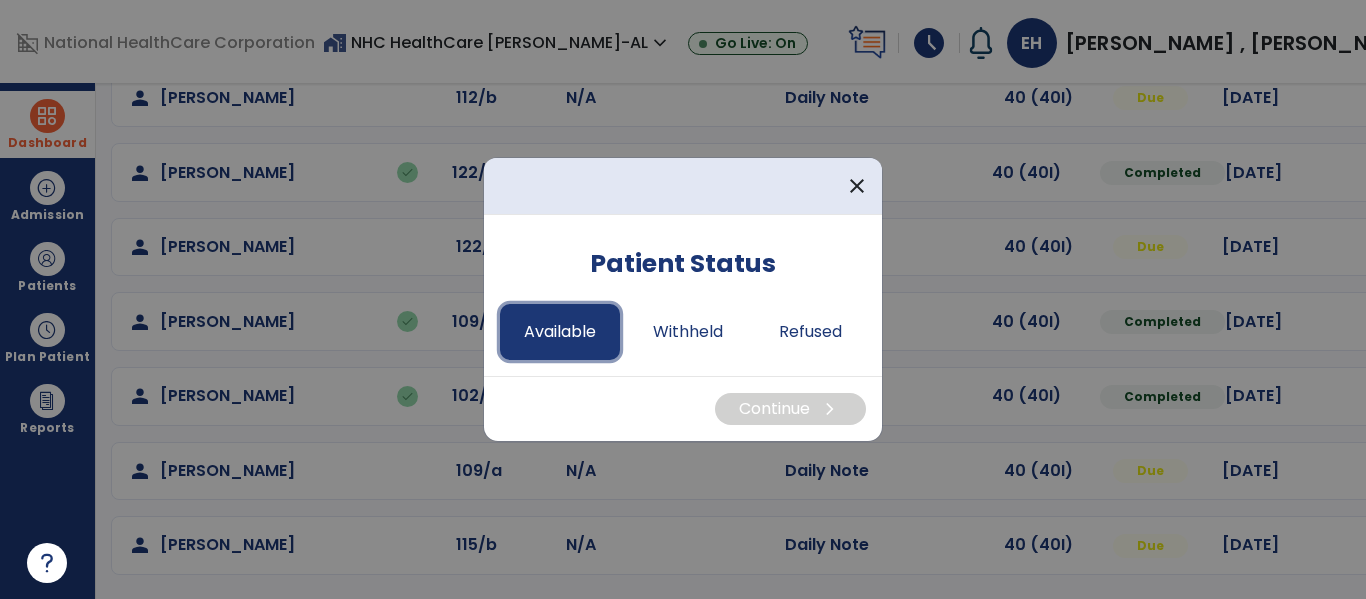 click on "Available" at bounding box center (560, 332) 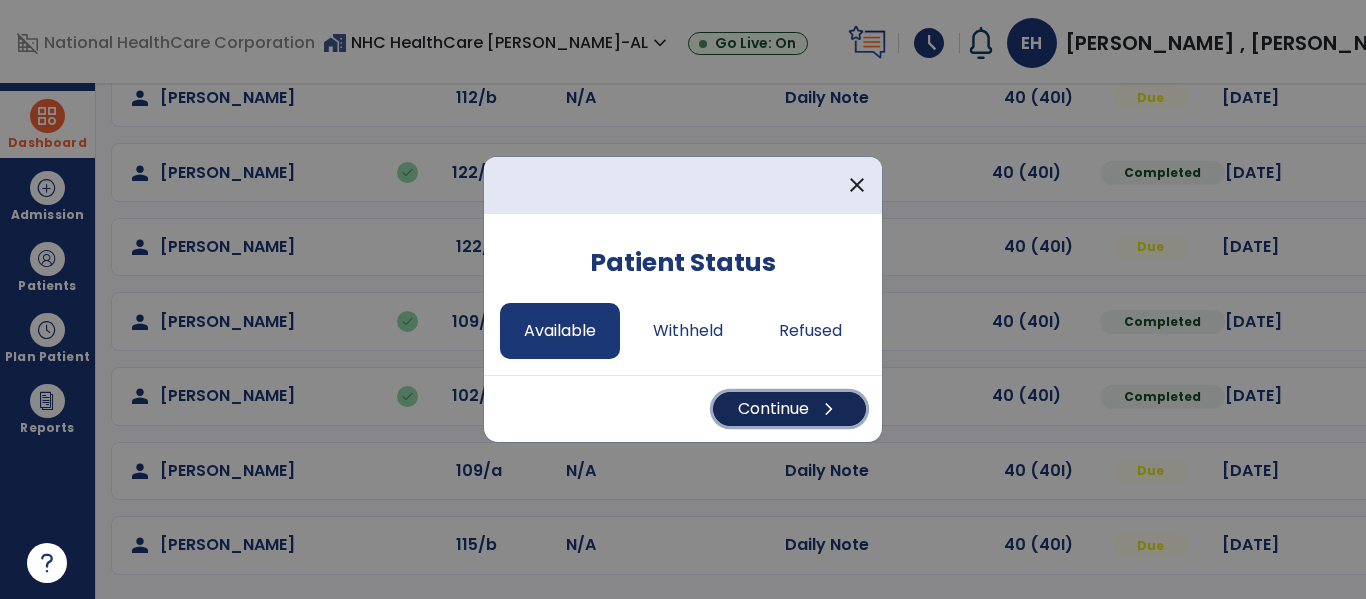click on "Continue   chevron_right" at bounding box center [789, 409] 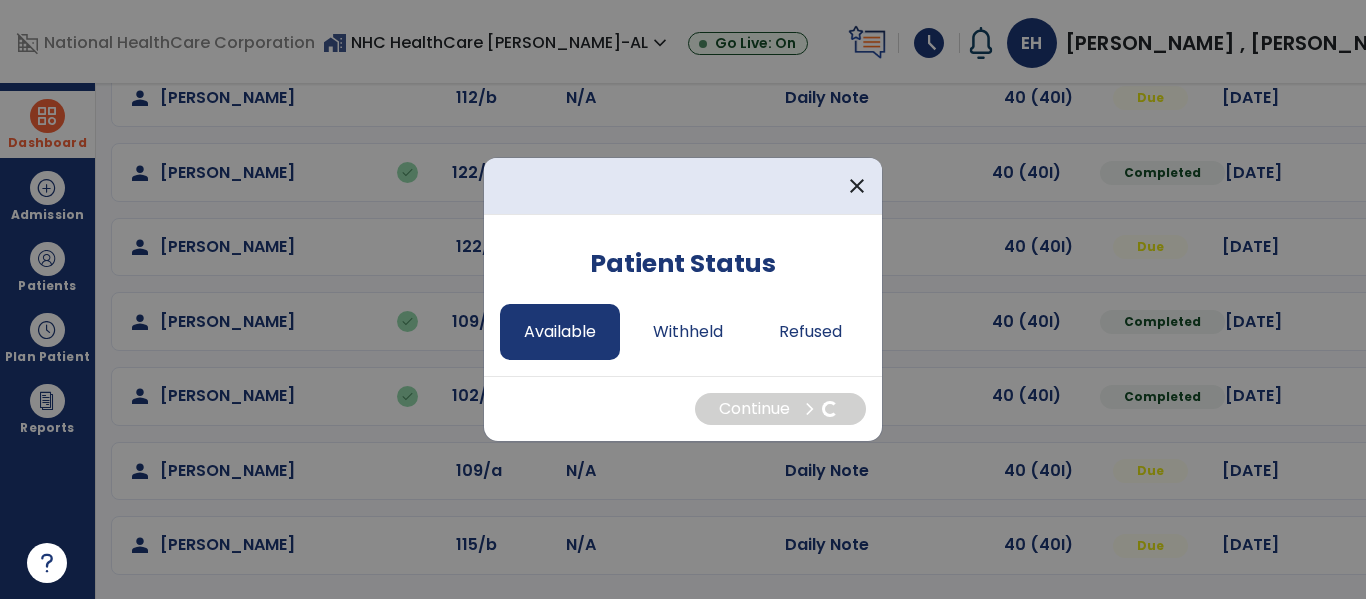 select on "*" 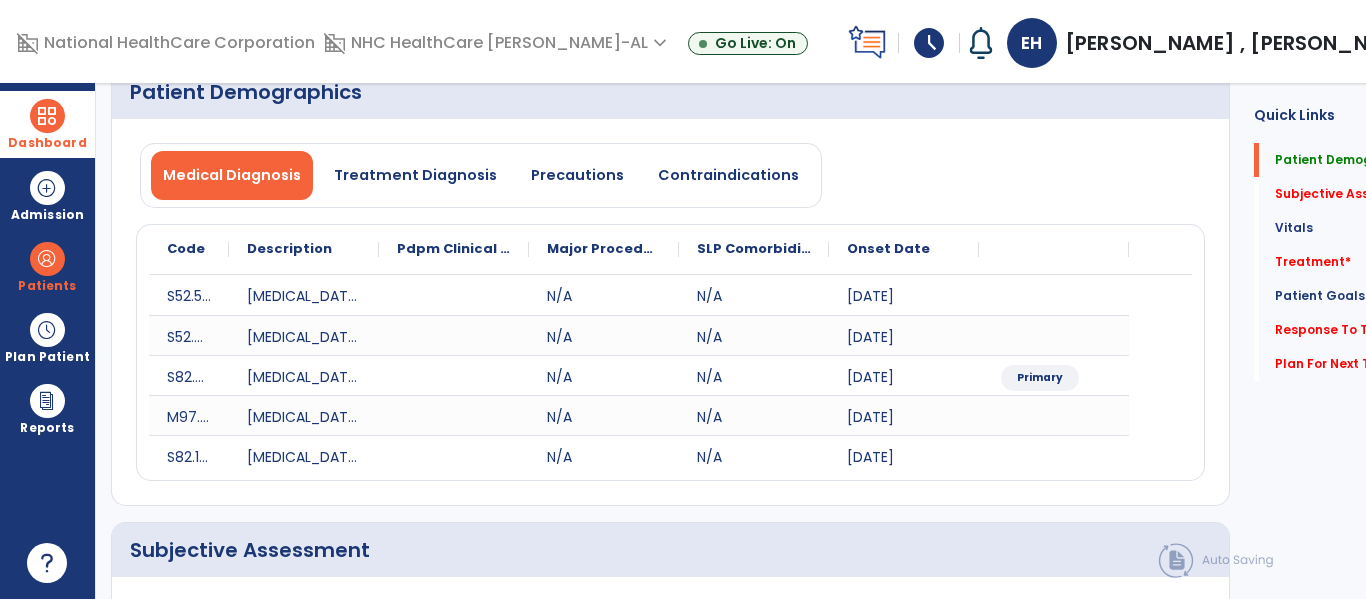 scroll, scrollTop: 0, scrollLeft: 0, axis: both 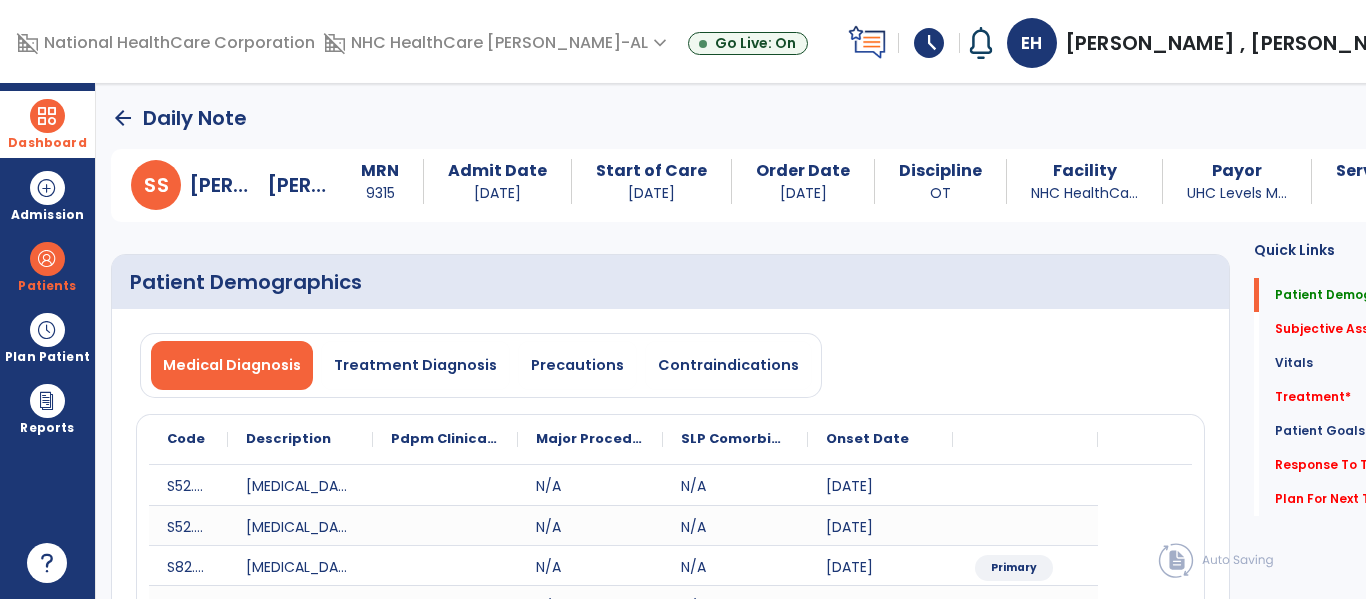 click on "[PERSON_NAME] , [PERSON_NAME]" at bounding box center (1242, 43) 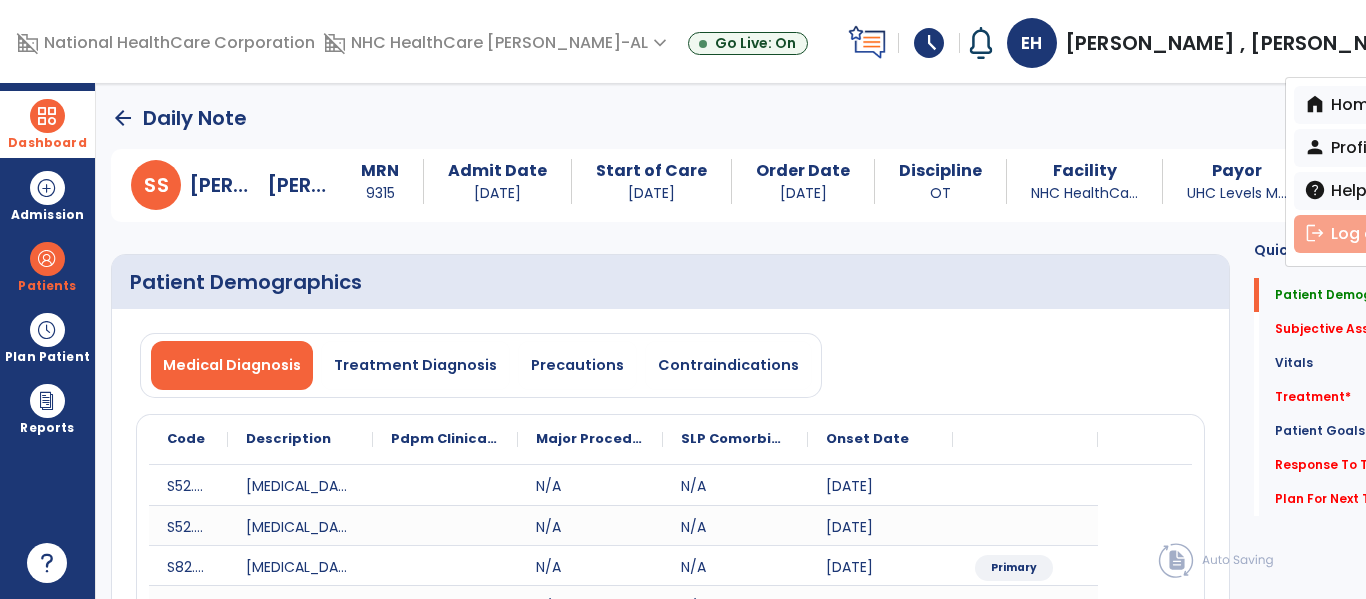 click on "logout   Log out" at bounding box center (1365, 234) 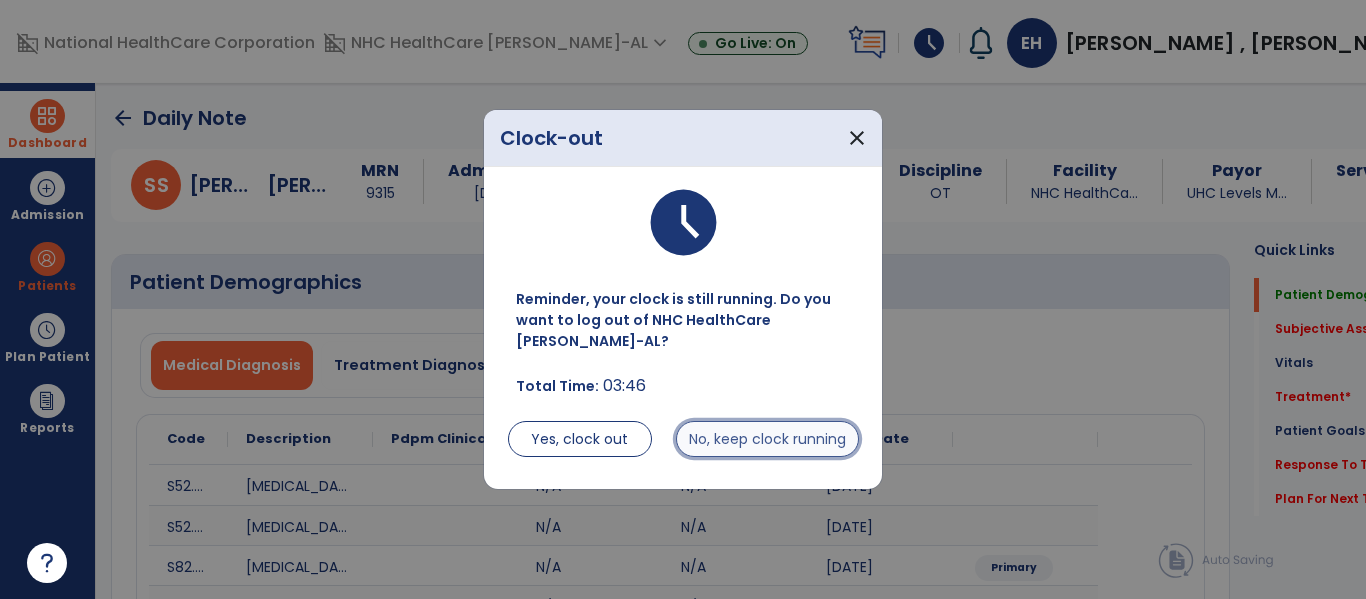 click on "No, keep clock running" at bounding box center [767, 439] 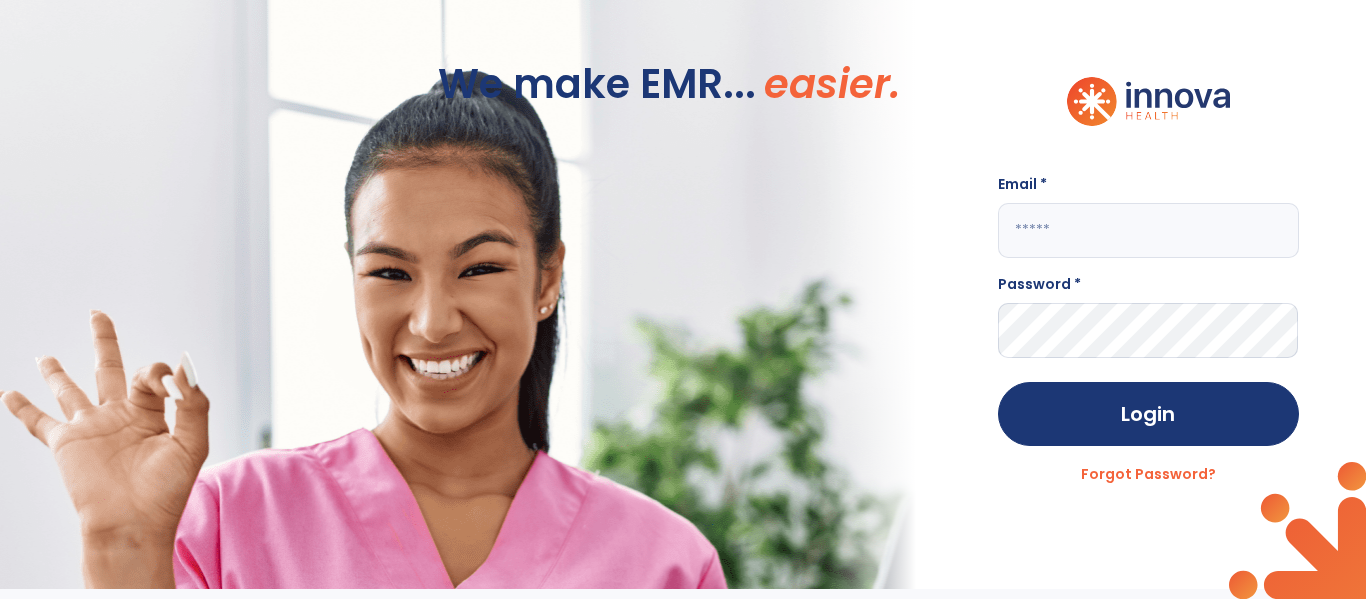 click 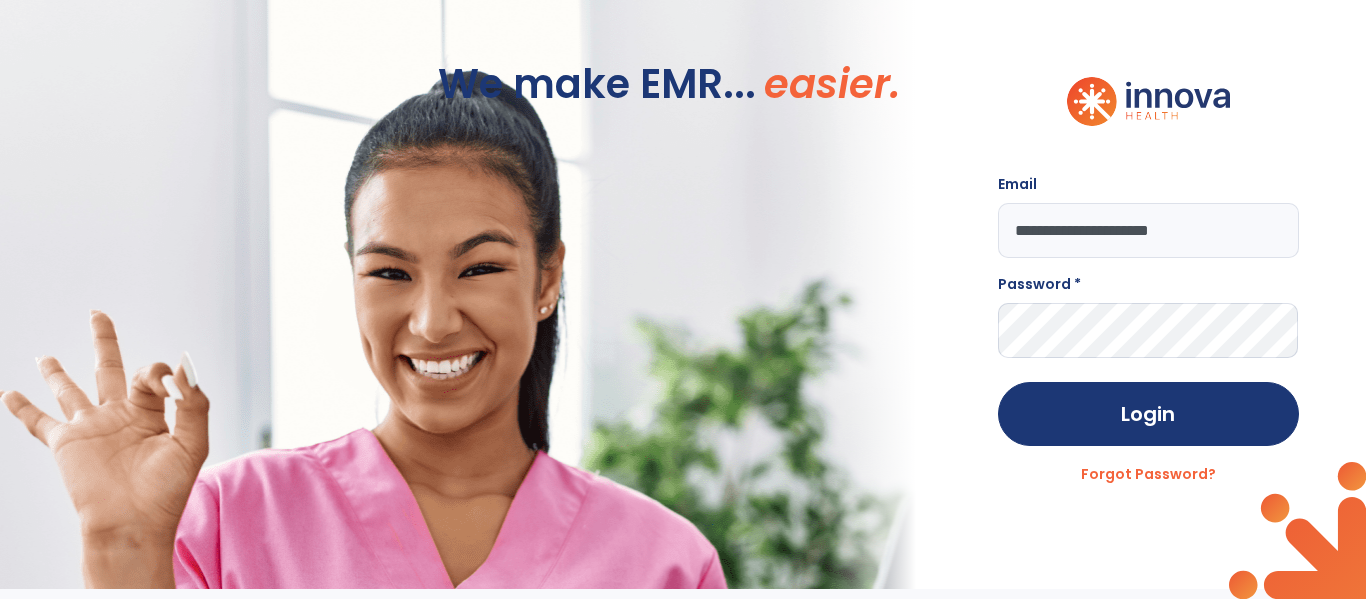 type on "**********" 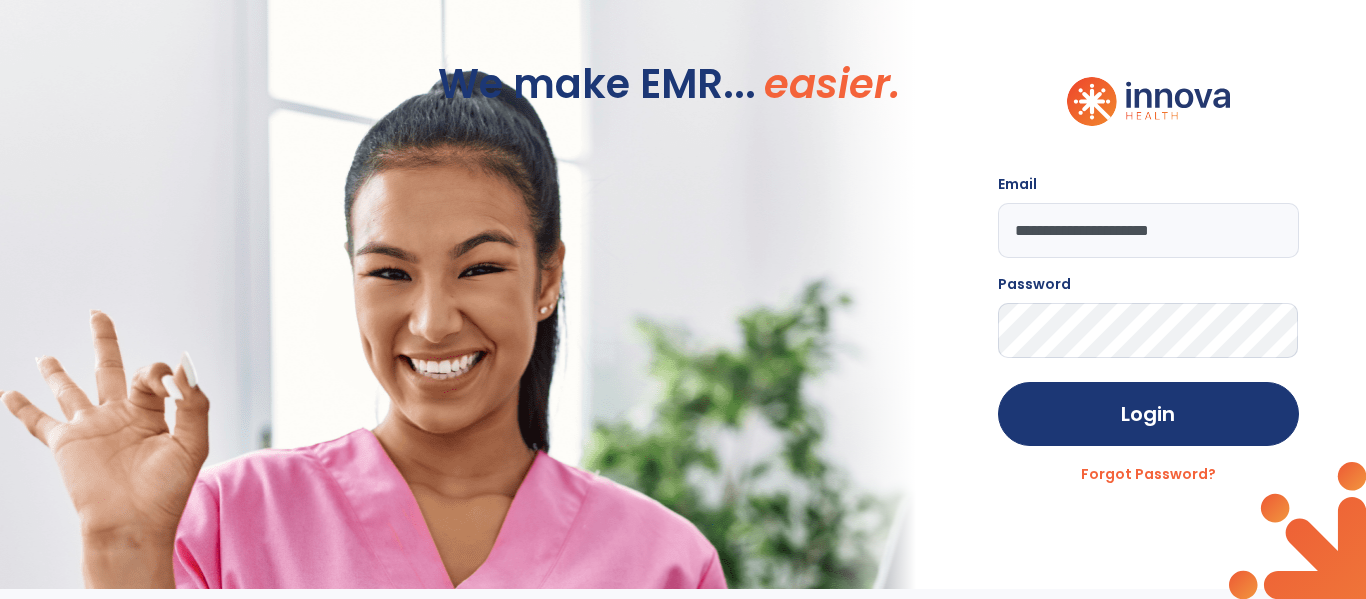 click on "Login" 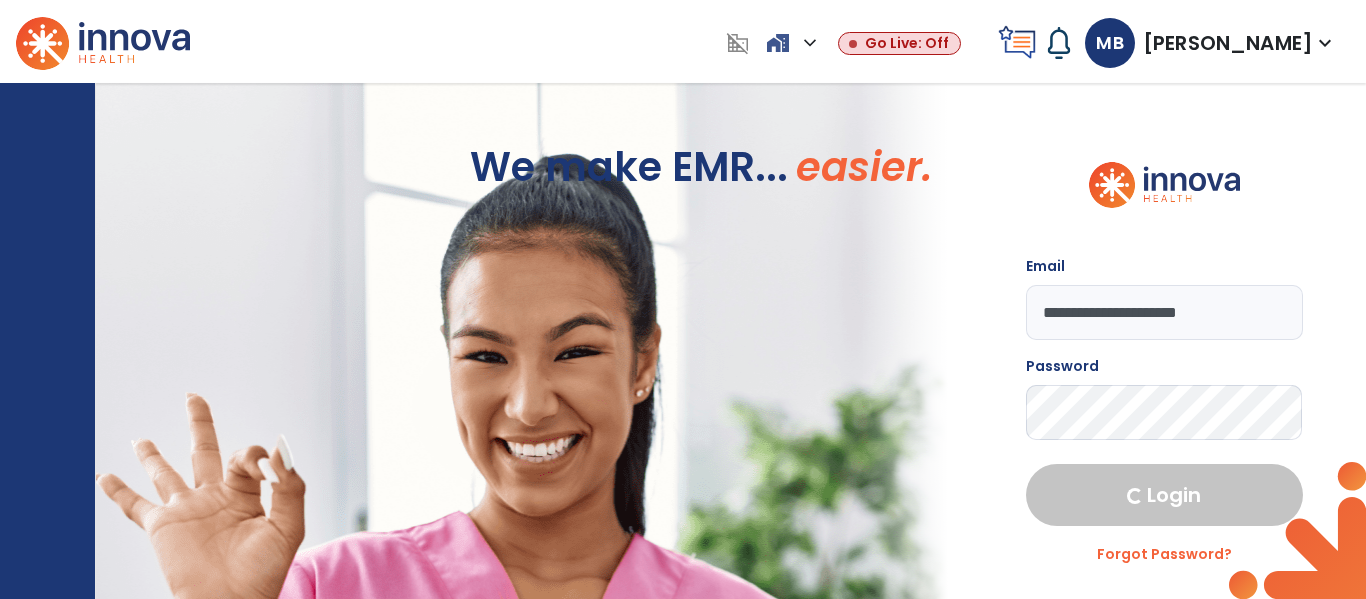 select on "****" 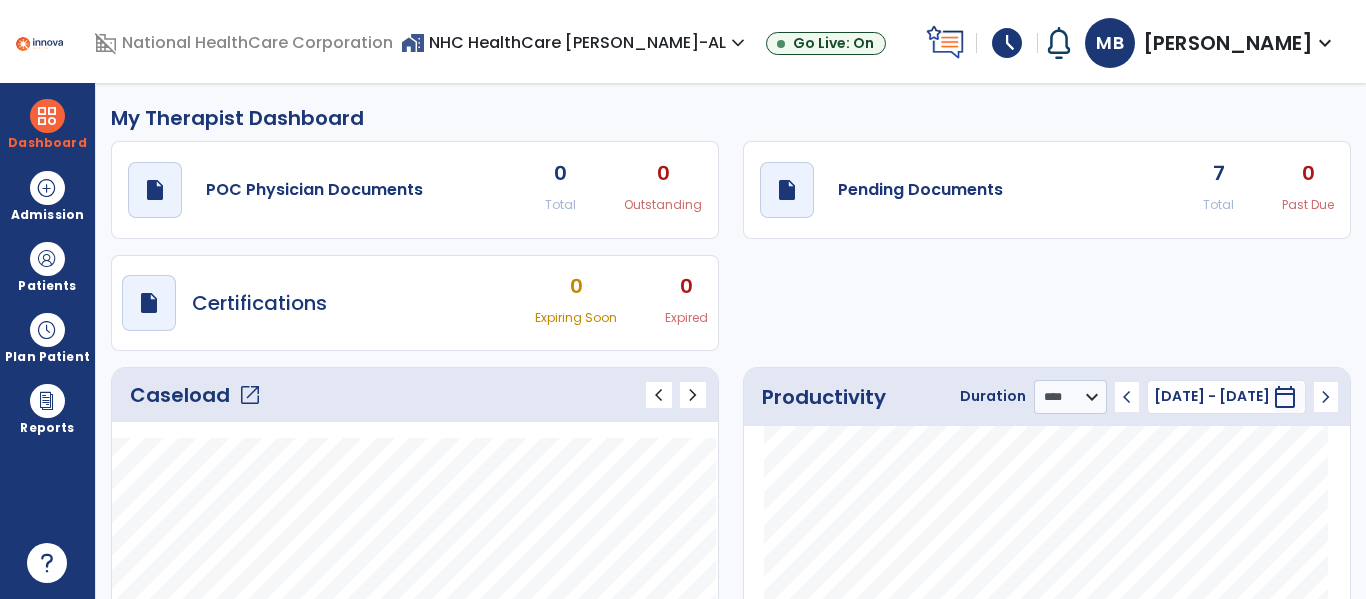 click on "open_in_new" 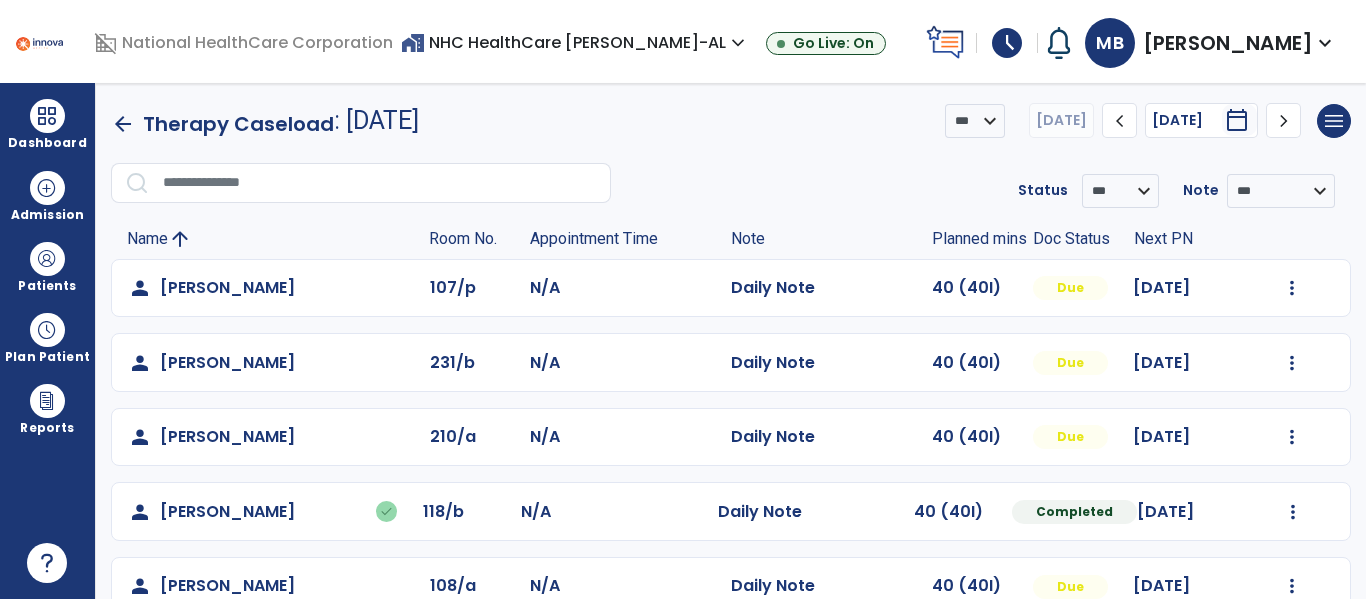 scroll, scrollTop: 413, scrollLeft: 0, axis: vertical 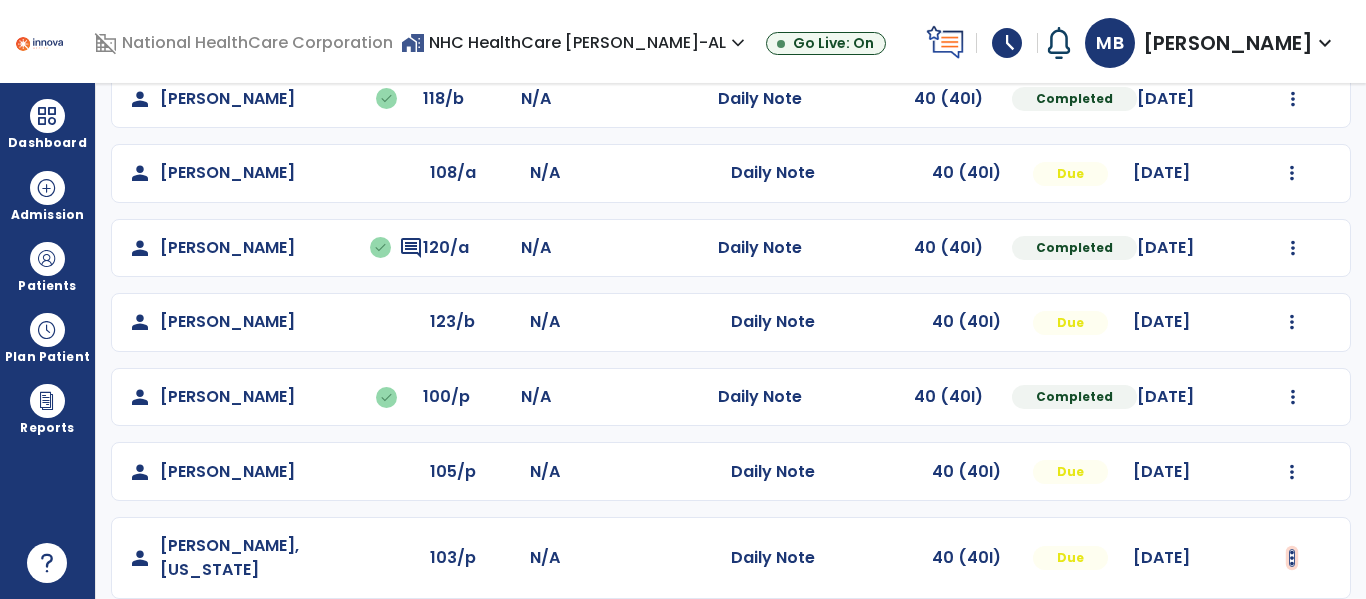 click at bounding box center (1292, -125) 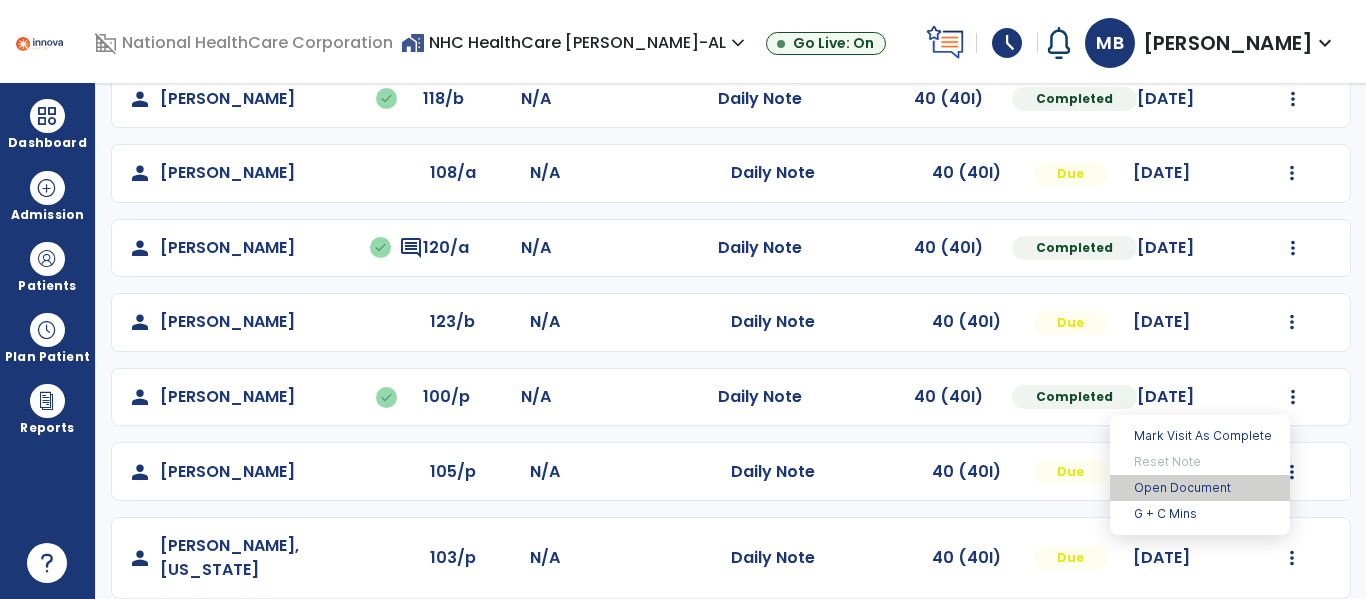 click on "Open Document" at bounding box center (1200, 488) 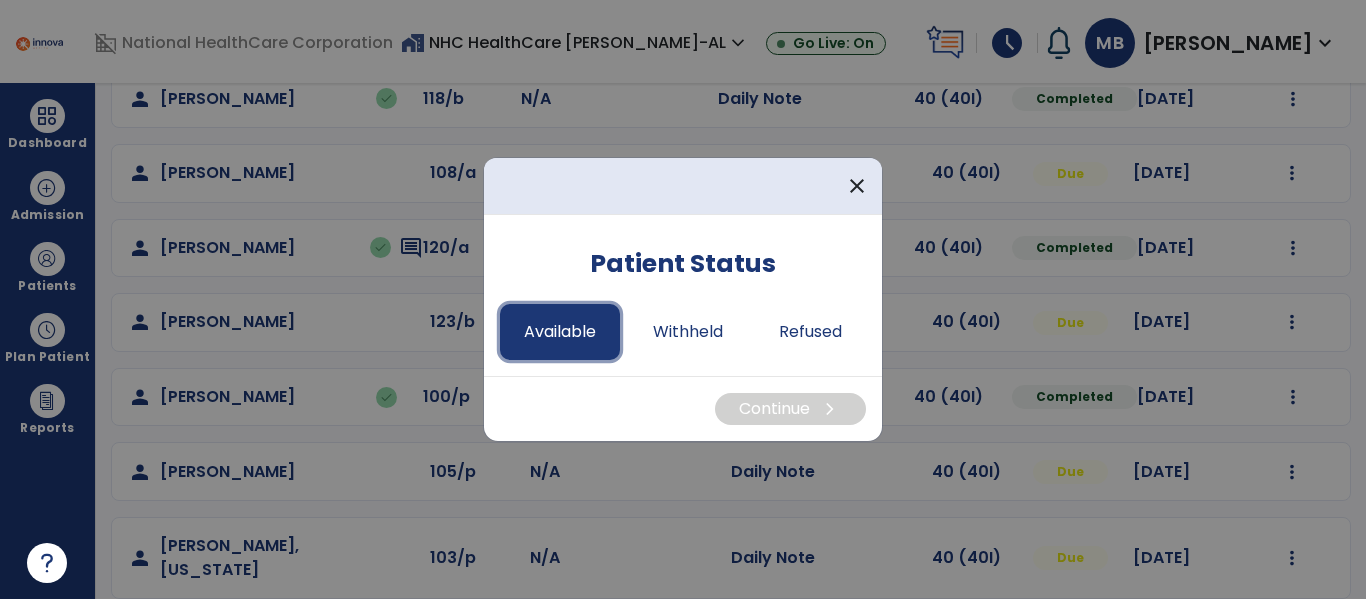 click on "Available" at bounding box center [560, 332] 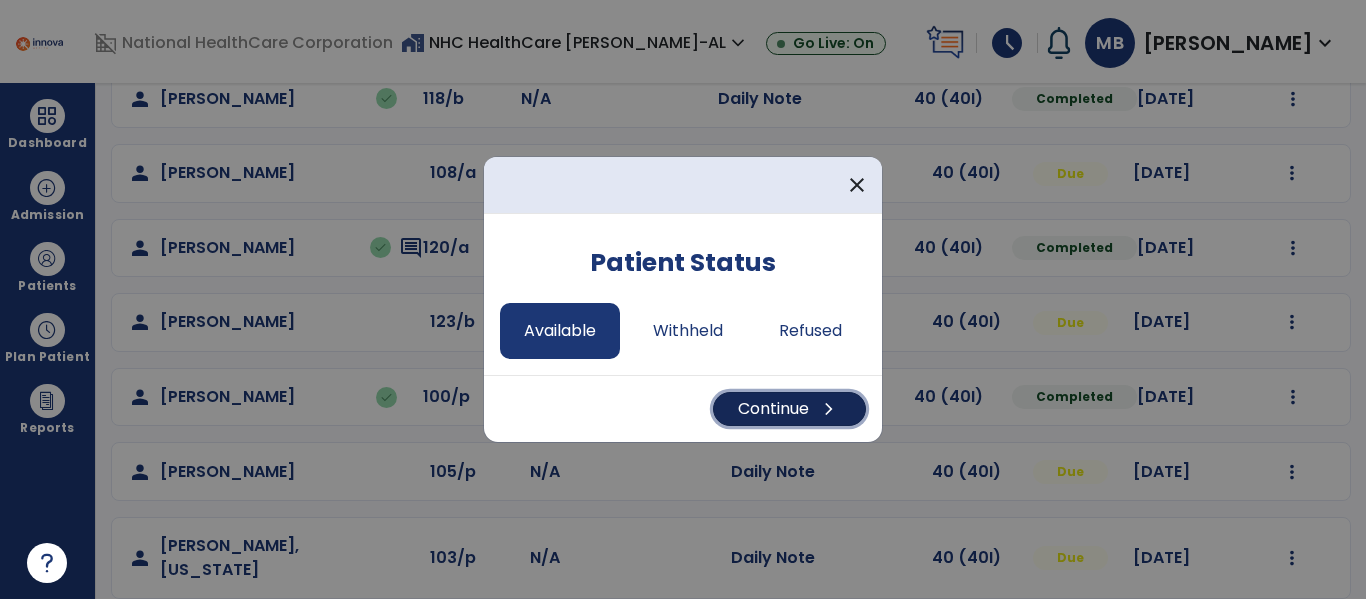 click on "Continue   chevron_right" at bounding box center [789, 409] 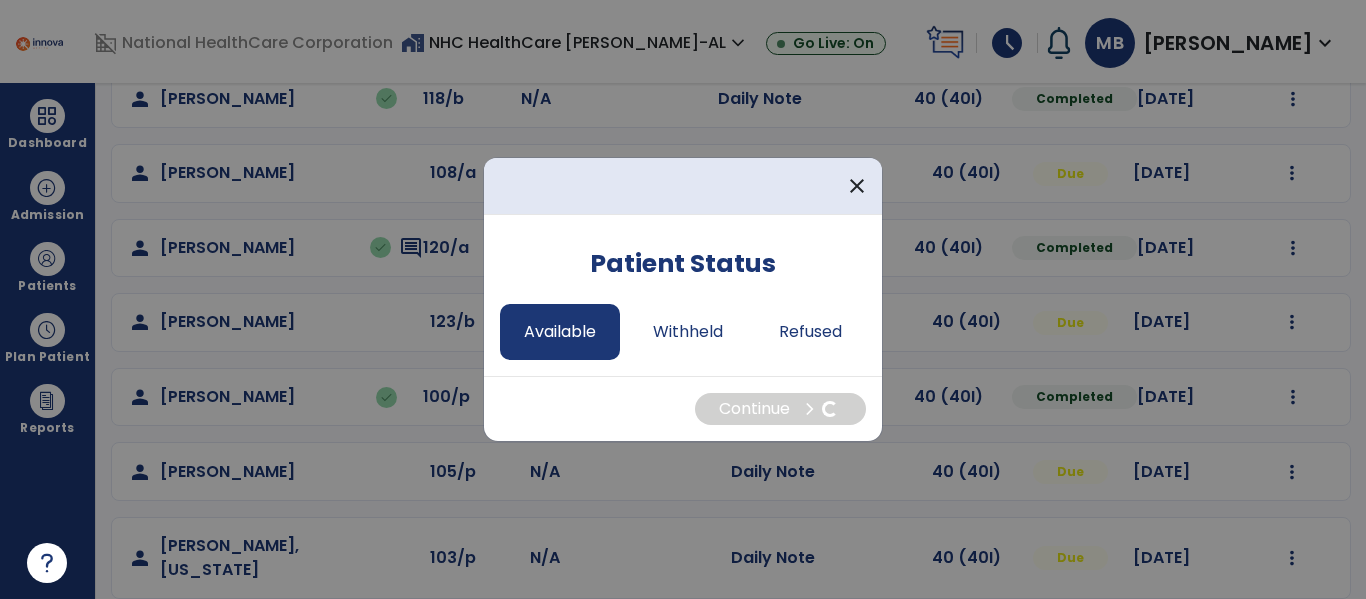 select on "*" 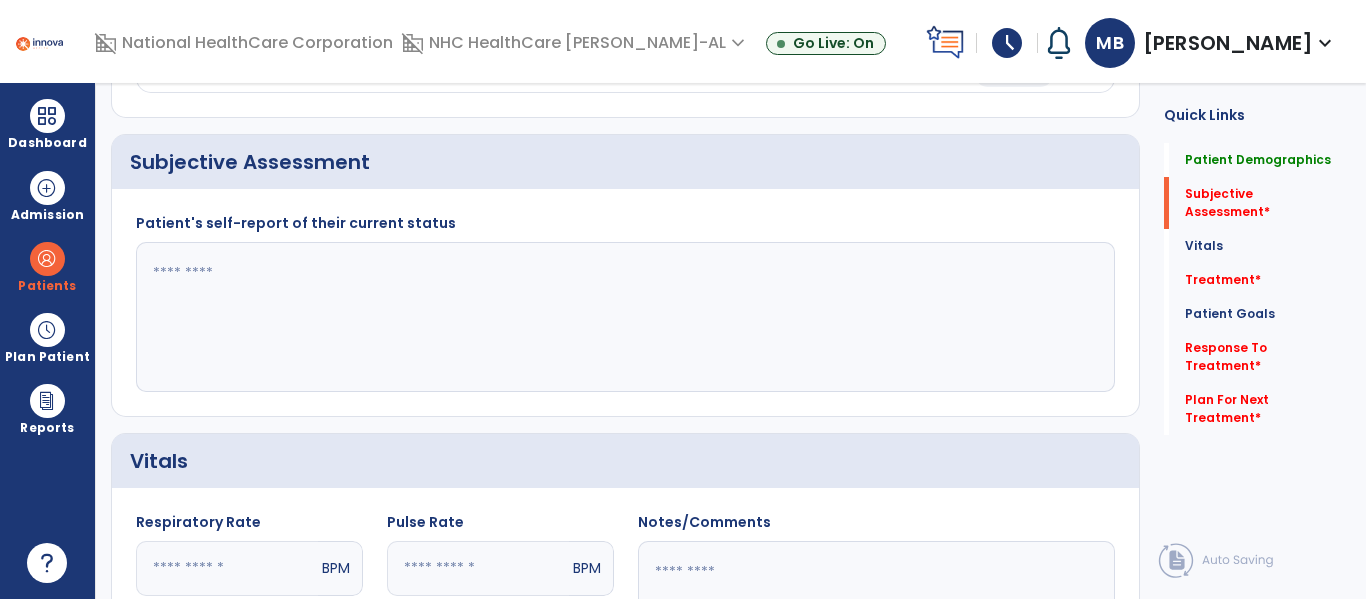 click 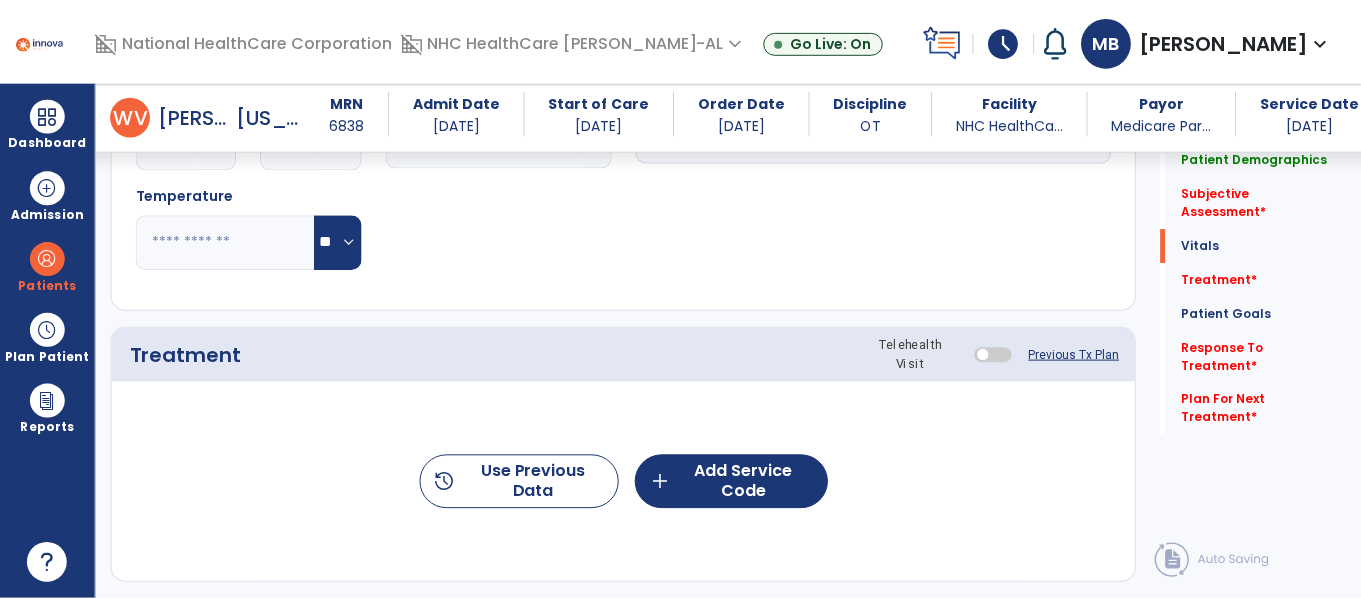 scroll, scrollTop: 923, scrollLeft: 0, axis: vertical 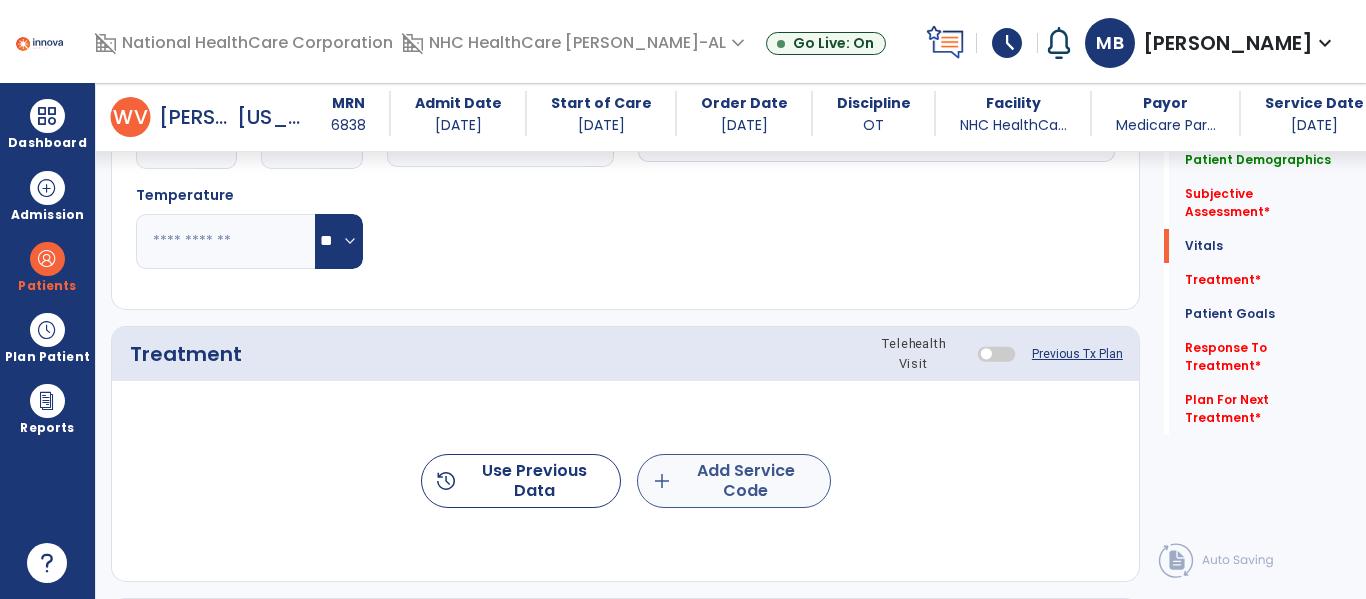 type on "**********" 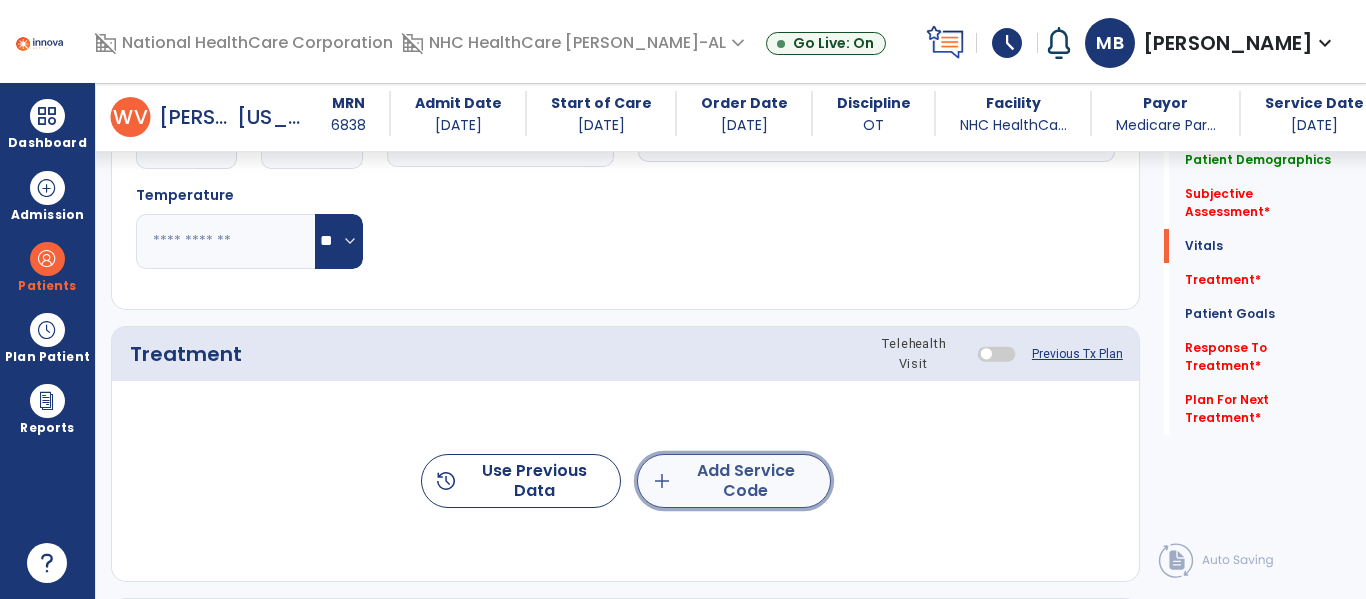 click on "add  Add Service Code" 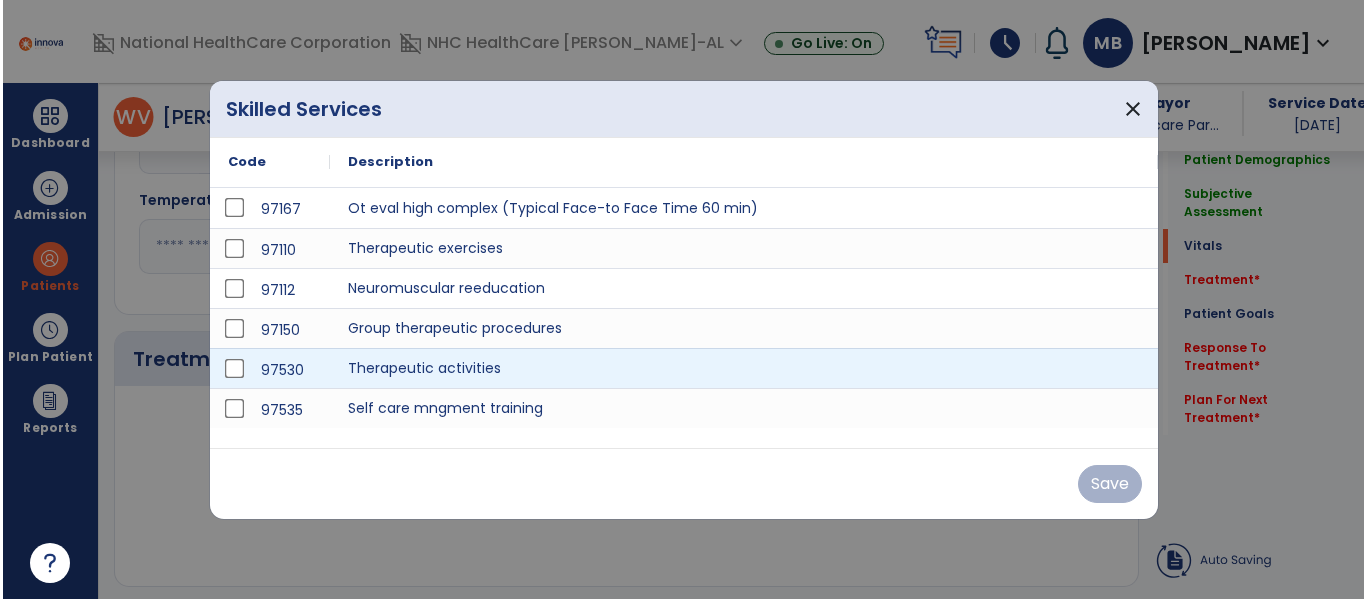 scroll, scrollTop: 923, scrollLeft: 0, axis: vertical 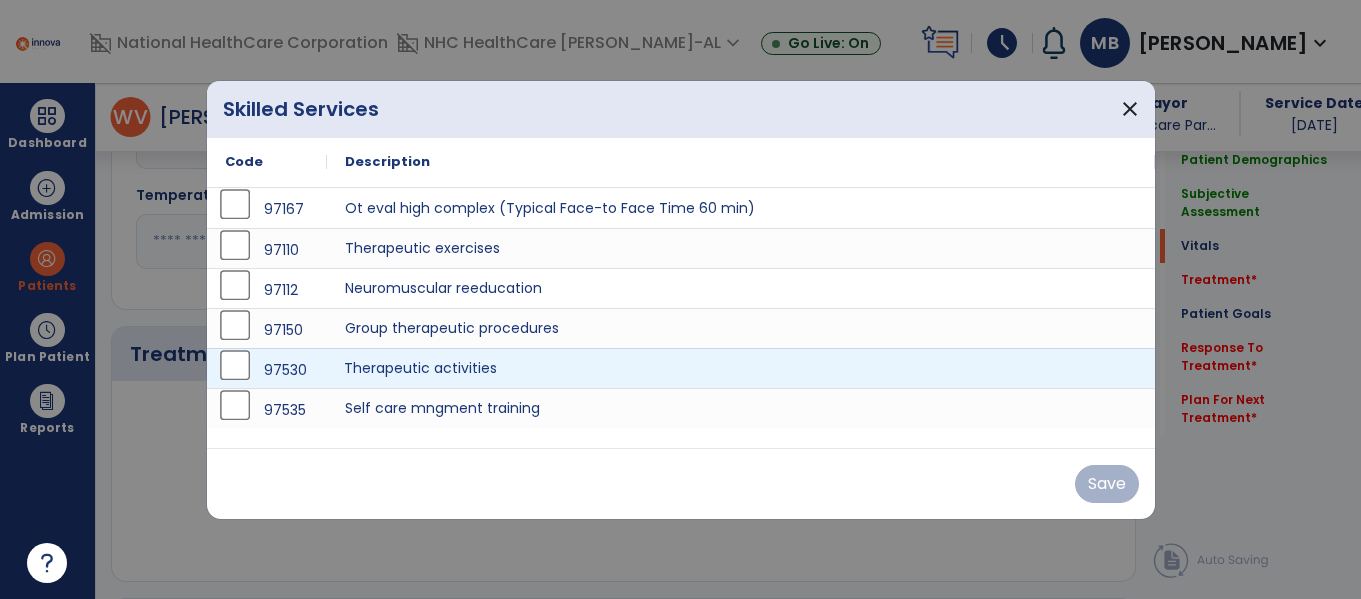 click on "Therapeutic activities" at bounding box center [741, 368] 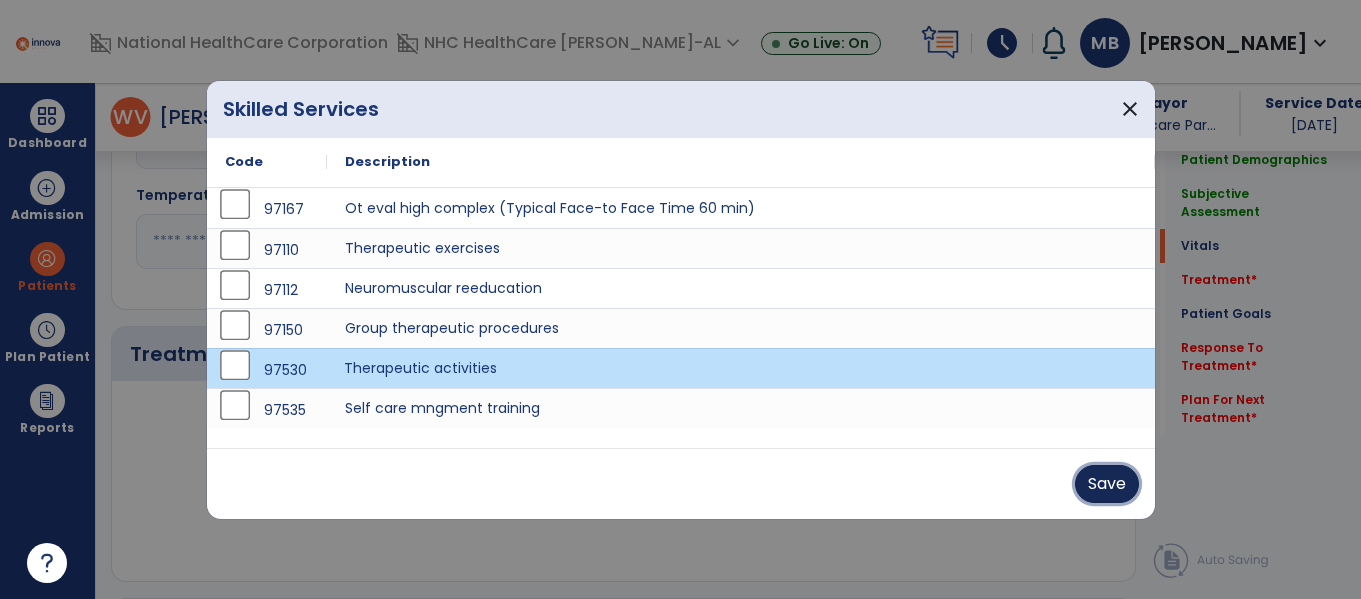 click on "Save" at bounding box center (1107, 484) 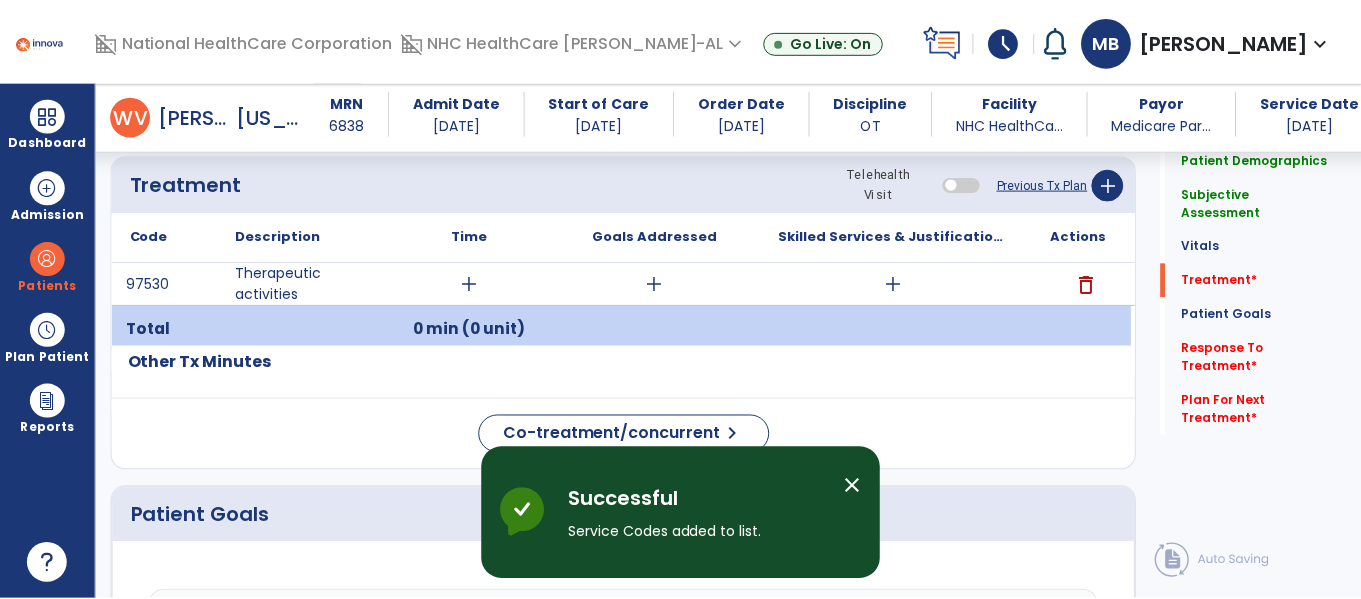 scroll, scrollTop: 1094, scrollLeft: 0, axis: vertical 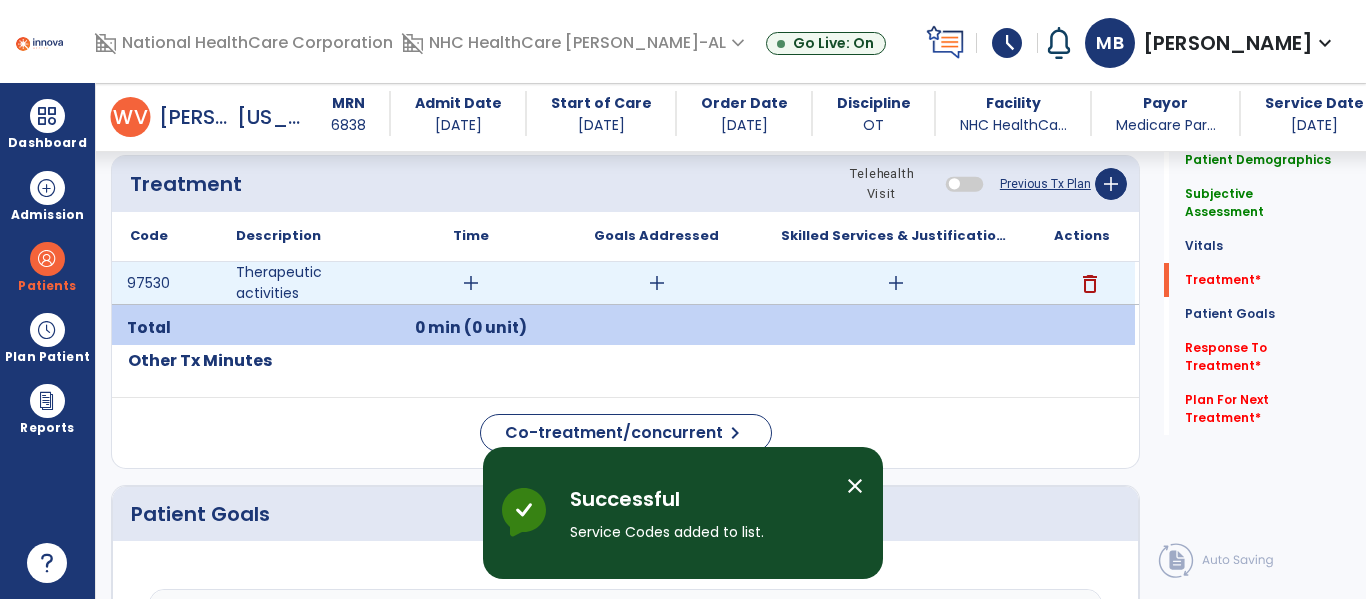 click on "add" at bounding box center [471, 283] 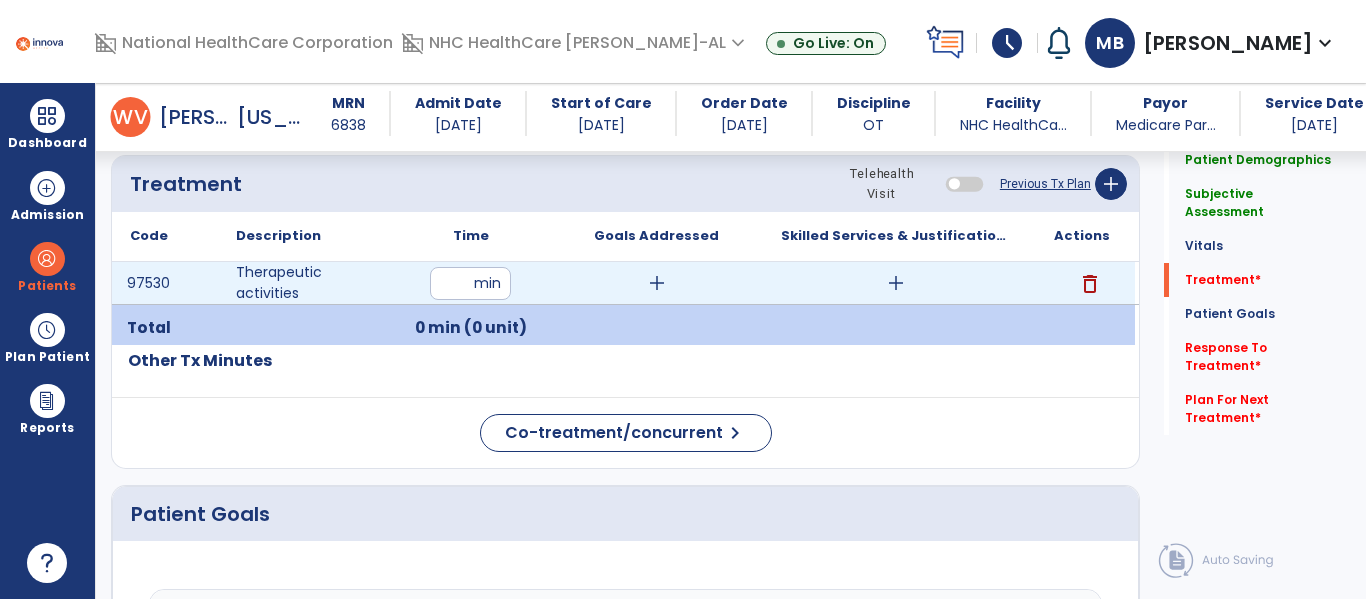 type on "**" 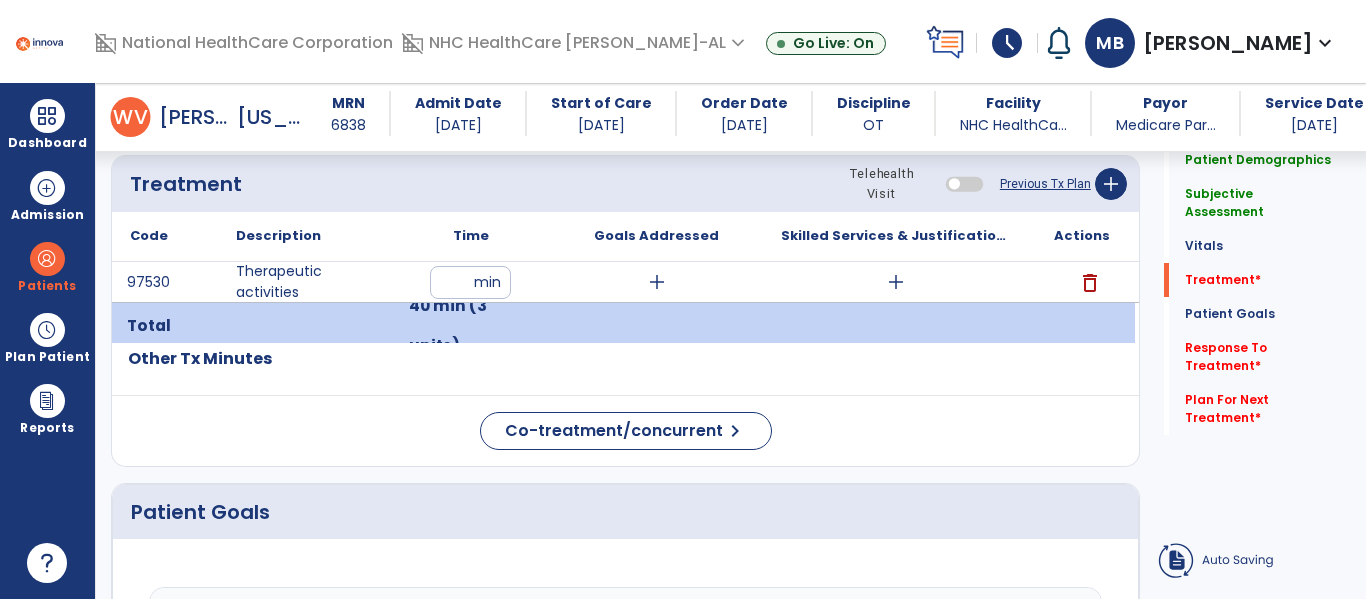 click on "Patient Goals" 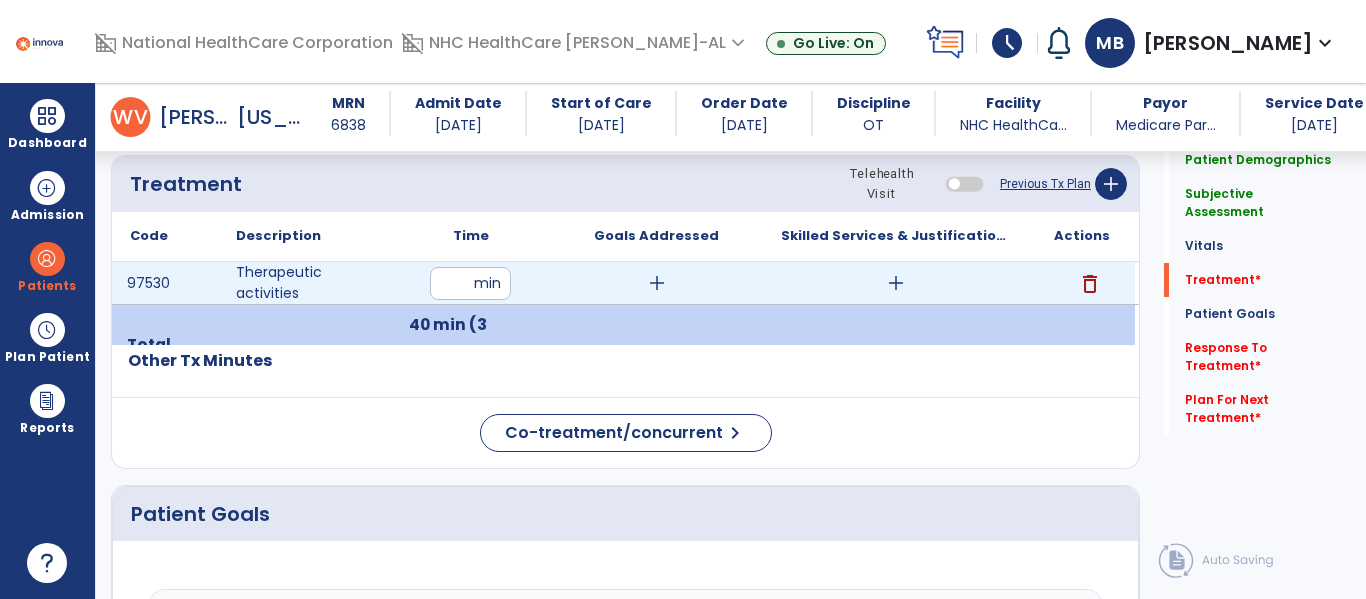 click on "add" at bounding box center [657, 283] 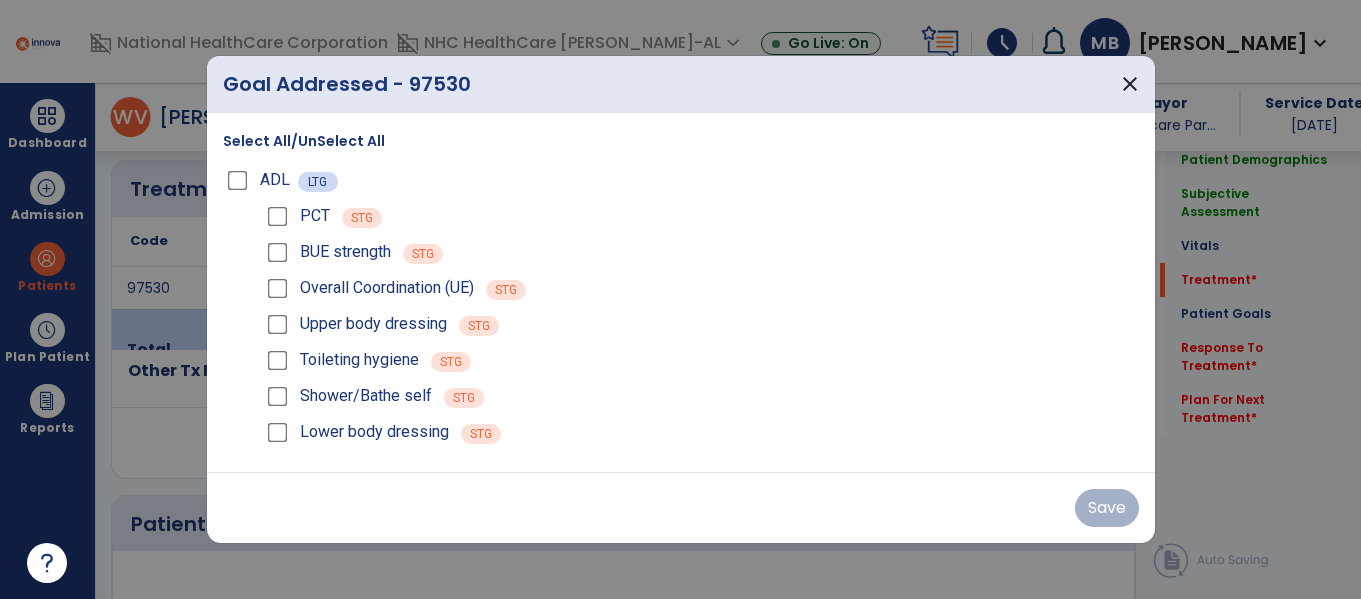 scroll, scrollTop: 1094, scrollLeft: 0, axis: vertical 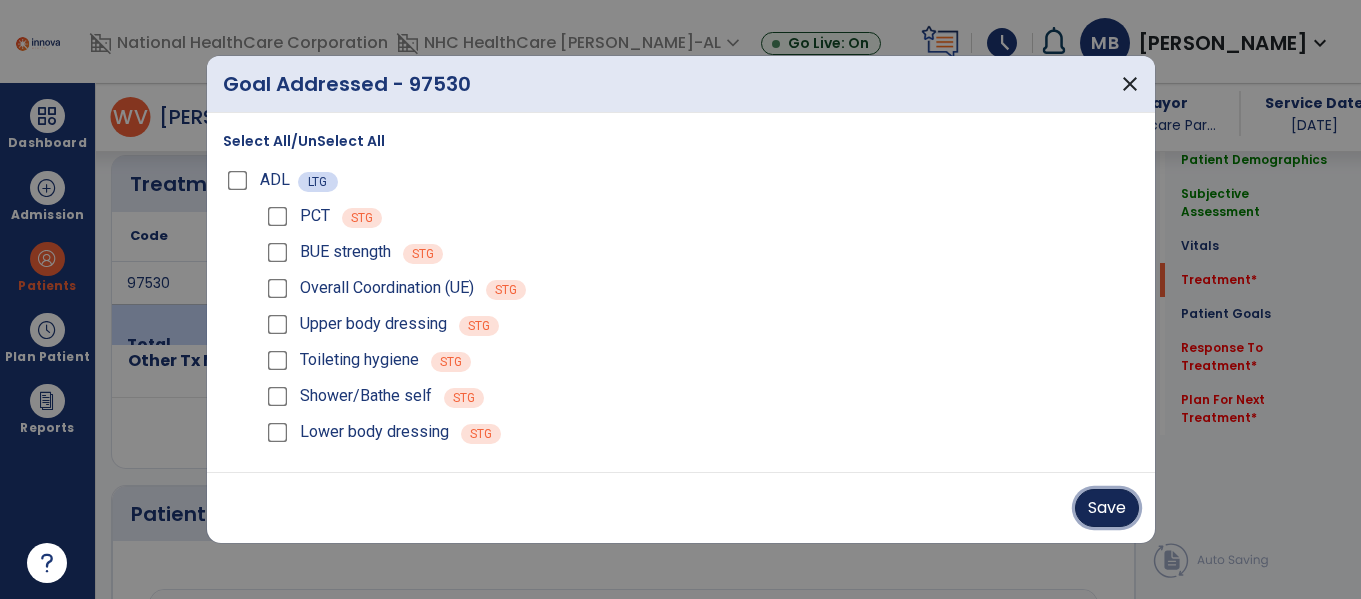 click on "Save" at bounding box center (1107, 508) 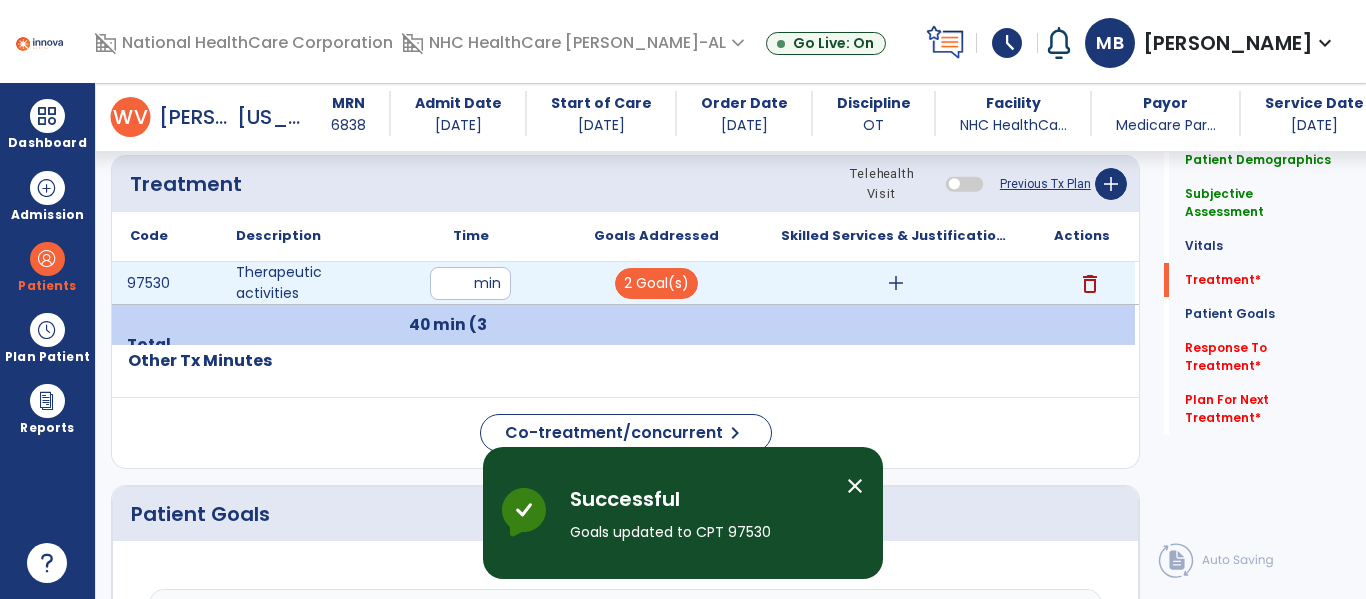click on "add" at bounding box center [896, 283] 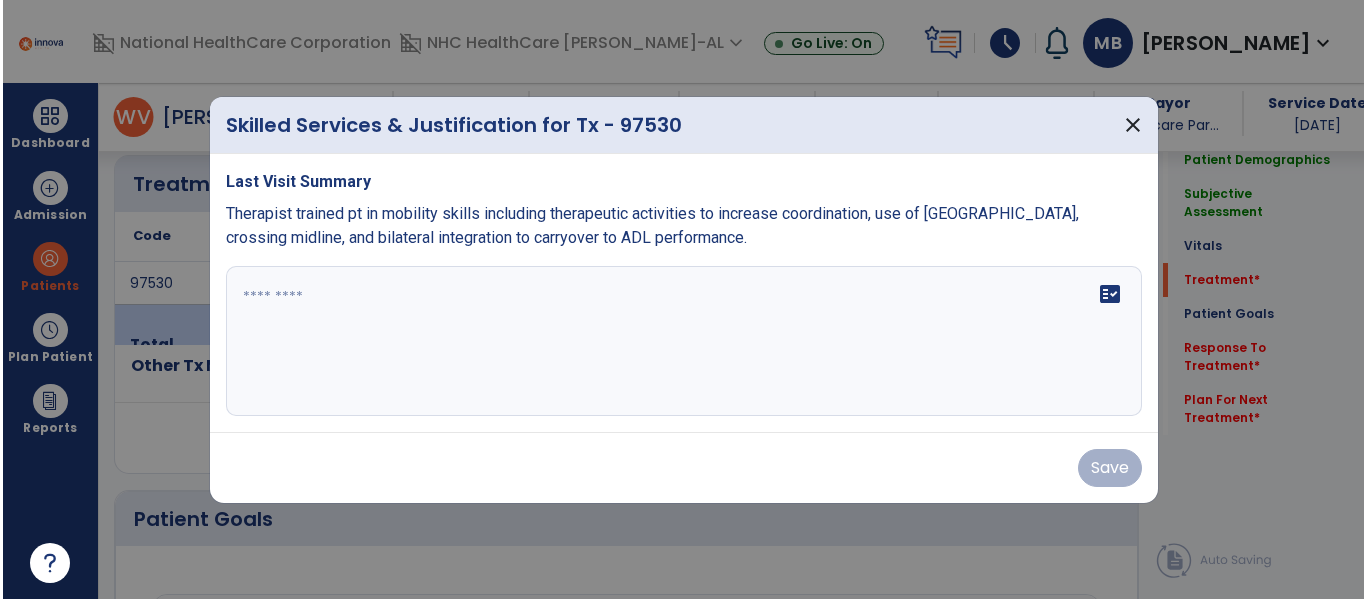 scroll, scrollTop: 1094, scrollLeft: 0, axis: vertical 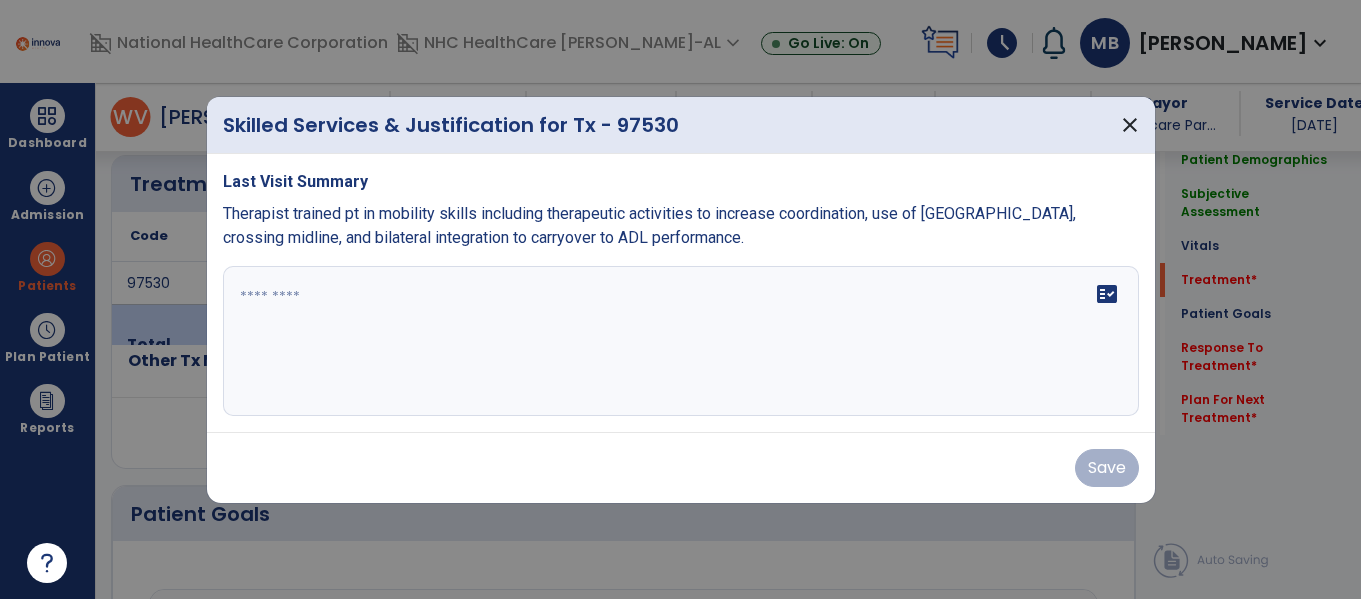 drag, startPoint x: 745, startPoint y: 256, endPoint x: 394, endPoint y: 151, distance: 366.36865 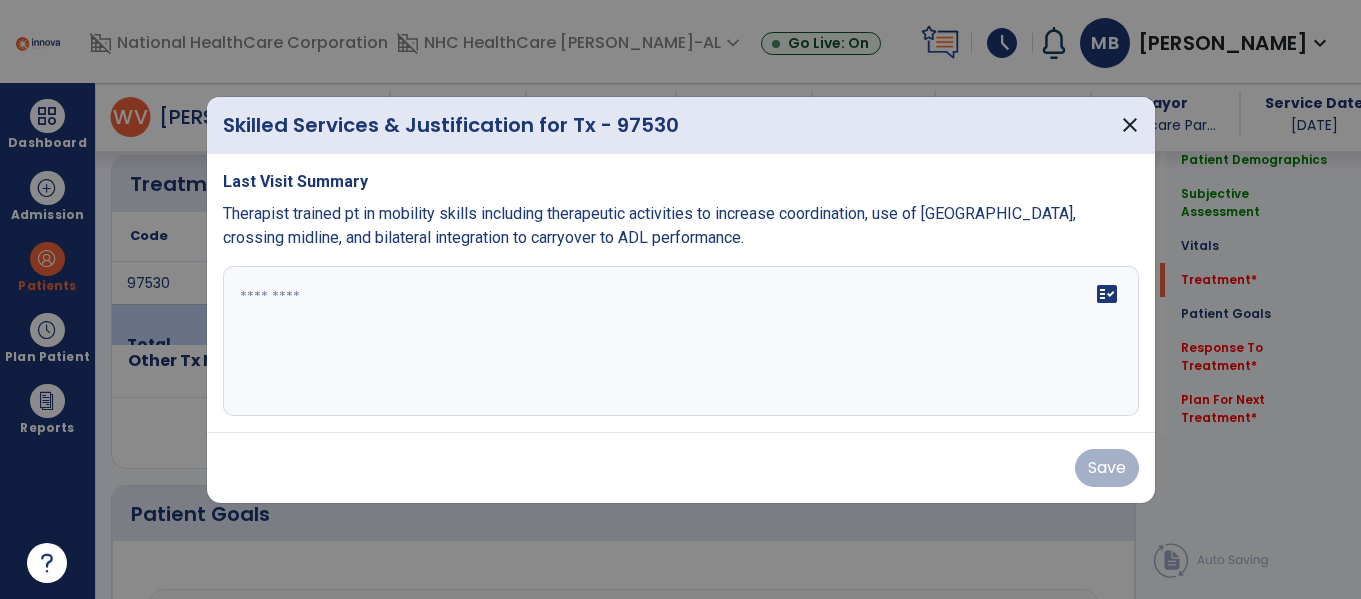 click on "Skilled Services & Justification for Tx - 97530   close   Last Visit Summary Therapist trained pt in mobility skills including therapeutic activities to increase coordination, use of [GEOGRAPHIC_DATA], crossing midline, and bilateral integration to carryover to ADL performance.    fact_check   Save" at bounding box center [681, 300] 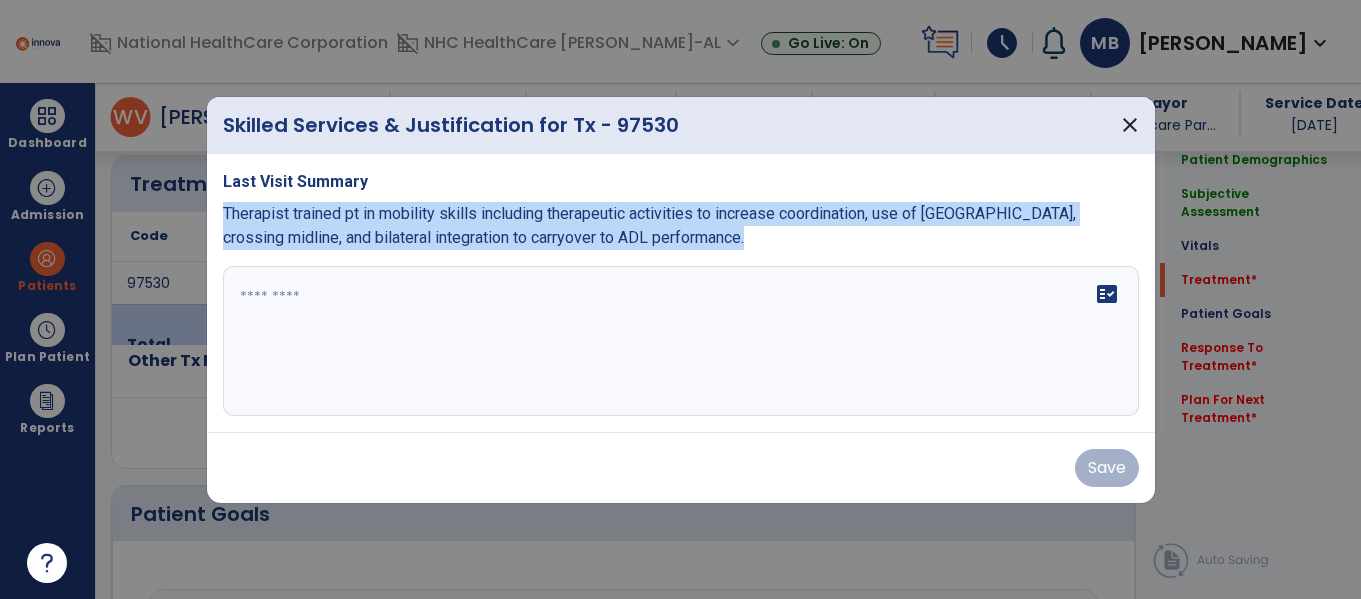 copy on "Therapist trained pt in mobility skills including therapeutic activities to increase coordination, use of [GEOGRAPHIC_DATA], crossing midline, and bilateral integration to carryover to ADL performance." 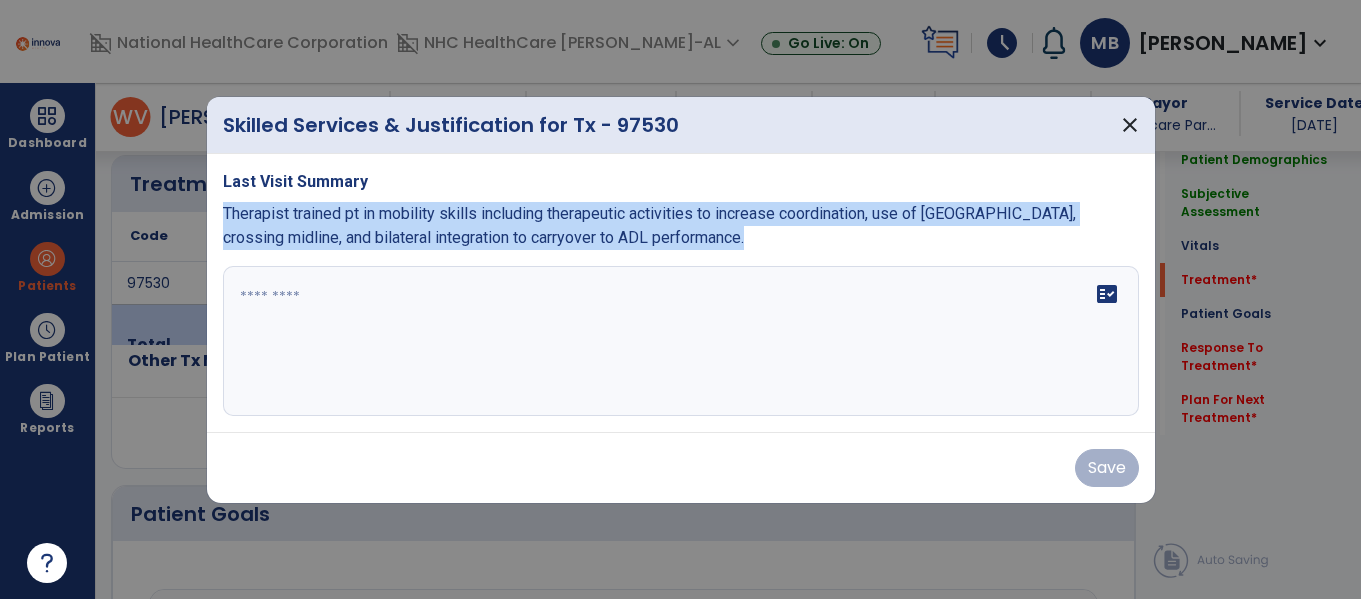 drag, startPoint x: 224, startPoint y: 214, endPoint x: 707, endPoint y: 328, distance: 496.2711 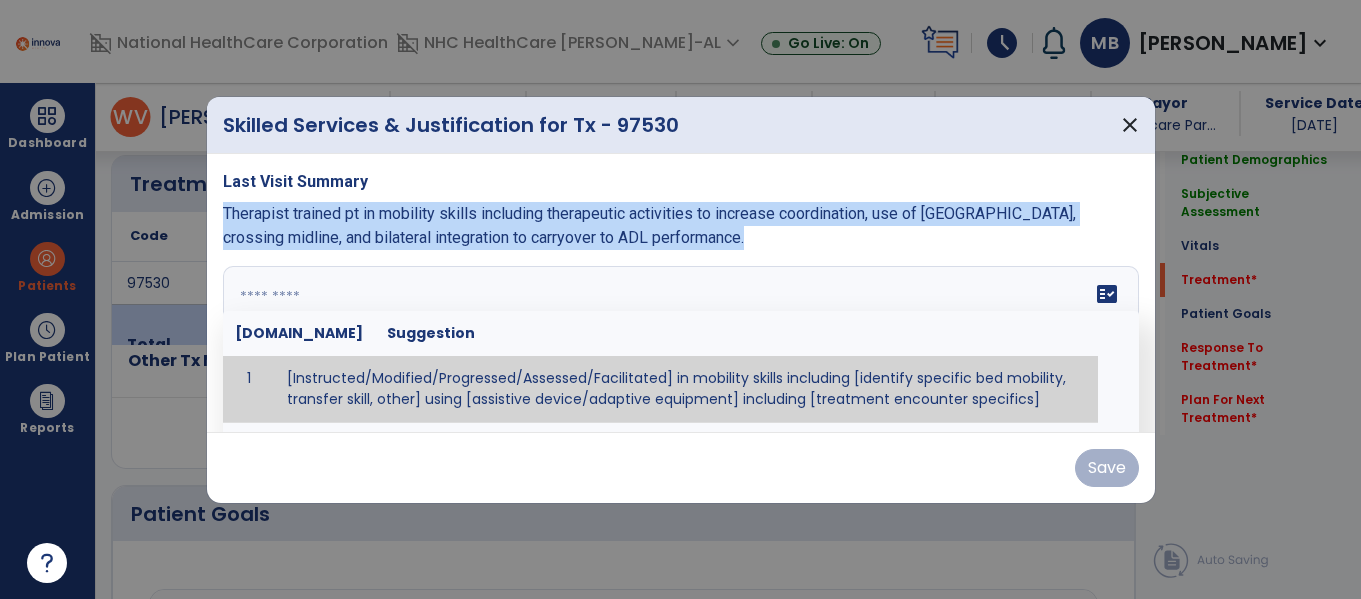 click on "fact_check  [DOMAIN_NAME] Suggestion 1 [Instructed/Modified/Progressed/Assessed/Facilitated] in mobility skills including [identify specific bed mobility, transfer skill, other] using [assistive device/adaptive equipment] including [treatment encounter specifics]" at bounding box center [681, 341] 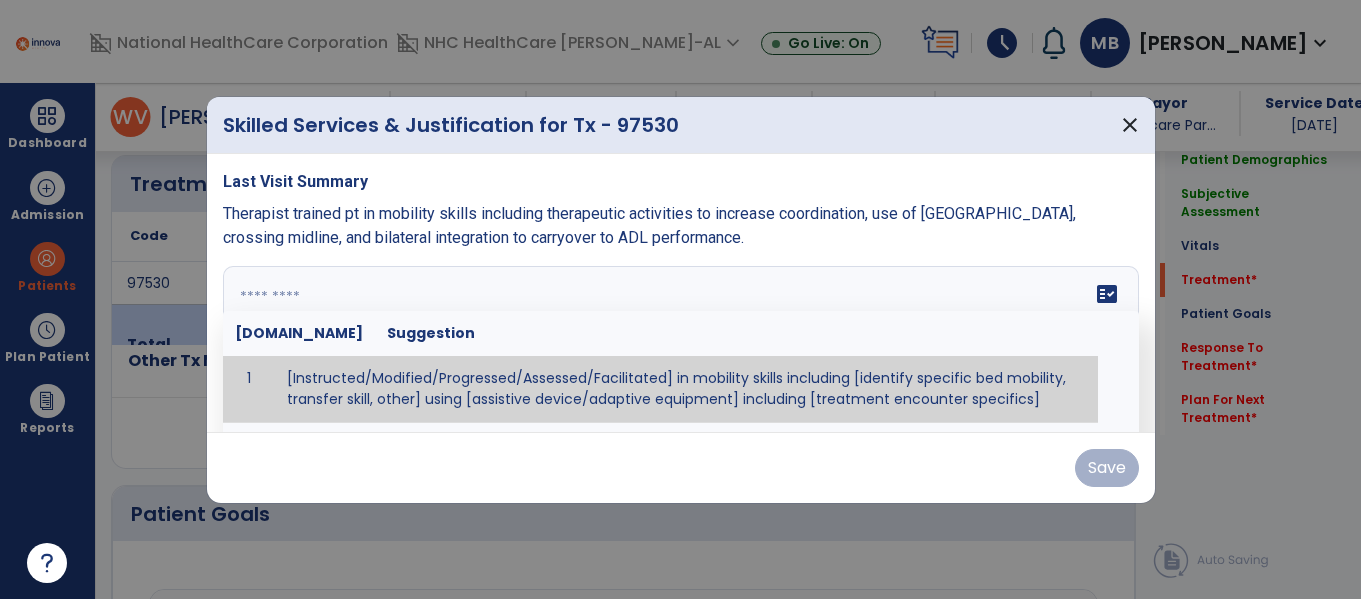 paste on "**********" 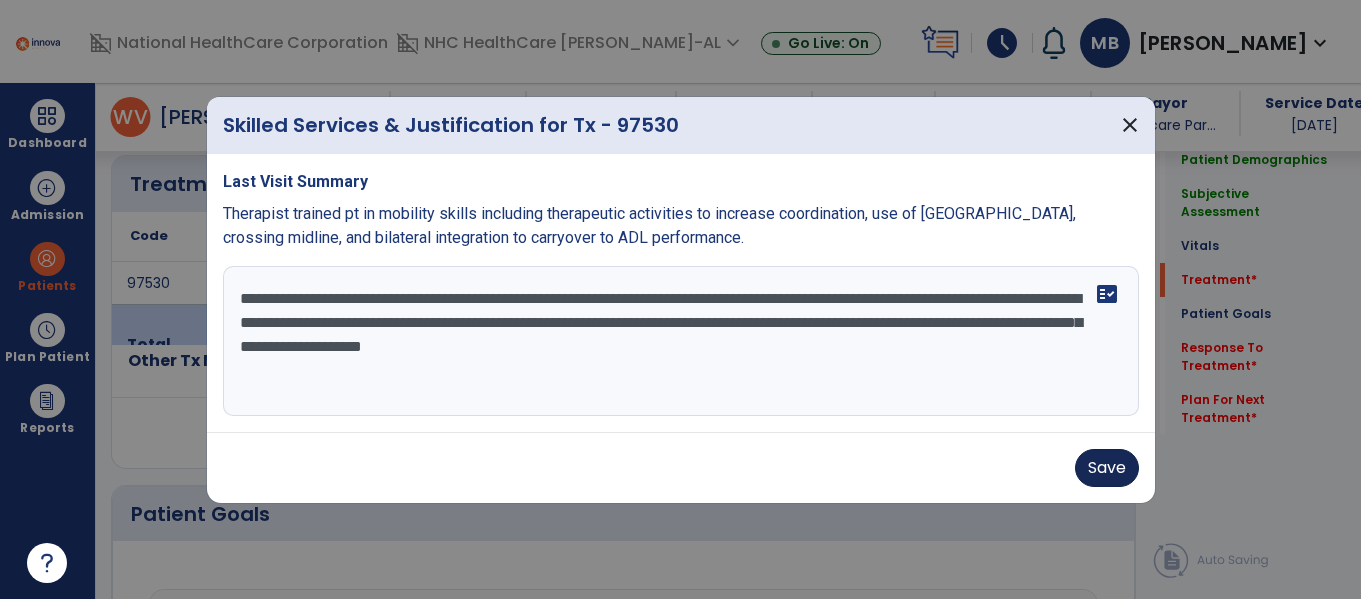 type on "**********" 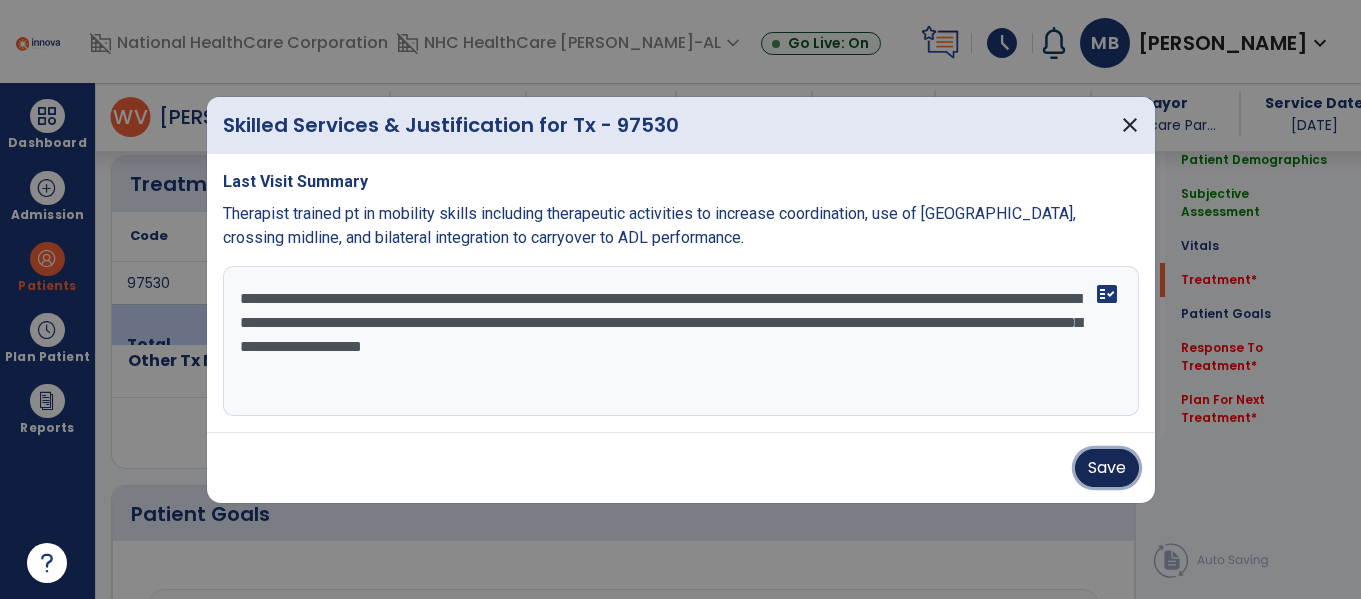 click on "Save" at bounding box center (1107, 468) 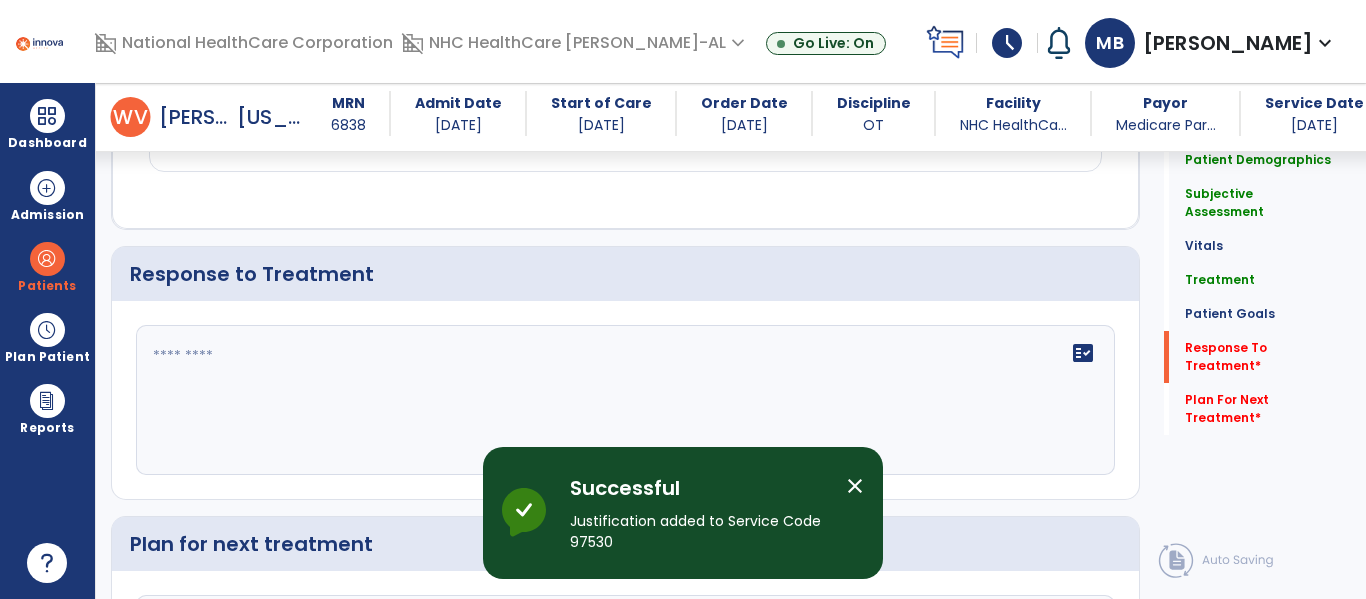 scroll, scrollTop: 2670, scrollLeft: 0, axis: vertical 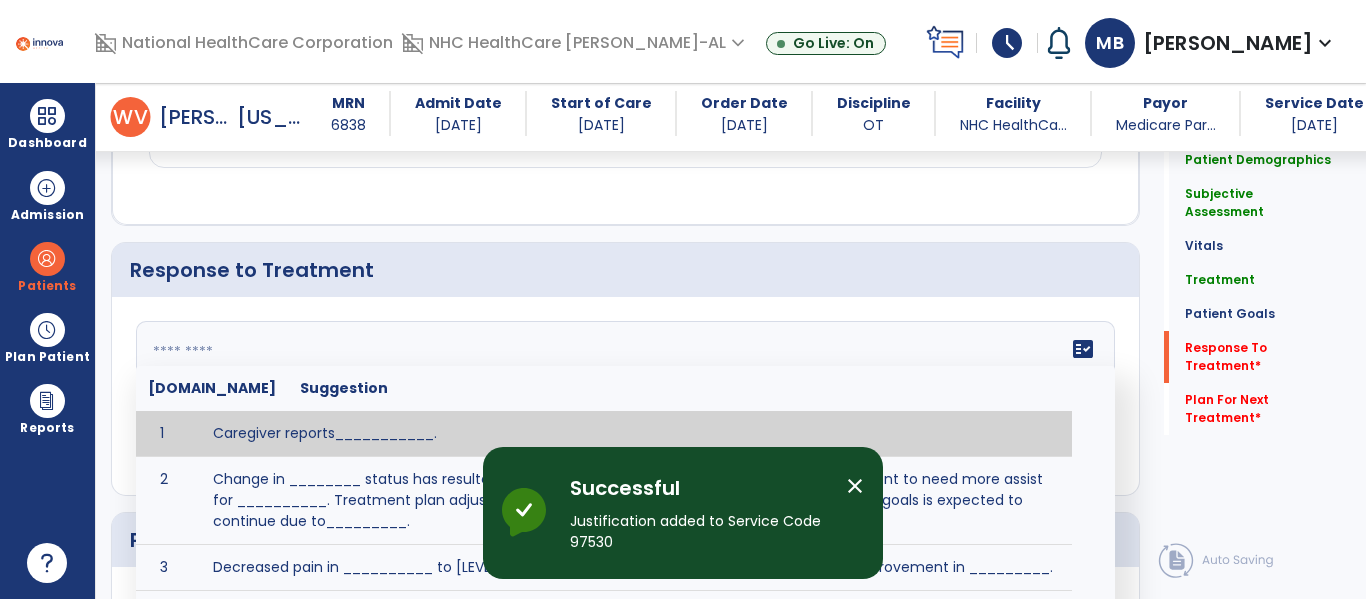 click on "fact_check  [DOMAIN_NAME] Suggestion 1 Caregiver reports___________. 2 Change in ________ status has resulted in setback in_______due to ________, requiring patient to need more assist for __________.   Treatment plan adjustments to be made include________.  Progress towards goals is expected to continue due to_________. 3 Decreased pain in __________ to [LEVEL] in response to [MODALITY/TREATMENT] allows for improvement in _________. 4 Functional gains in _______ have impacted the patient's ability to perform_________ with a reduction in assist levels to_________. 5 Functional progress this week has been significant due to__________. 6 Gains in ________ have improved the patient's ability to perform ______with decreased levels of assist to___________. 7 Improvement in ________allows patient to tolerate higher levels of challenges in_________. 8 Pain in [AREA] has decreased to [LEVEL] in response to [TREATMENT/MODALITY], allowing fore ease in completing__________. 9 10 11 12 13 14 15 16 17 18 19 20 21" 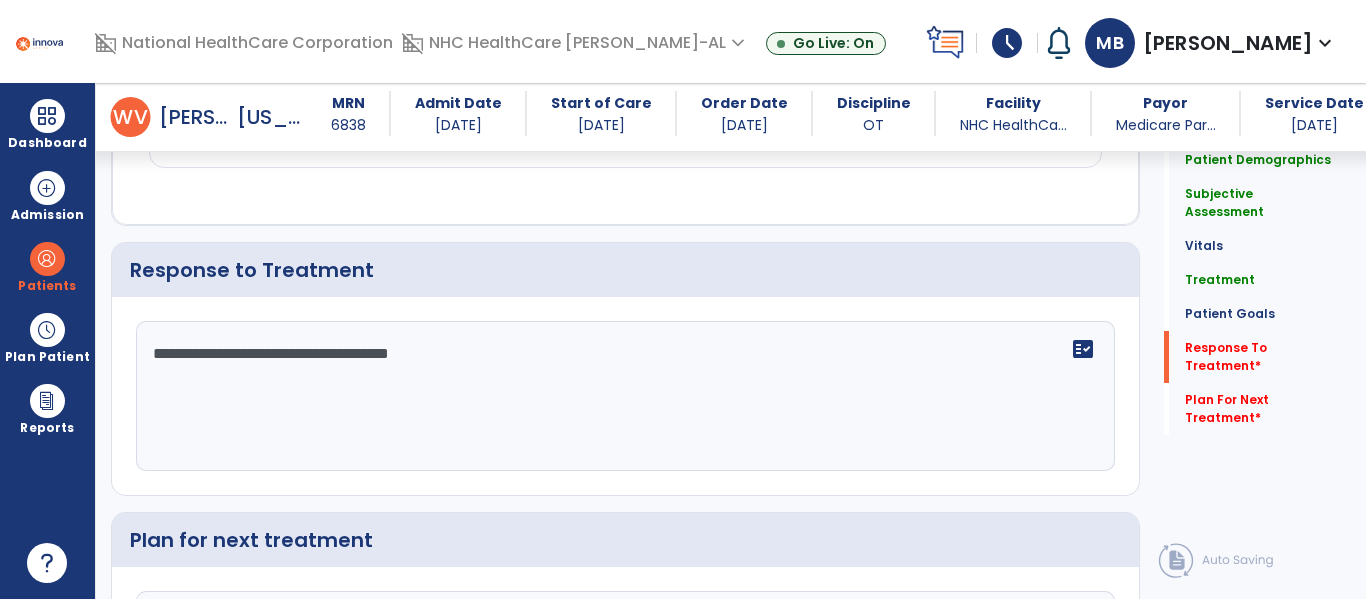 type on "**********" 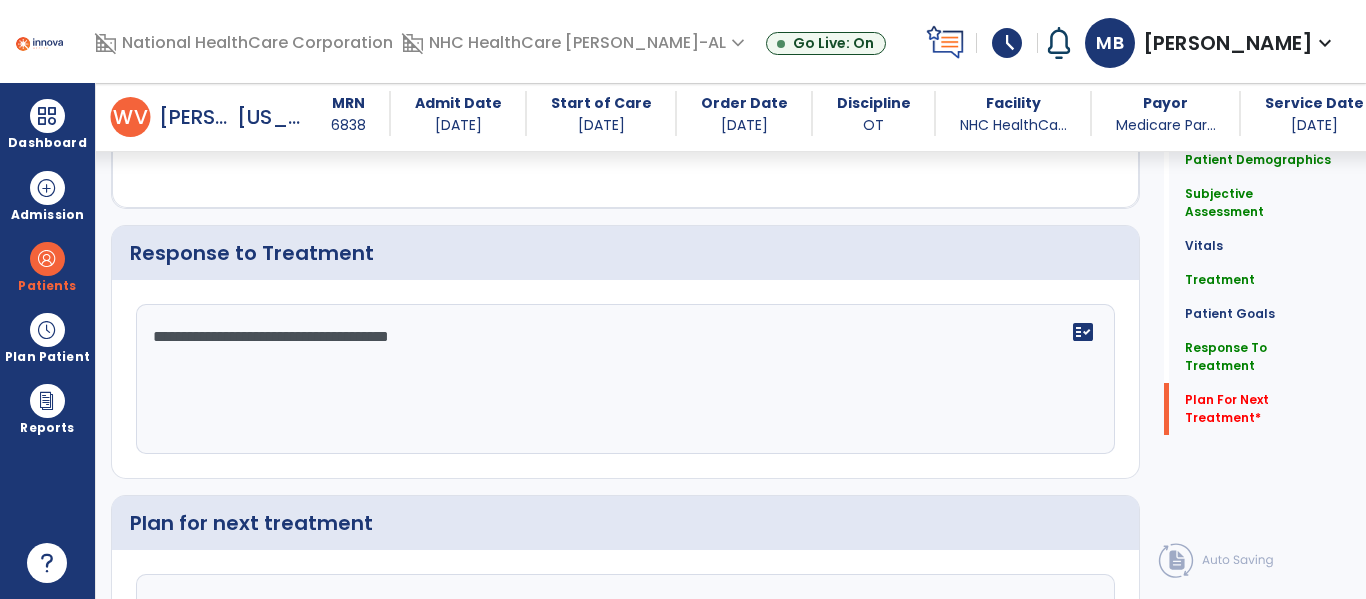 scroll, scrollTop: 2883, scrollLeft: 0, axis: vertical 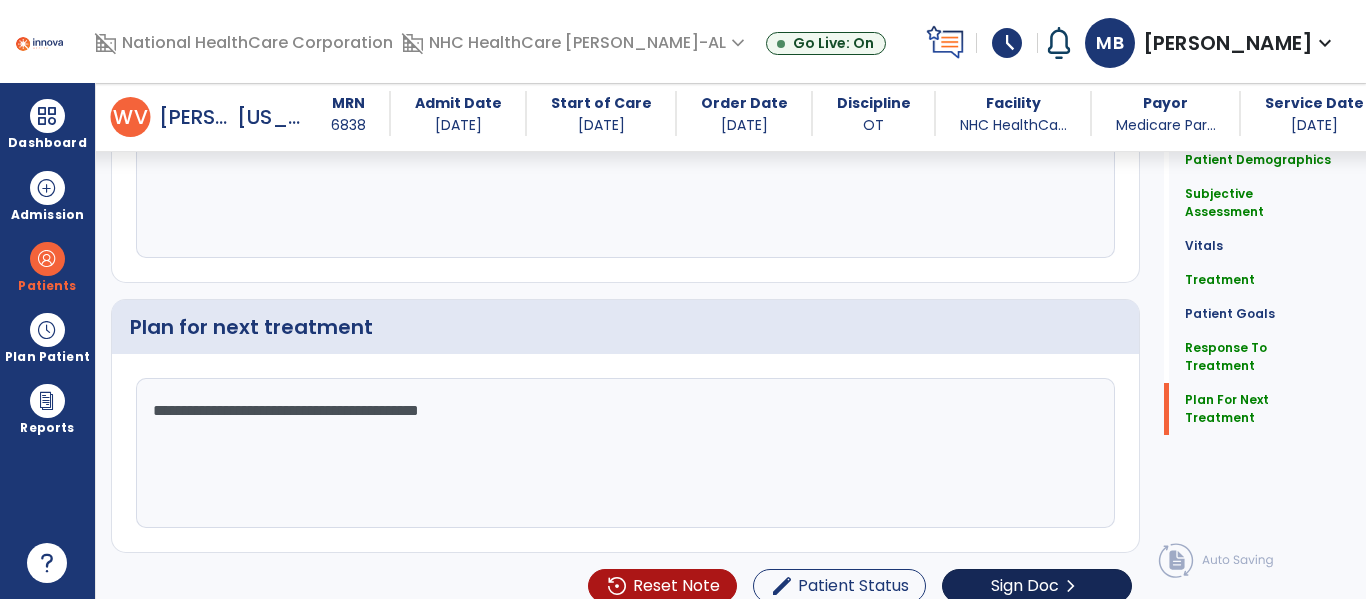 type on "**********" 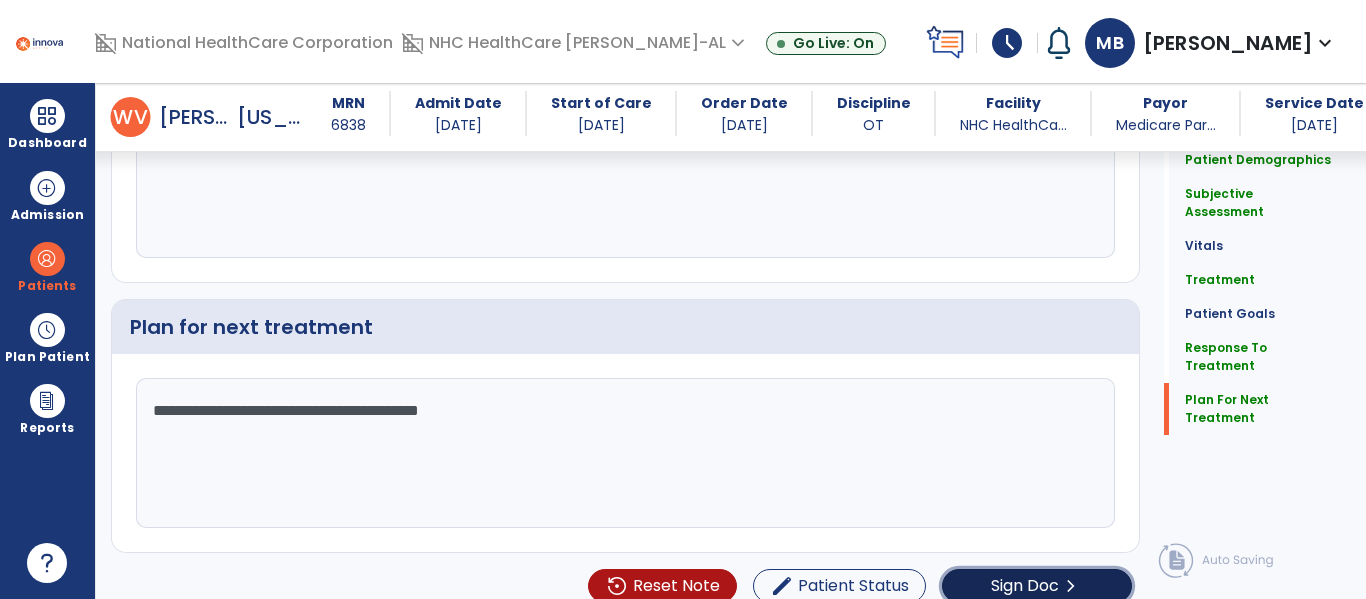 click on "Sign Doc" 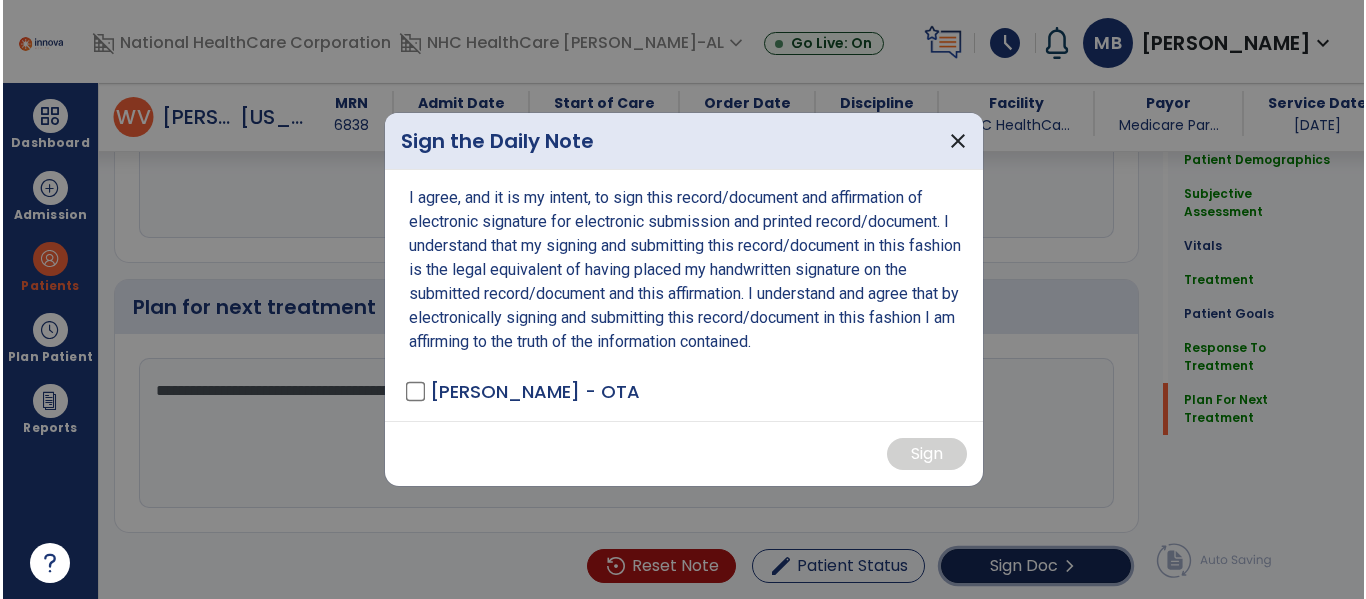 scroll, scrollTop: 2904, scrollLeft: 0, axis: vertical 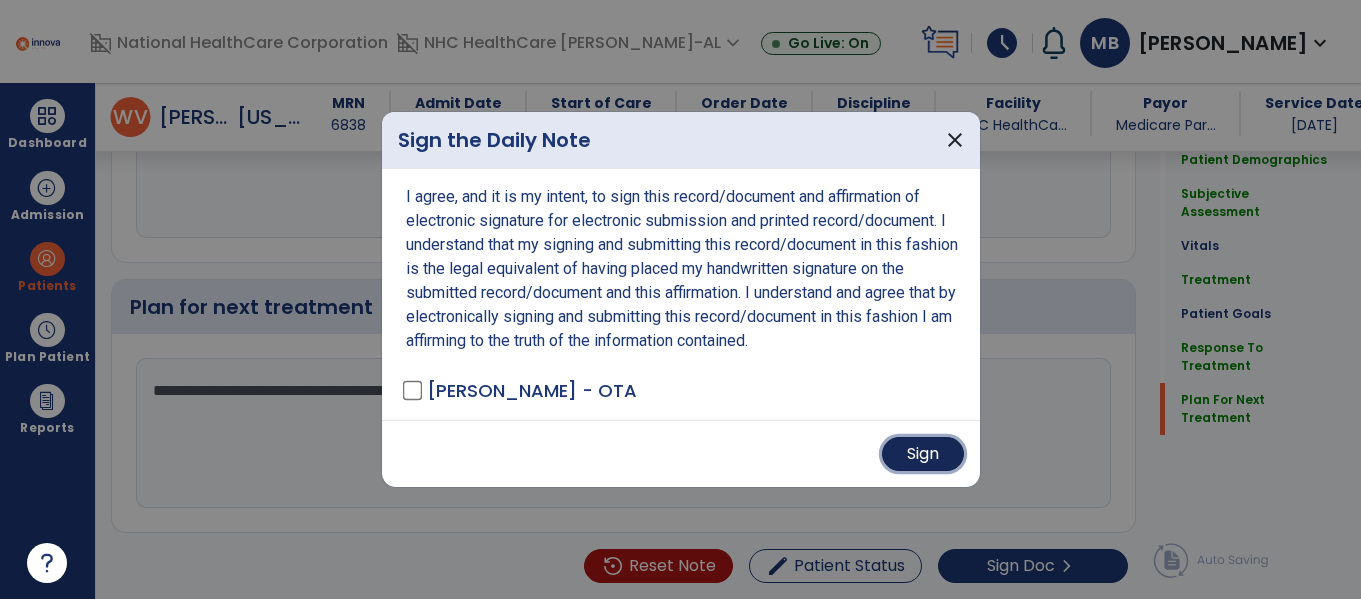 click on "Sign" at bounding box center [923, 454] 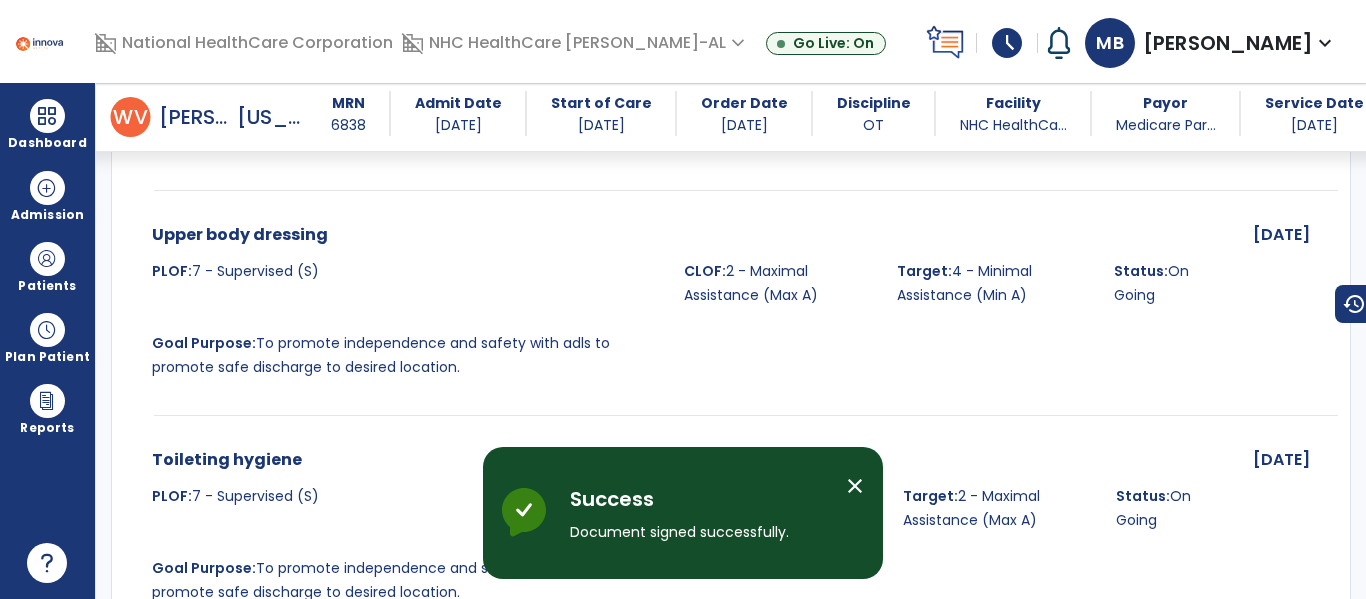 click on "Dashboard" at bounding box center (47, 124) 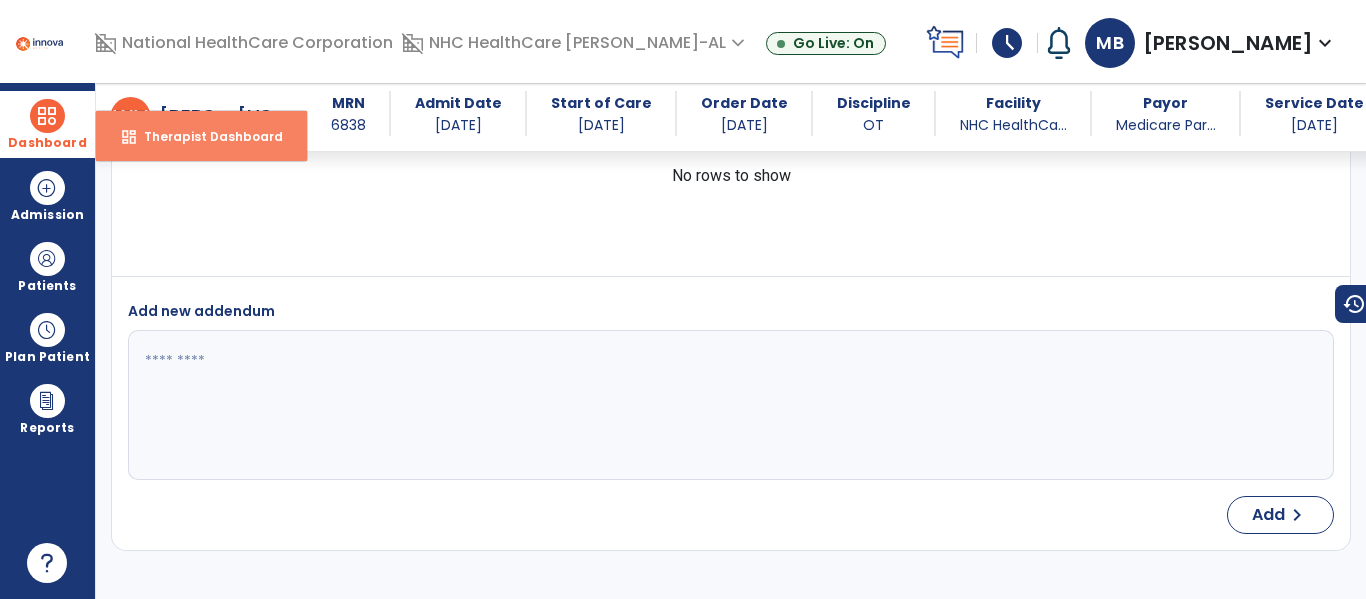click on "dashboard  Therapist Dashboard" at bounding box center [201, 136] 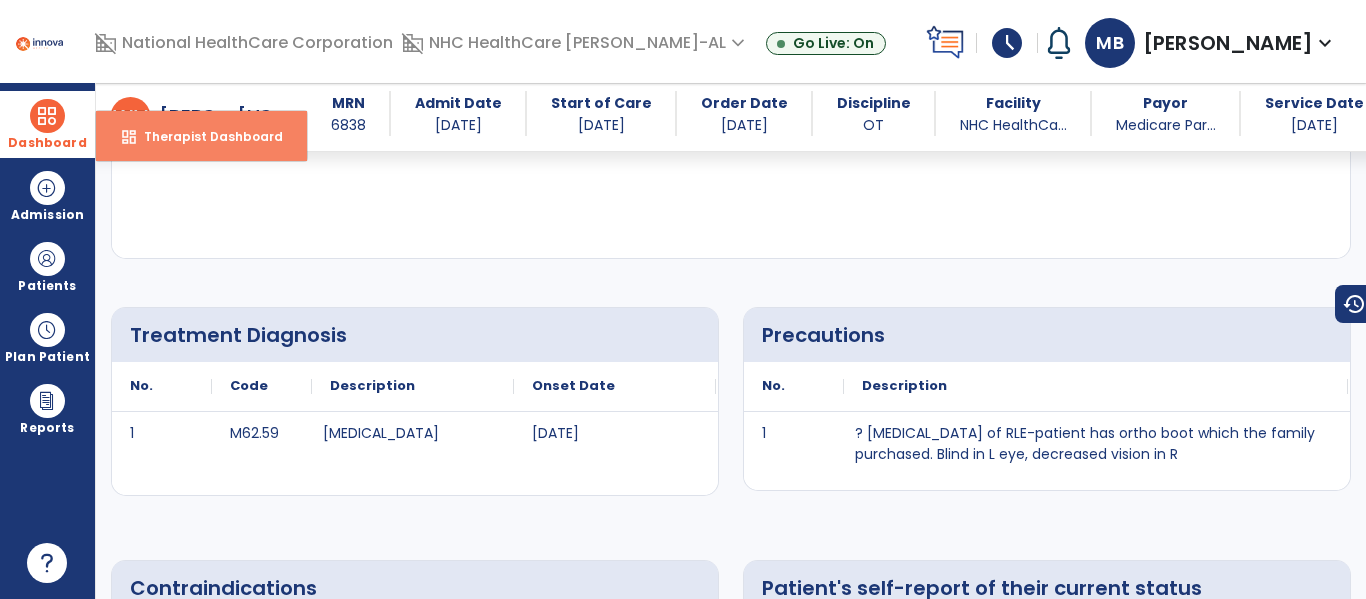 select on "****" 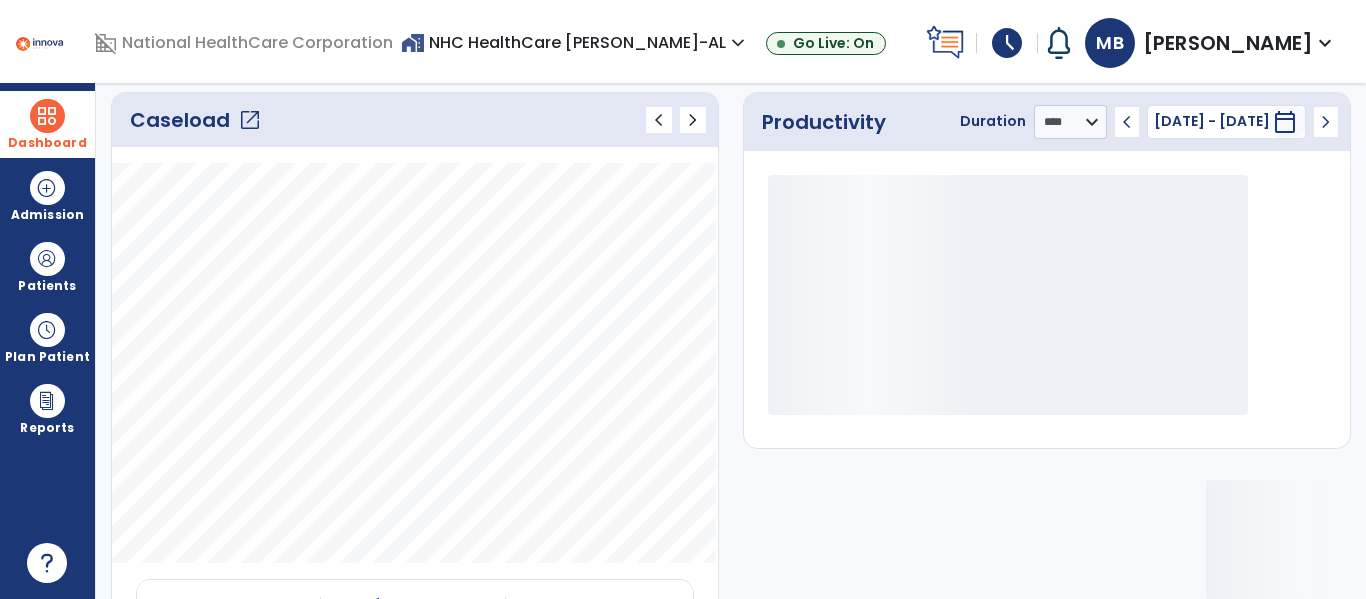 click on "open_in_new" 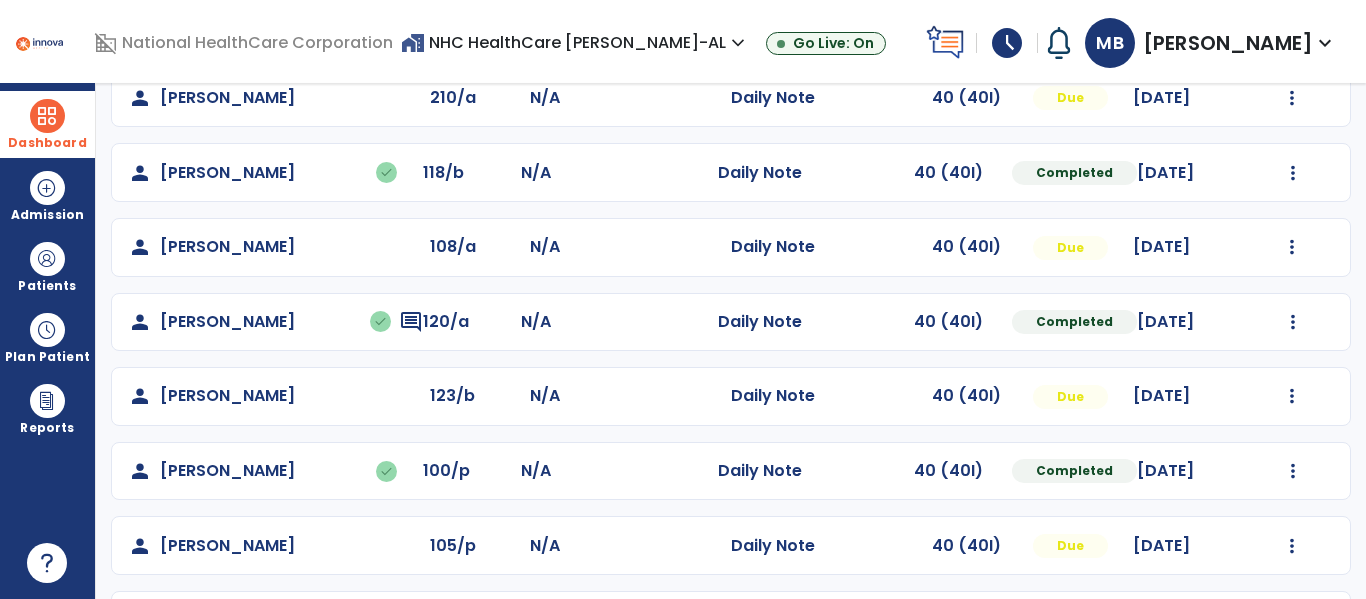 scroll, scrollTop: 318, scrollLeft: 0, axis: vertical 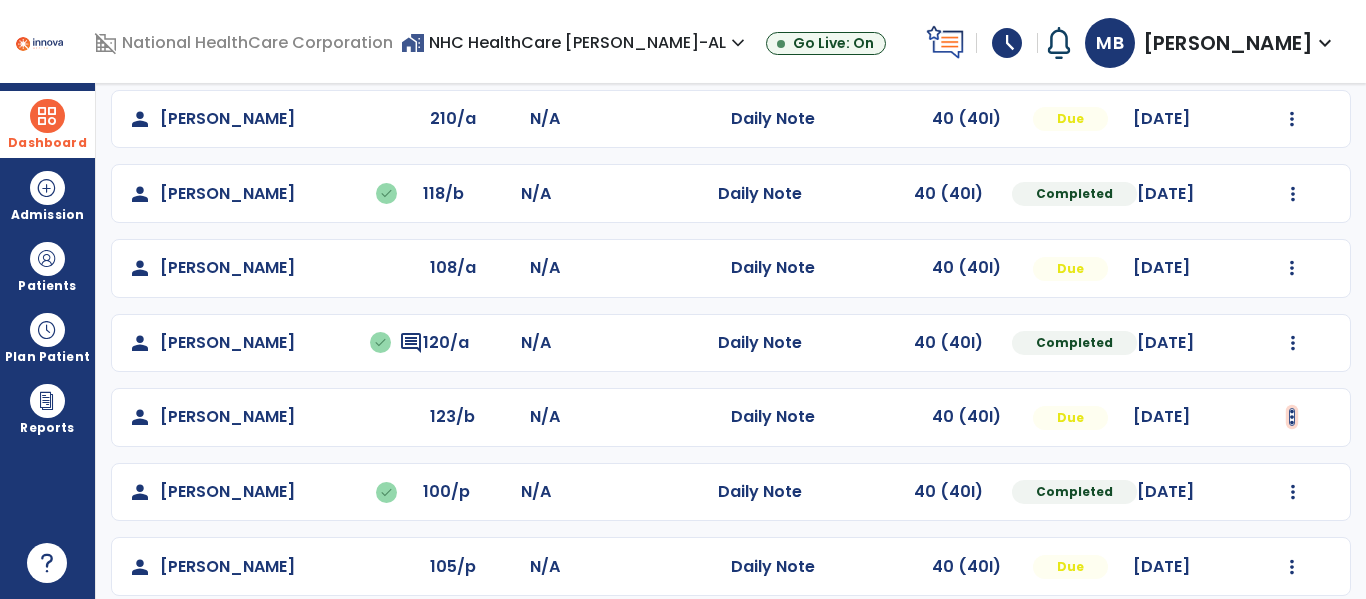 click at bounding box center (1292, -30) 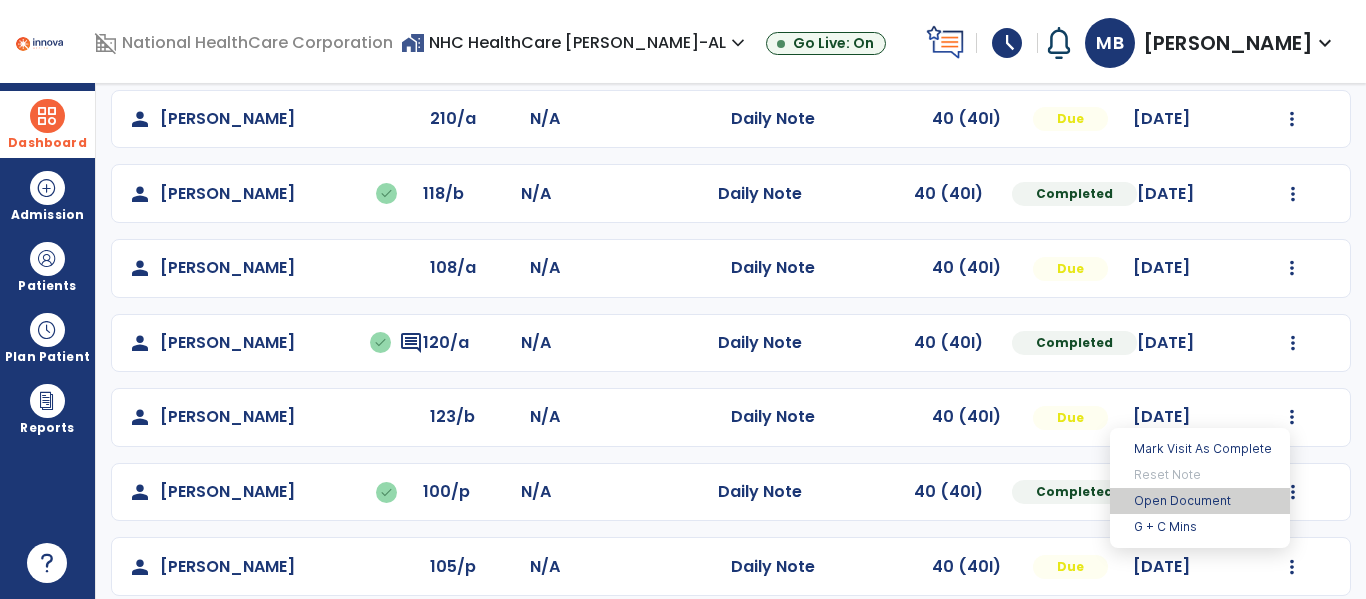 click on "Open Document" at bounding box center (1200, 501) 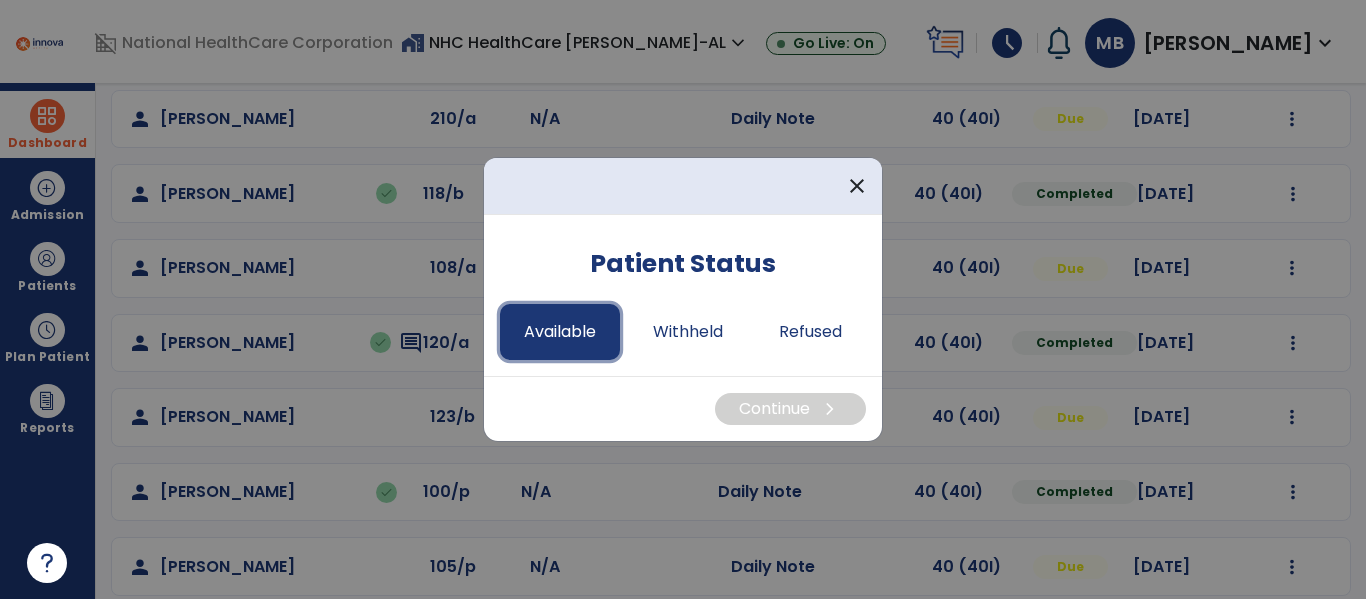click on "Available" at bounding box center [560, 332] 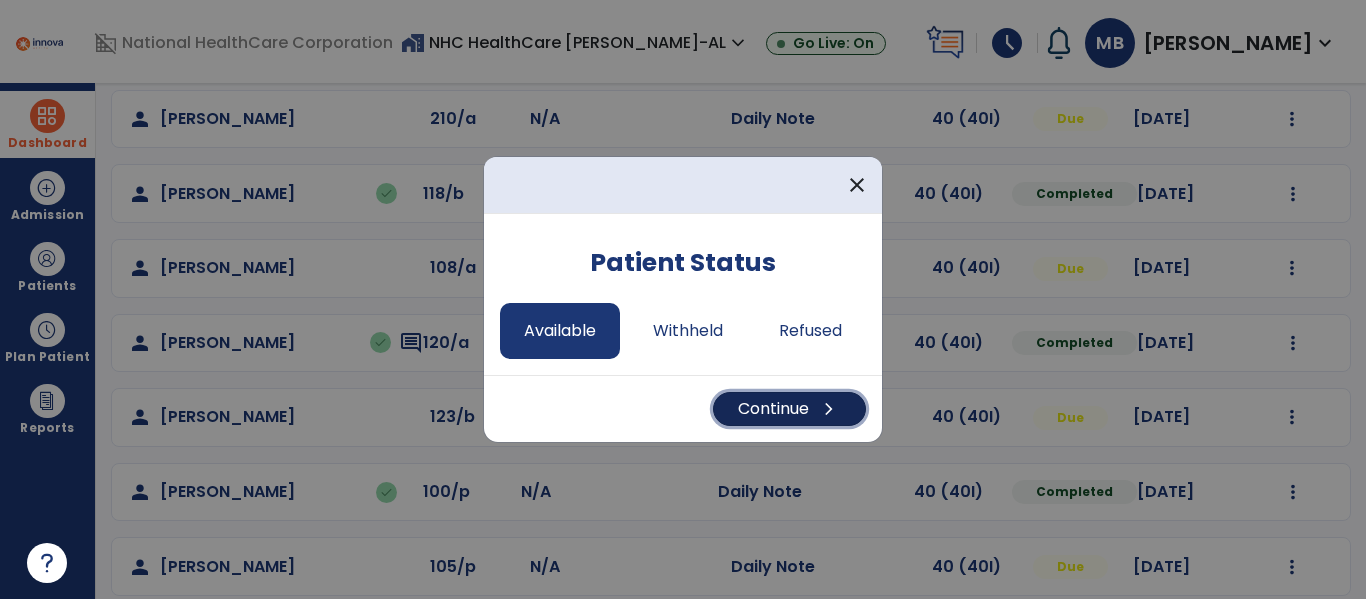 click on "Continue   chevron_right" at bounding box center [789, 409] 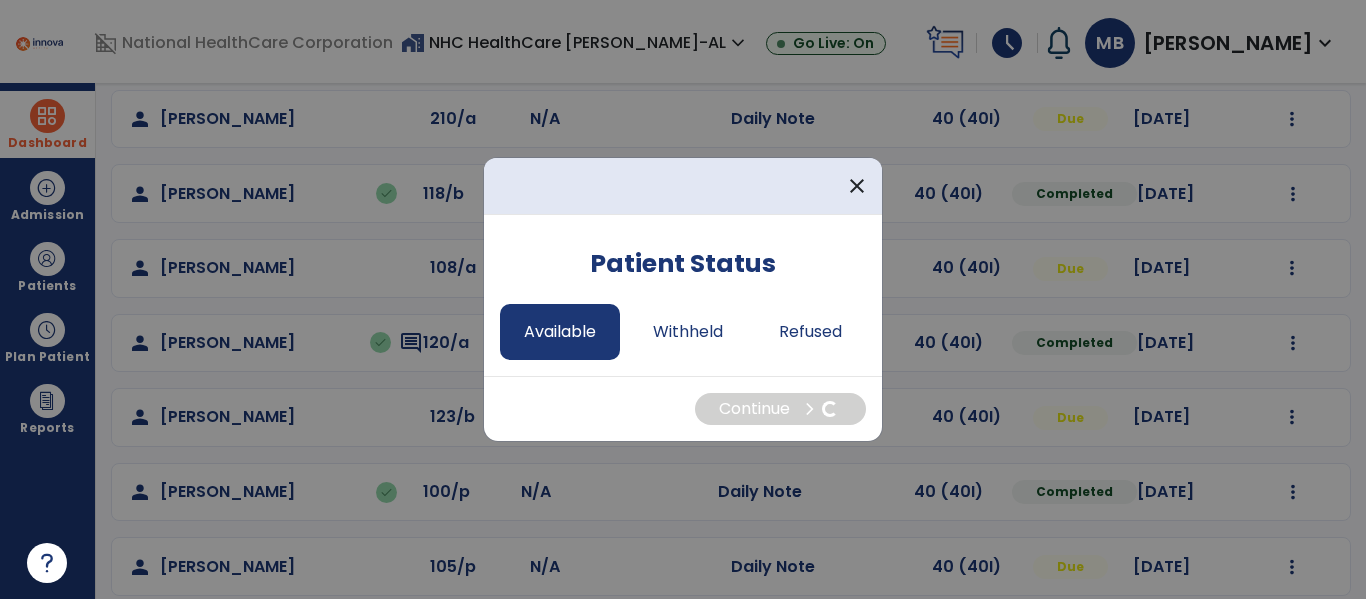 select on "*" 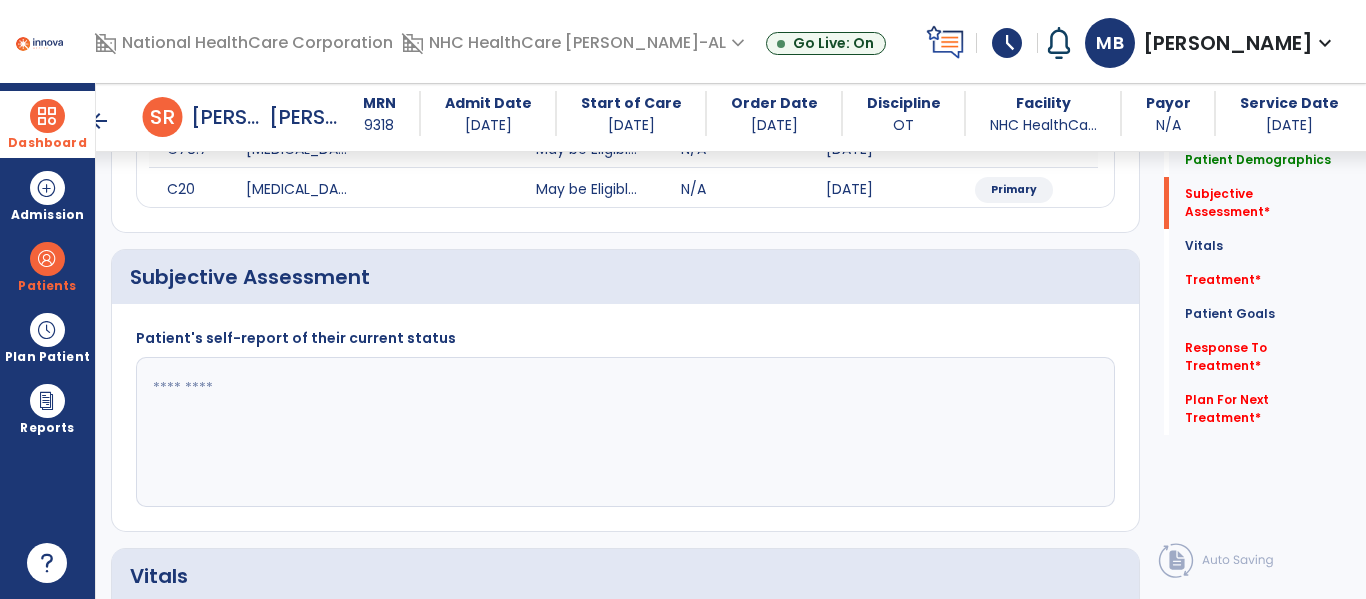 scroll, scrollTop: 360, scrollLeft: 0, axis: vertical 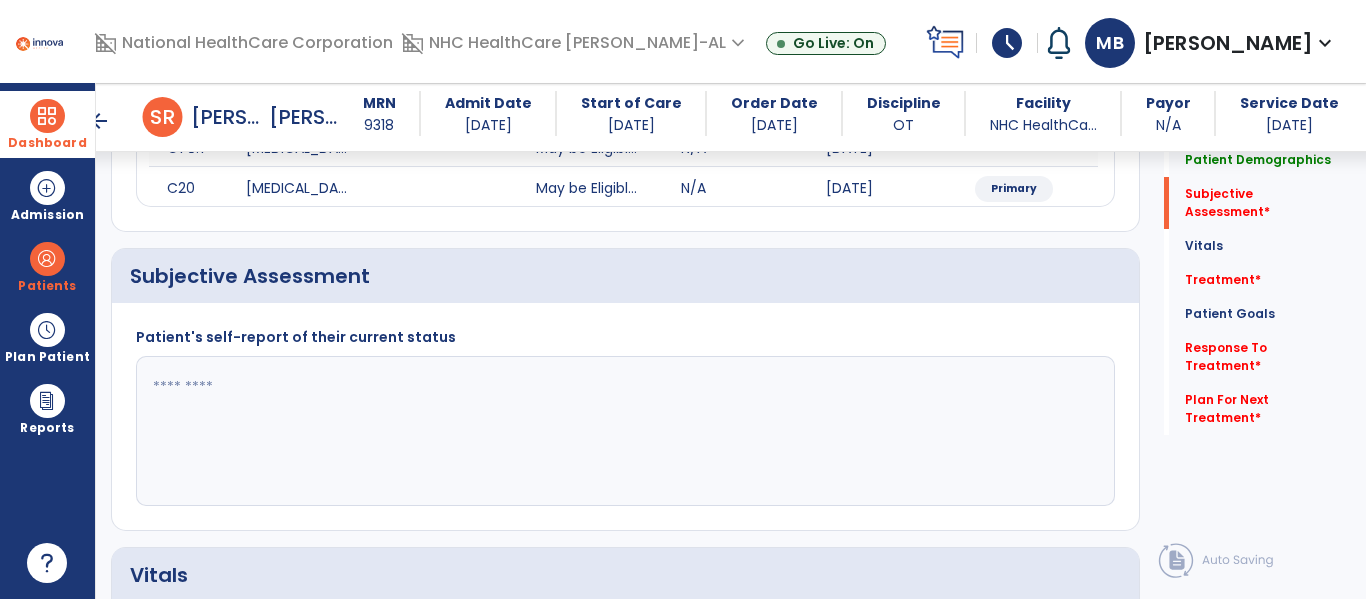 click 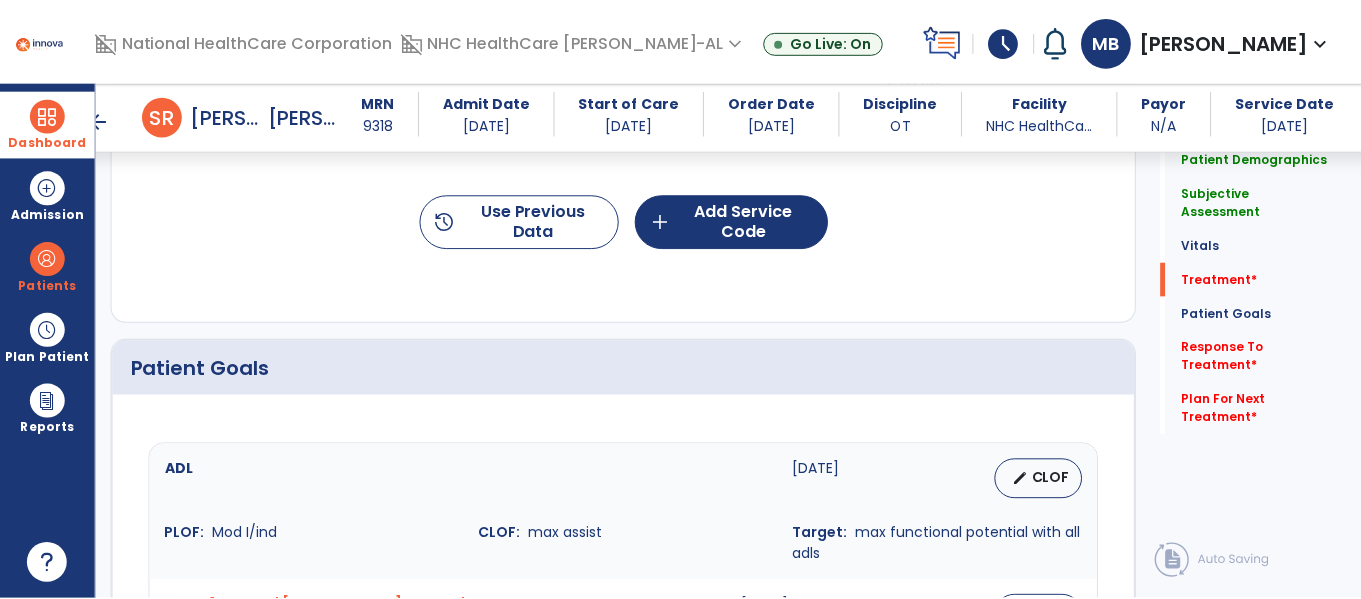 scroll, scrollTop: 1263, scrollLeft: 0, axis: vertical 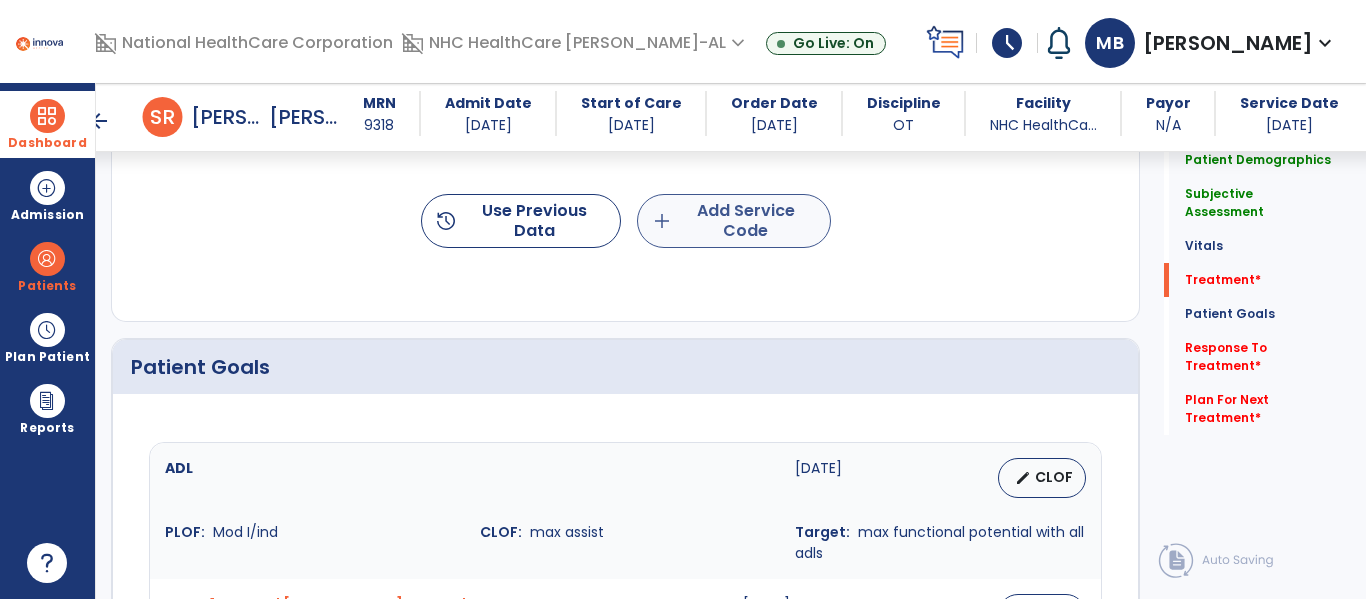 type on "**********" 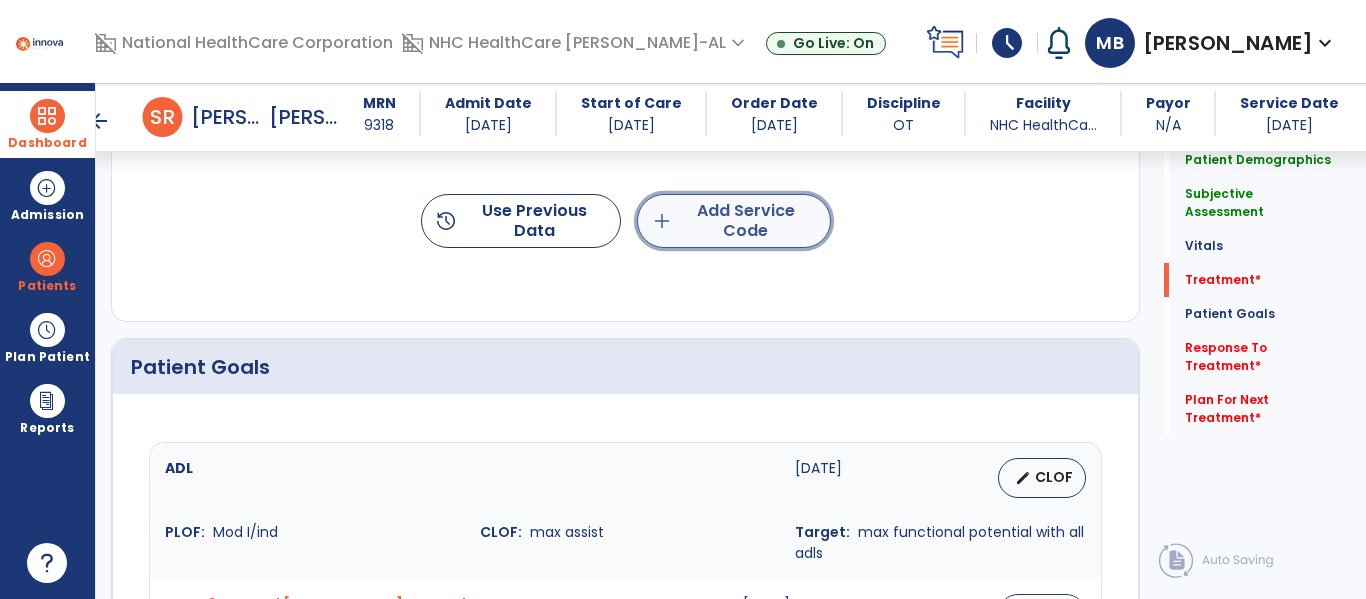 click on "add  Add Service Code" 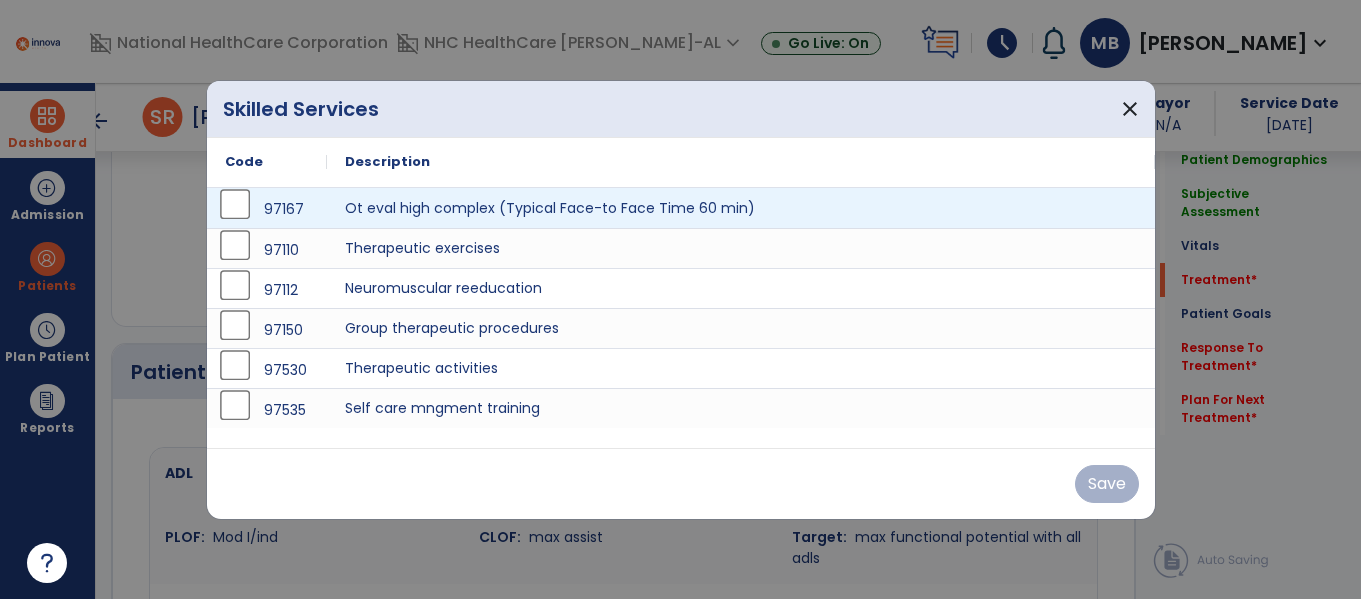 scroll, scrollTop: 1263, scrollLeft: 0, axis: vertical 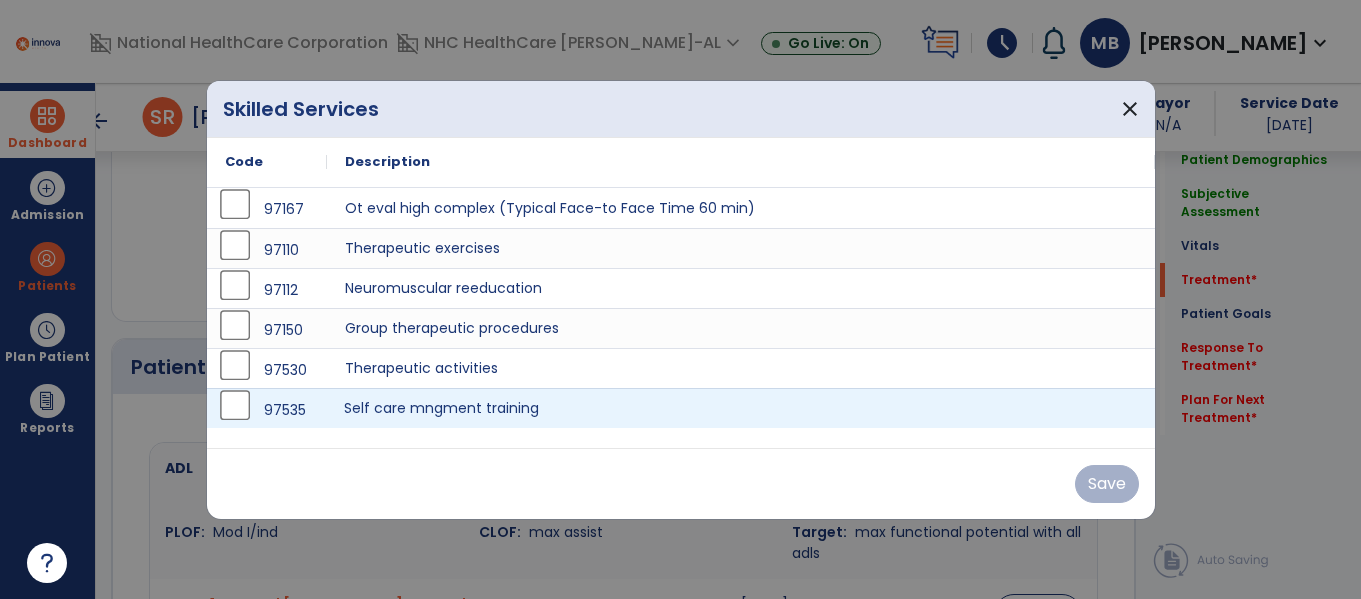 click on "Self care mngment training" at bounding box center (741, 408) 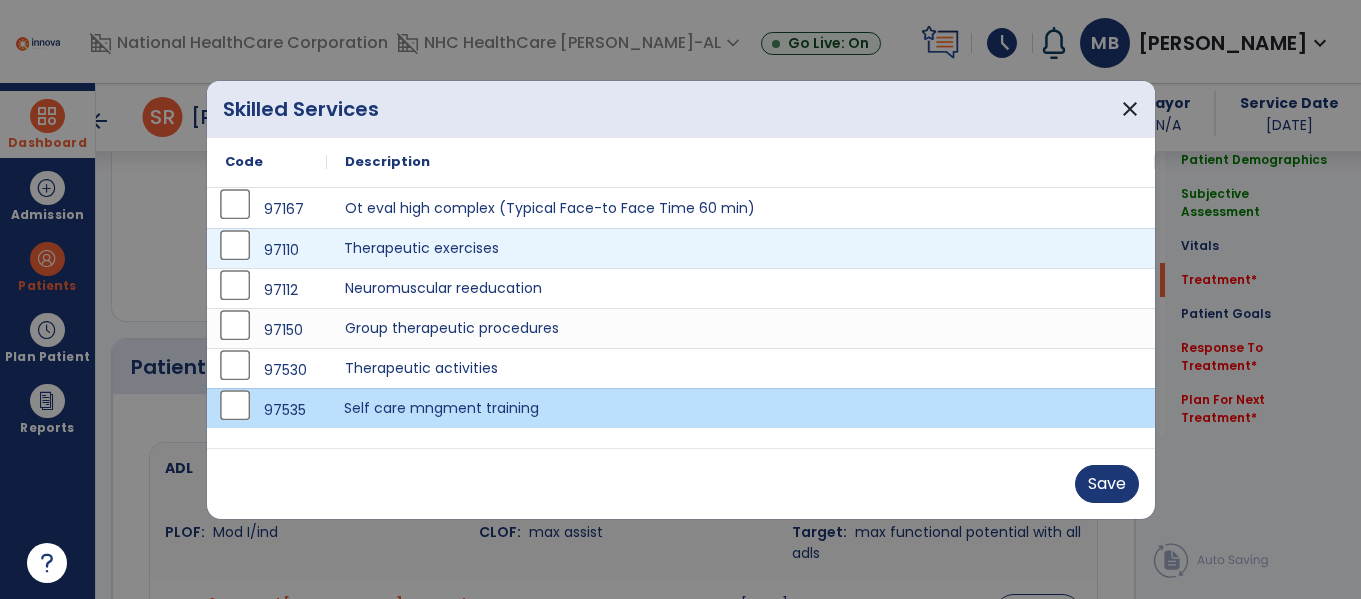 click on "Therapeutic exercises" at bounding box center (741, 248) 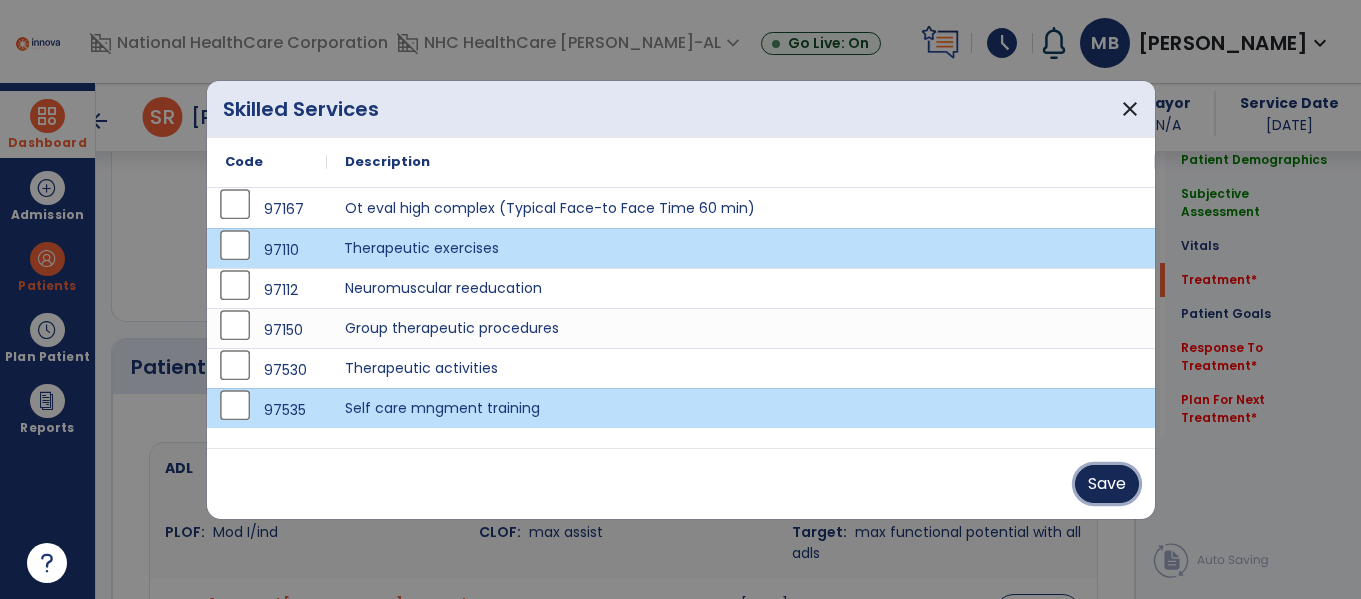 click on "Save" at bounding box center [1107, 484] 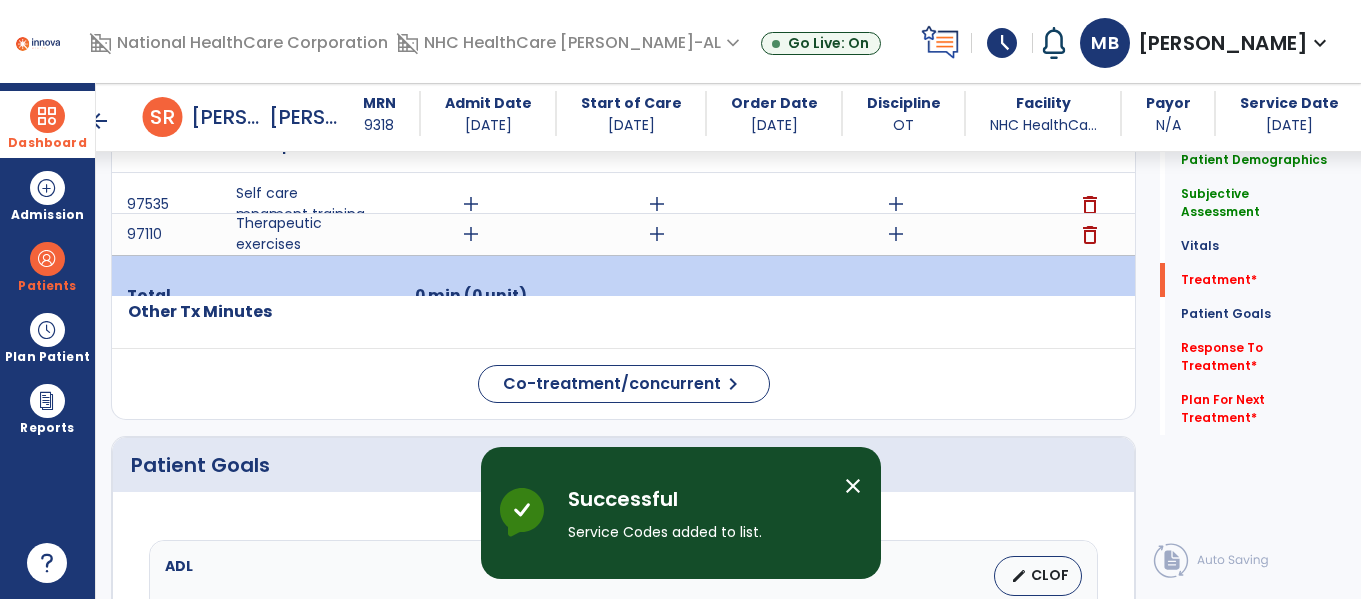 scroll, scrollTop: 1264, scrollLeft: 0, axis: vertical 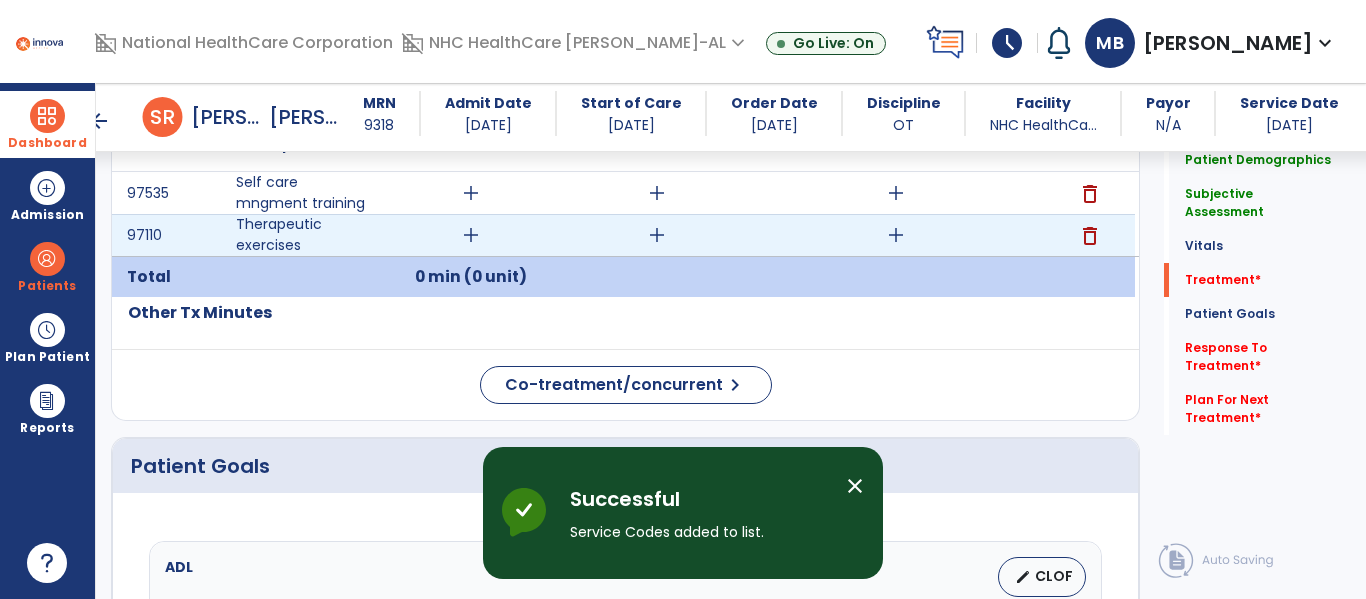 click on "add" at bounding box center [471, 235] 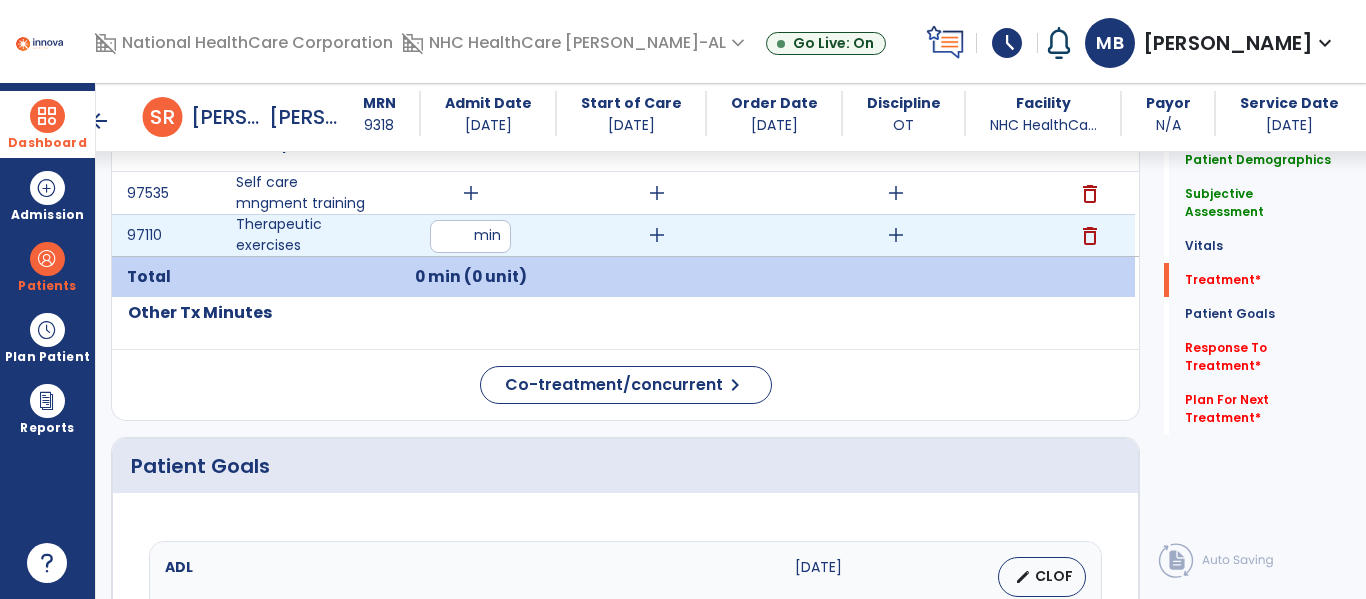 type on "**" 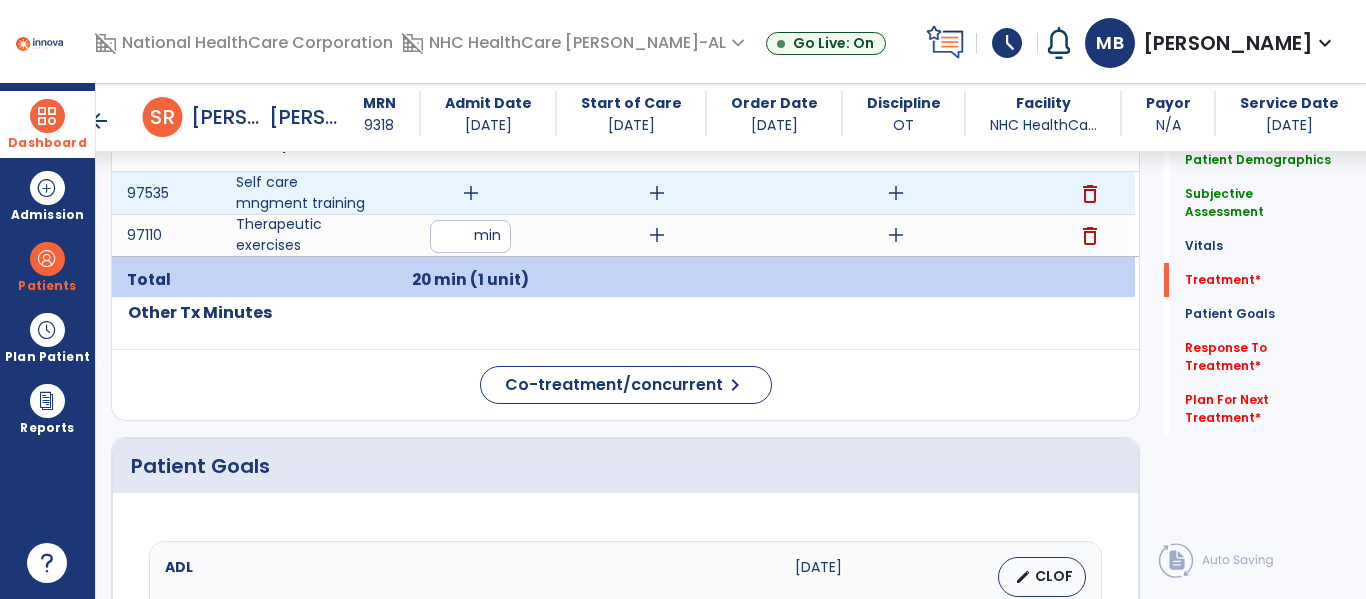 click on "add" at bounding box center [471, 193] 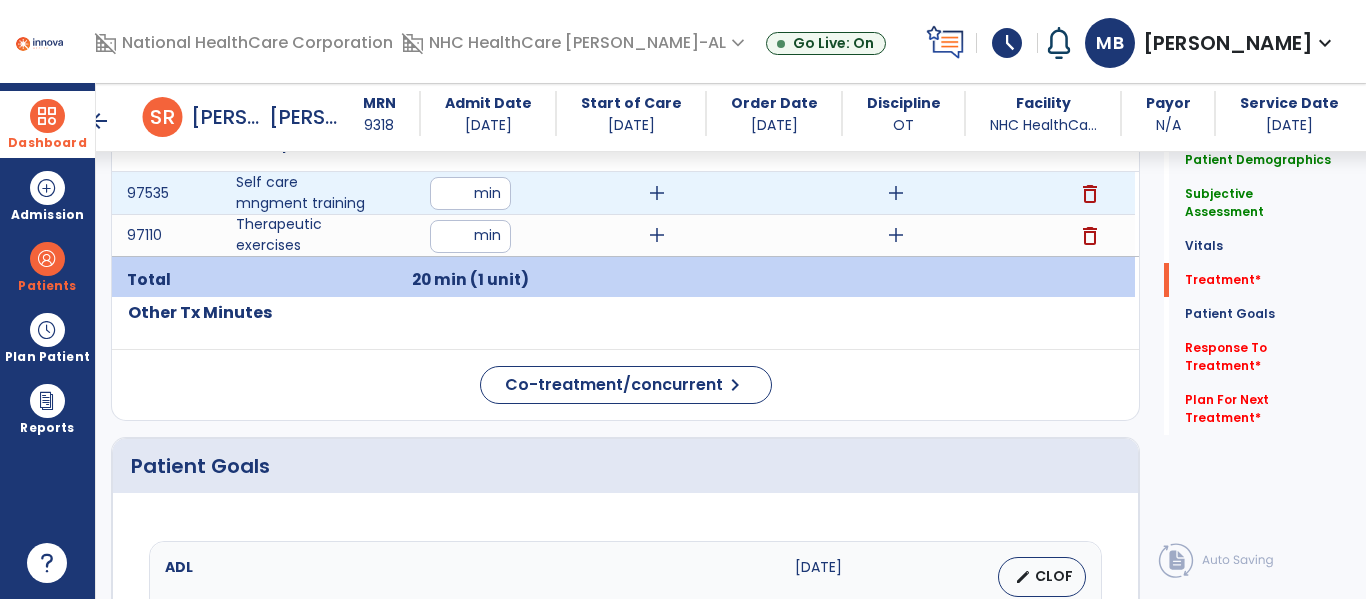 type on "**" 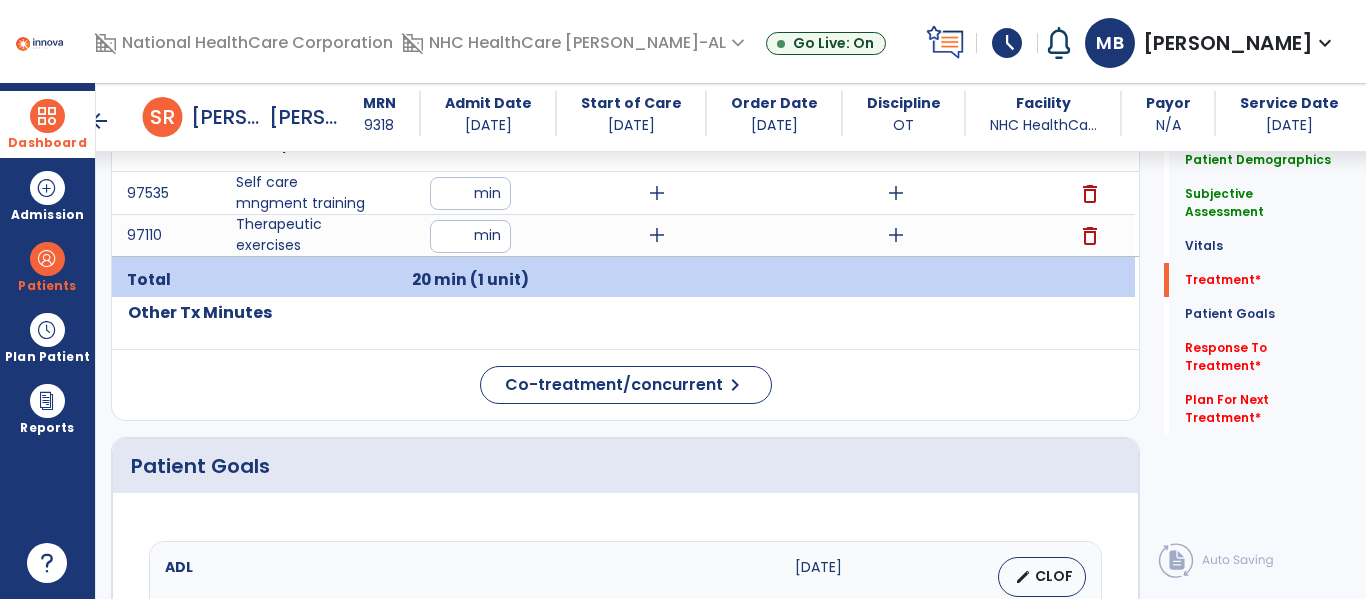 click on "Code
Description
Time" 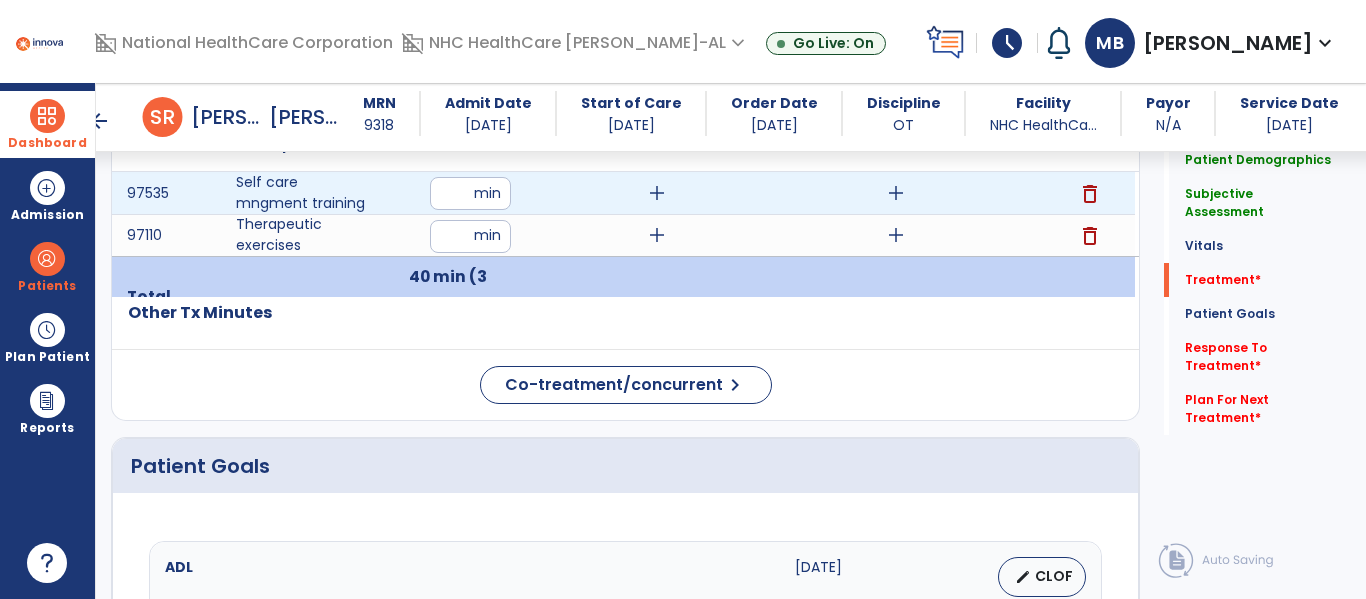 click on "add" at bounding box center [657, 193] 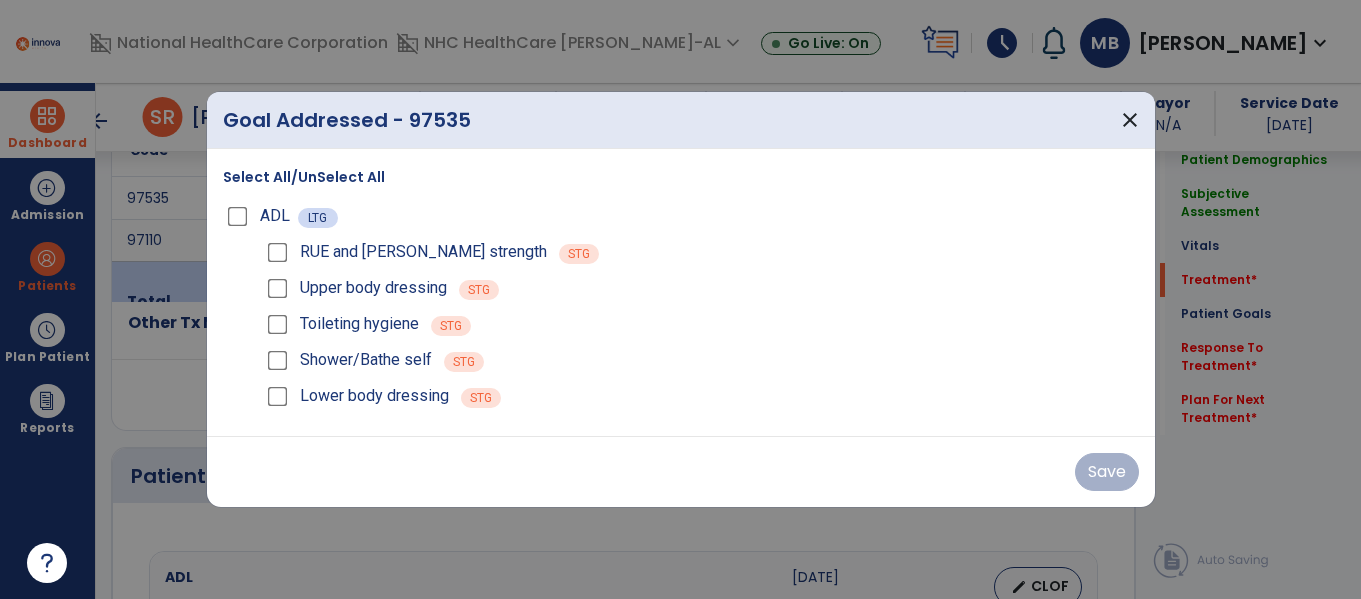 scroll, scrollTop: 1264, scrollLeft: 0, axis: vertical 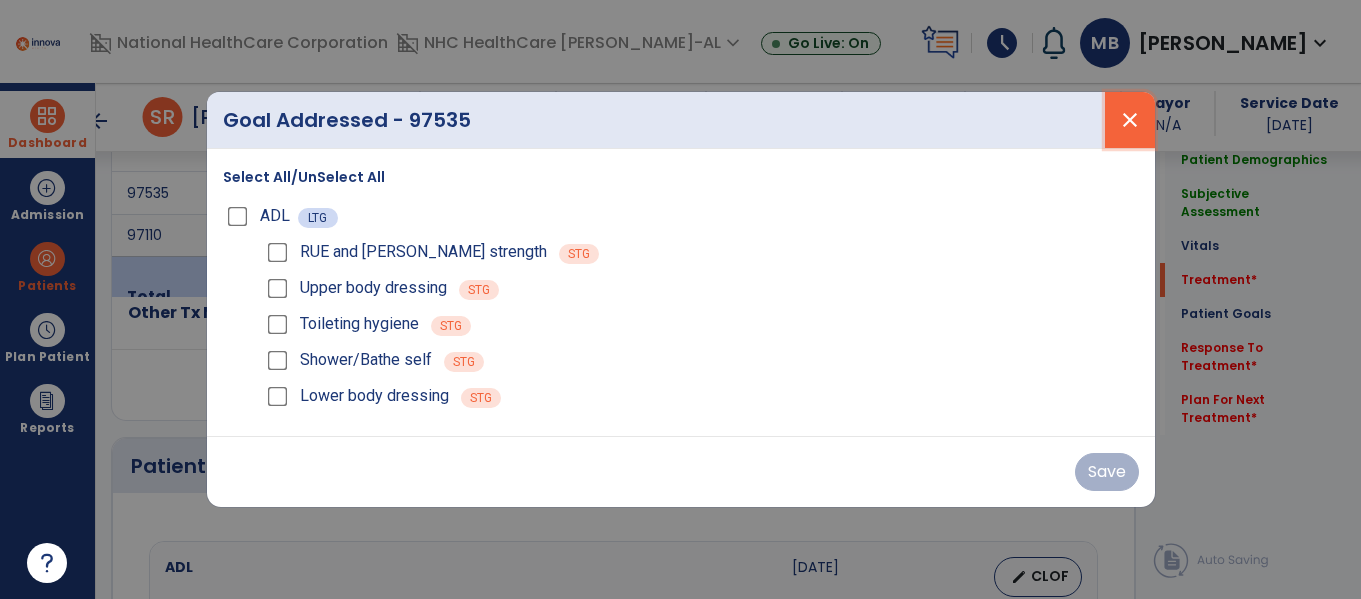 click on "close" at bounding box center (1130, 120) 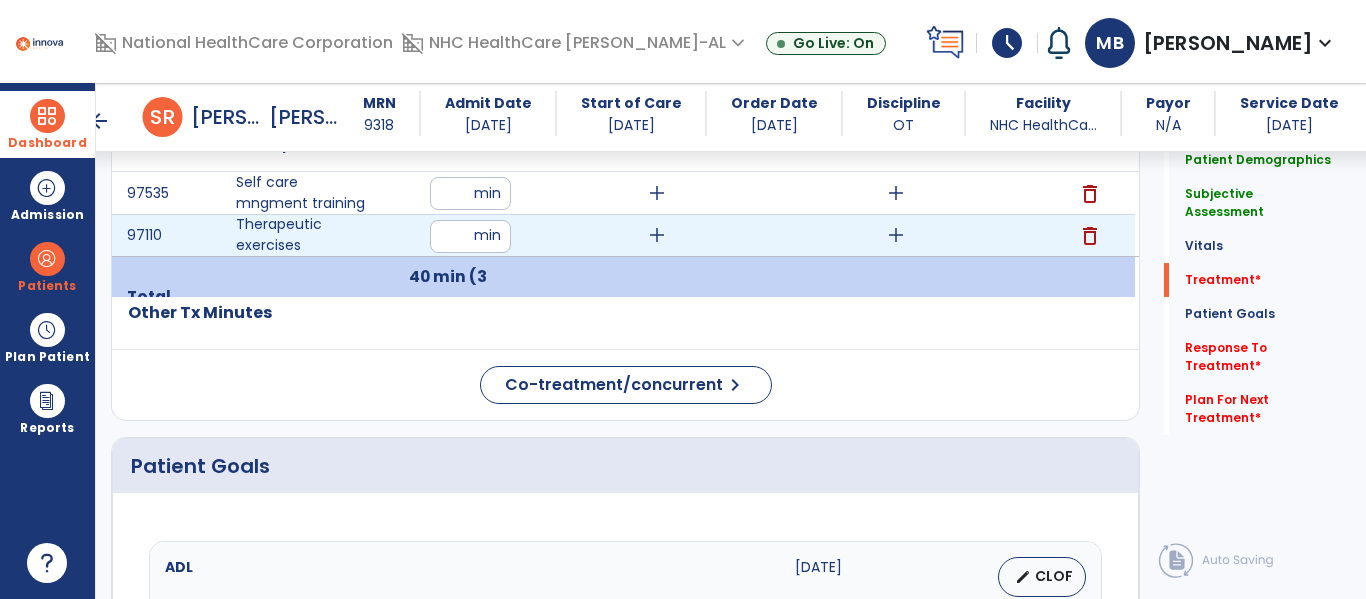 click on "add" at bounding box center [657, 235] 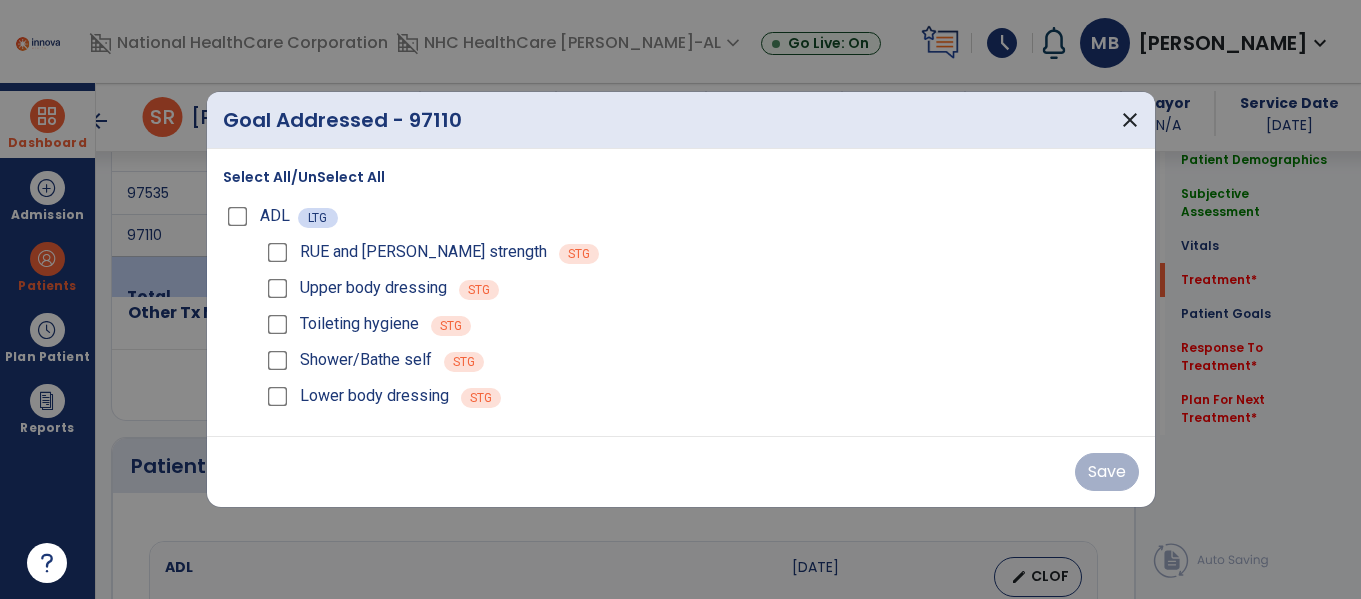 scroll, scrollTop: 1264, scrollLeft: 0, axis: vertical 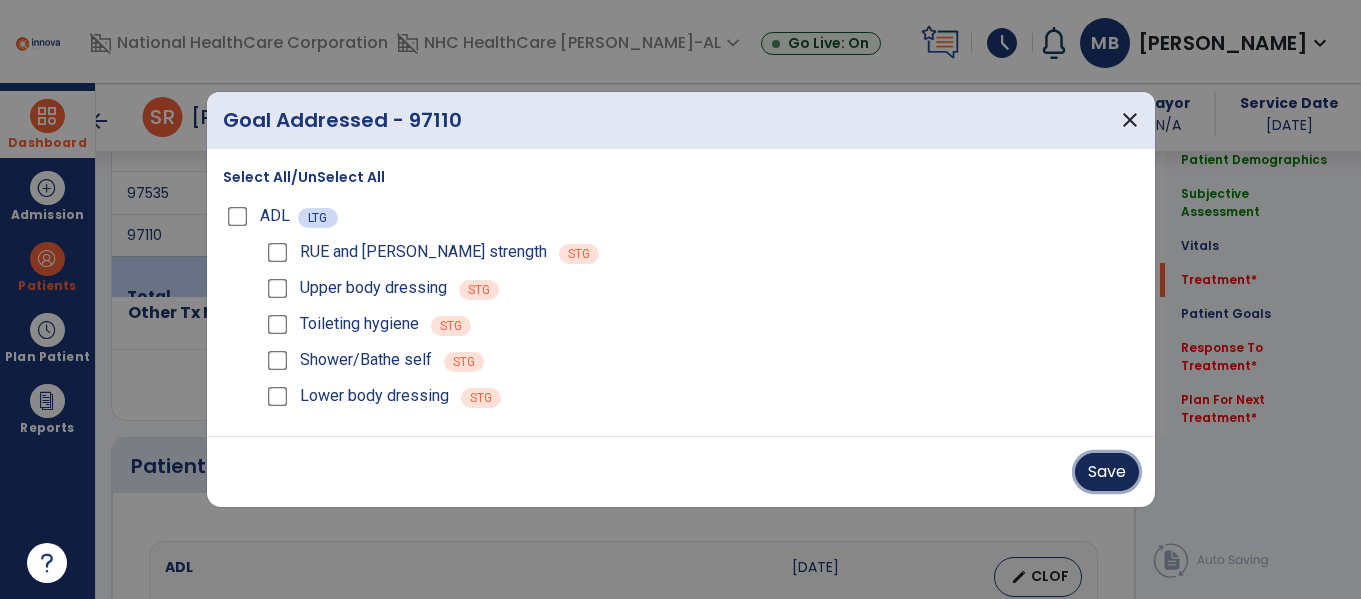 click on "Save" at bounding box center (1107, 472) 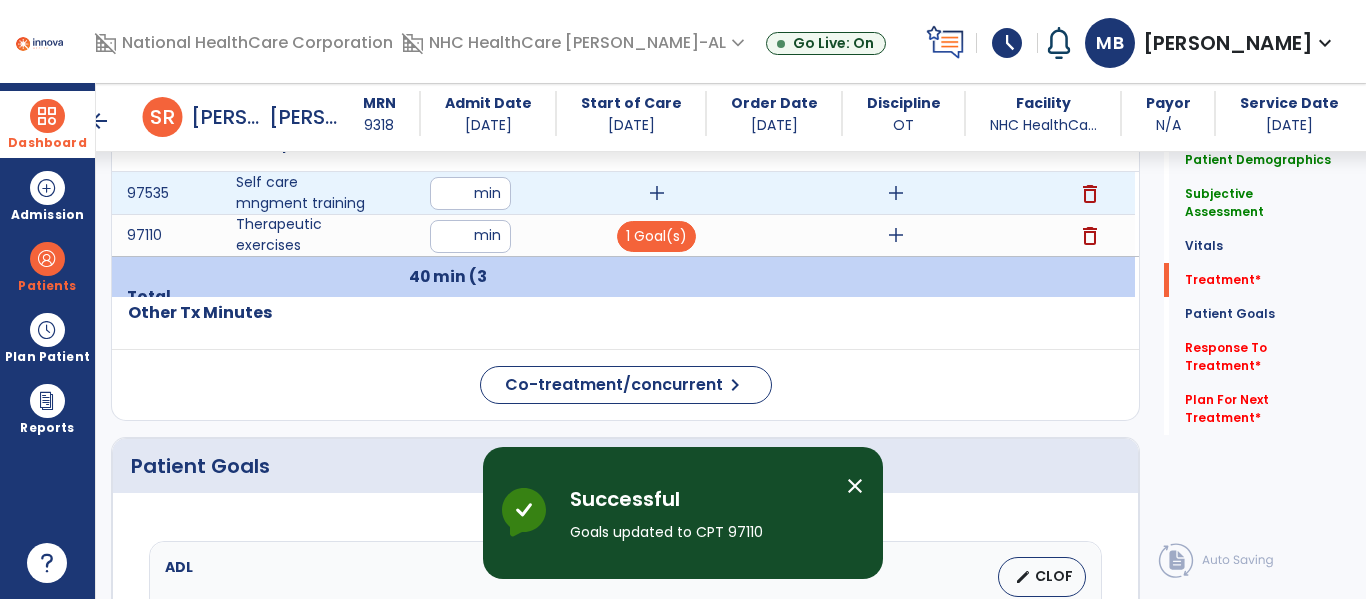 click on "add" at bounding box center (657, 193) 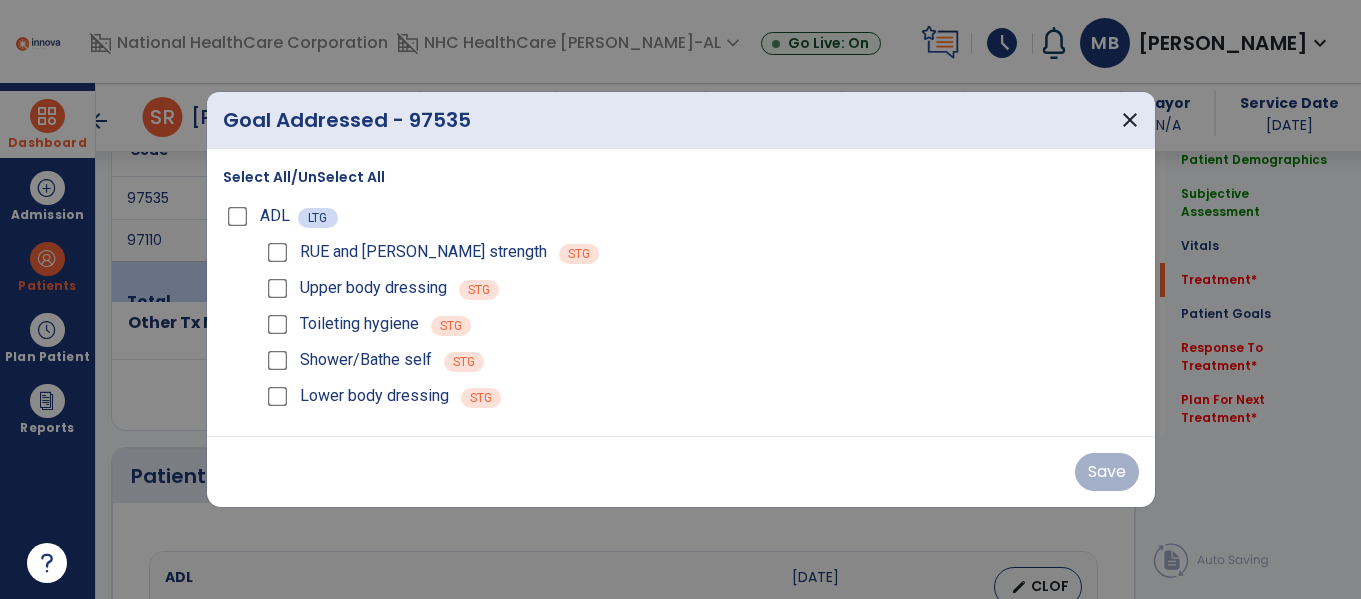 scroll, scrollTop: 1264, scrollLeft: 0, axis: vertical 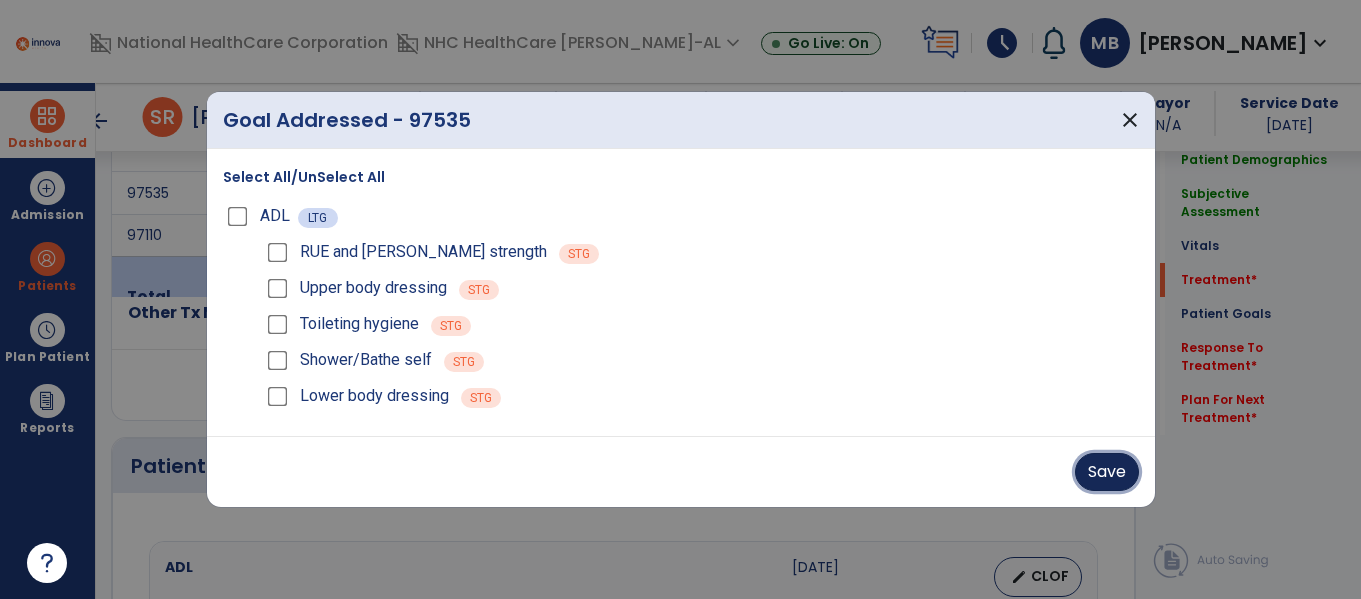 click on "Save" at bounding box center [1107, 472] 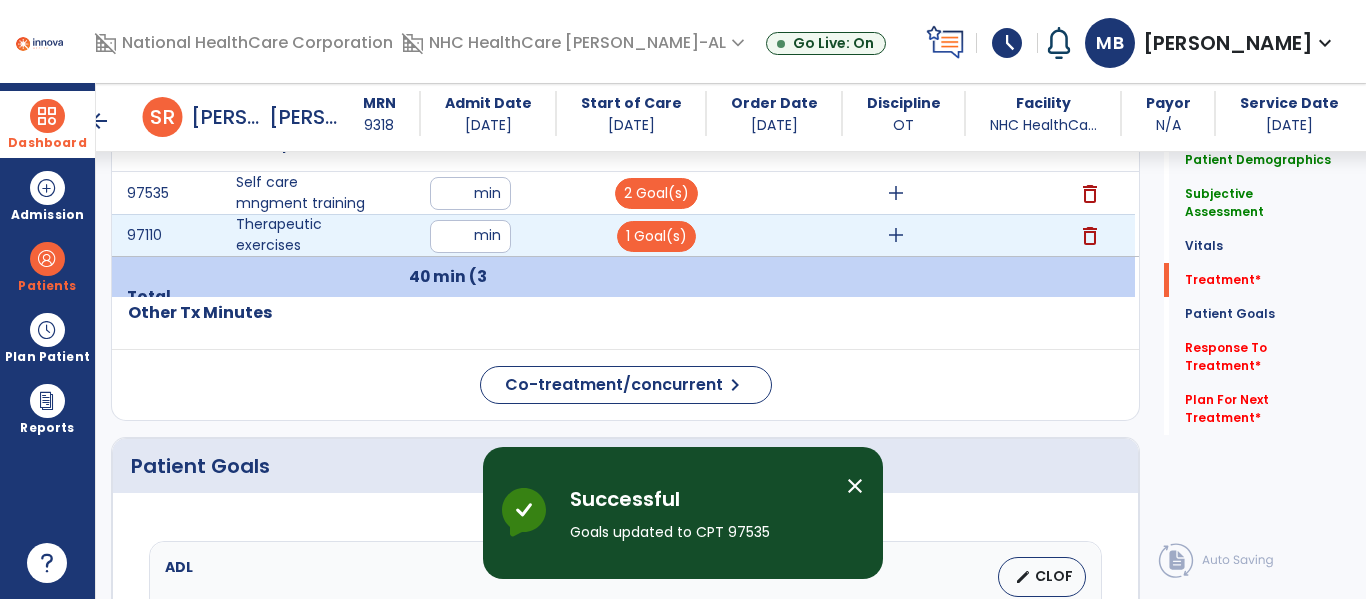 click on "add" at bounding box center (896, 235) 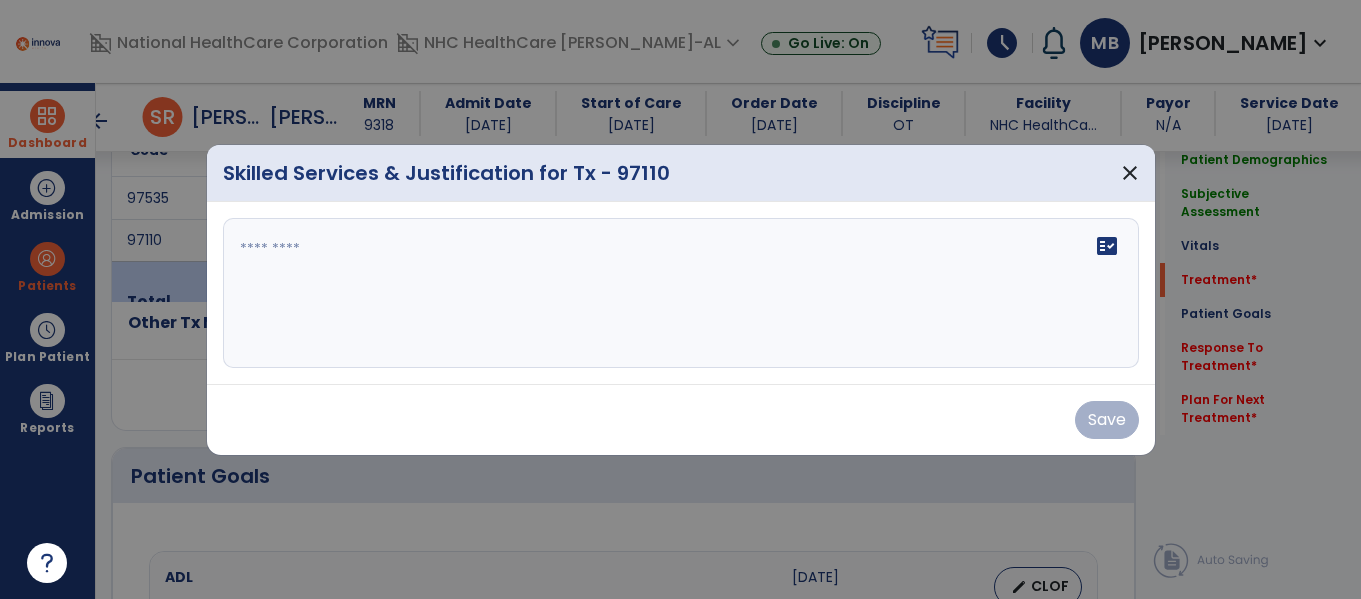 scroll, scrollTop: 1264, scrollLeft: 0, axis: vertical 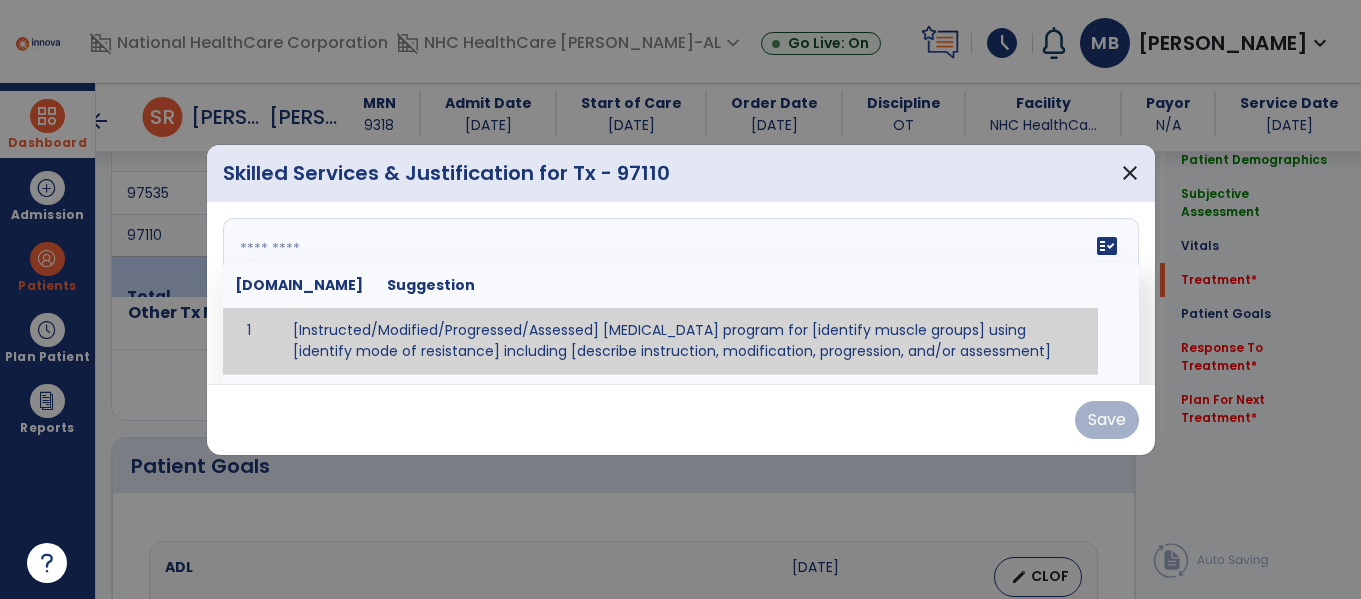 click on "fact_check  [DOMAIN_NAME] Suggestion 1 [Instructed/Modified/Progressed/Assessed] [MEDICAL_DATA] program for [identify muscle groups] using [identify mode of resistance] including [describe instruction, modification, progression, and/or assessment] 2 [Instructed/Modified/Progressed/Assessed] aerobic exercise program using [identify equipment/mode] including [describe instruction, modification,progression, and/or assessment] 3 [Instructed/Modified/Progressed/Assessed] [PROM/A/AROM/AROM] program for [identify joint movements] using [contract-relax, over-pressure, inhibitory techniques, other] 4 [Assessed/Tested] aerobic capacity with administration of [aerobic capacity test]" at bounding box center (681, 293) 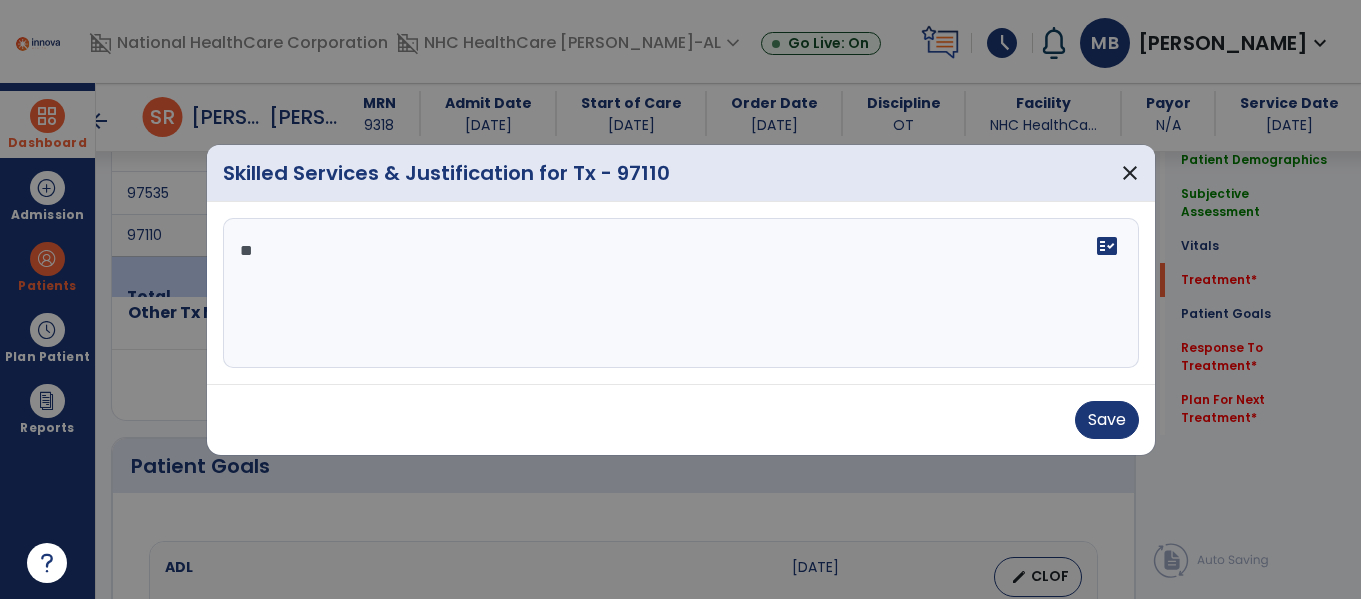 type on "*" 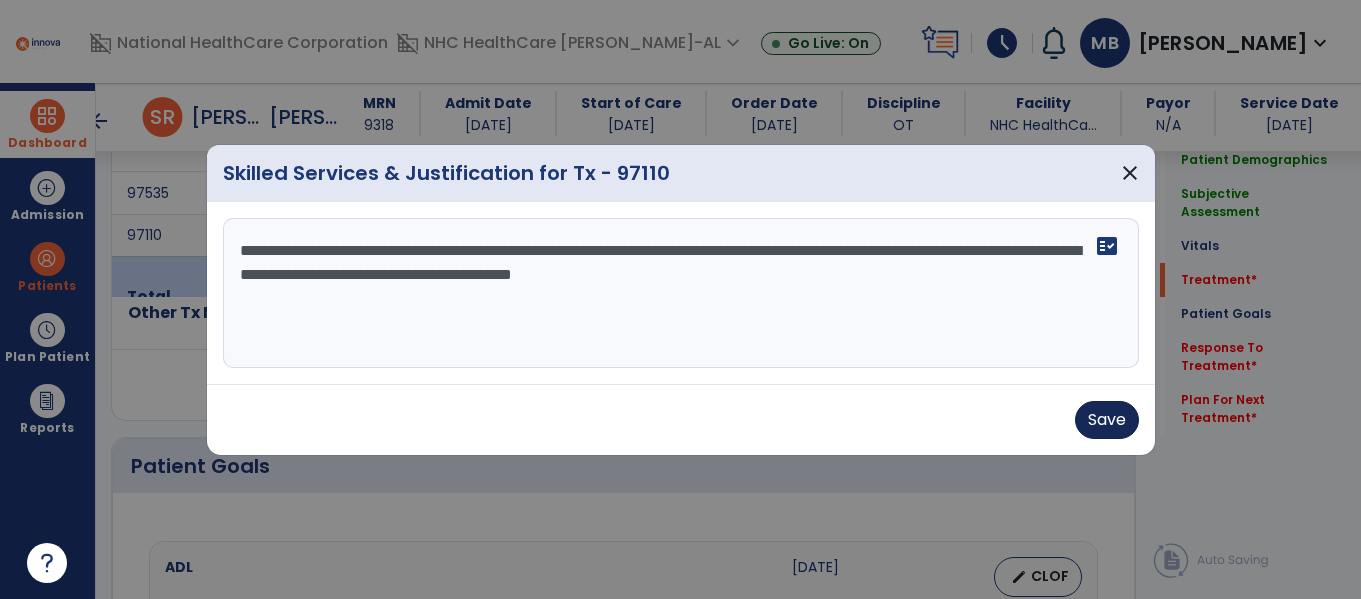 type on "**********" 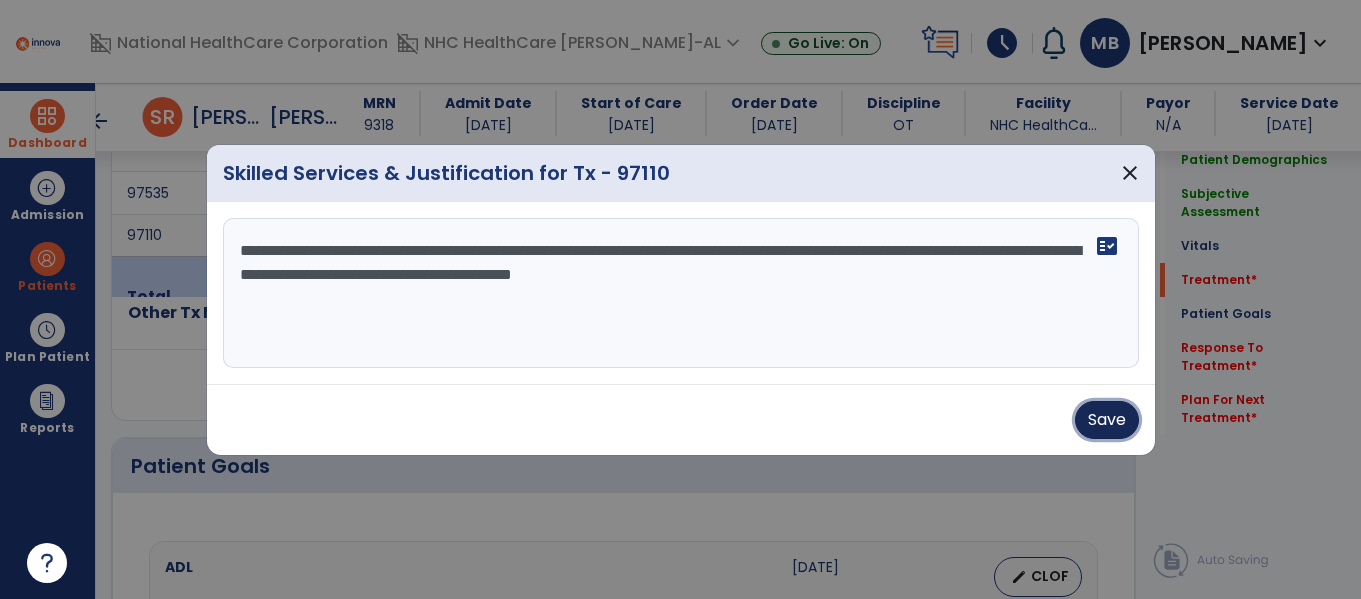 click on "Save" at bounding box center (1107, 420) 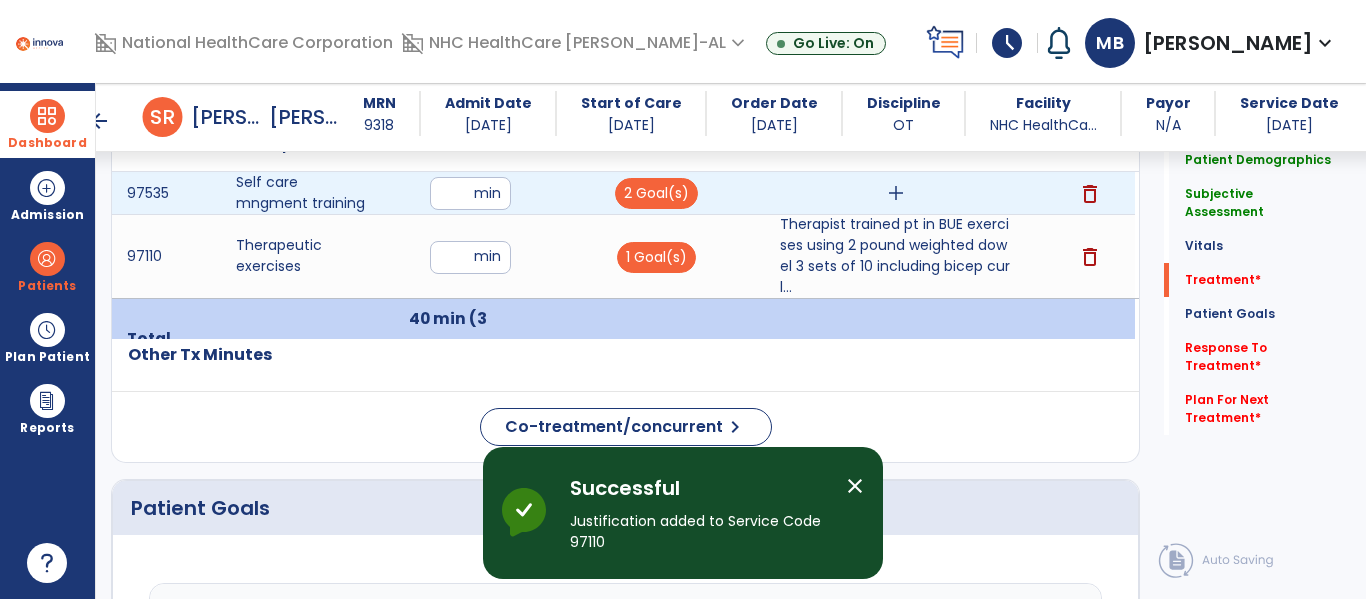 click on "add" at bounding box center [896, 193] 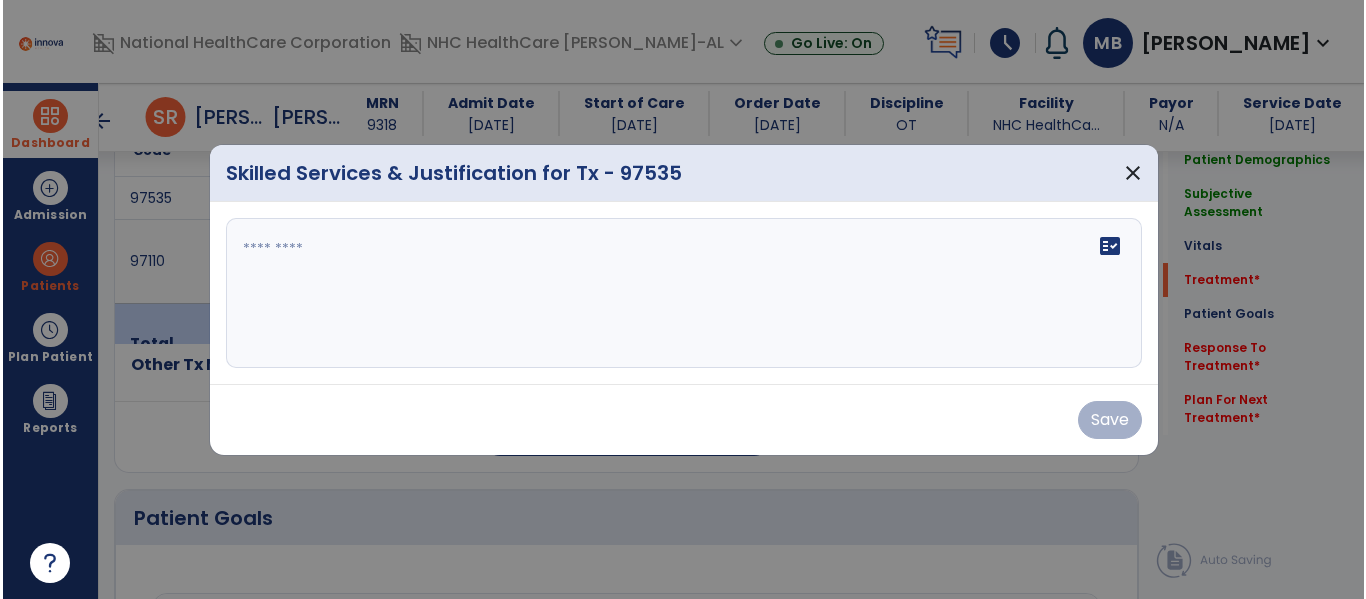 scroll, scrollTop: 1264, scrollLeft: 0, axis: vertical 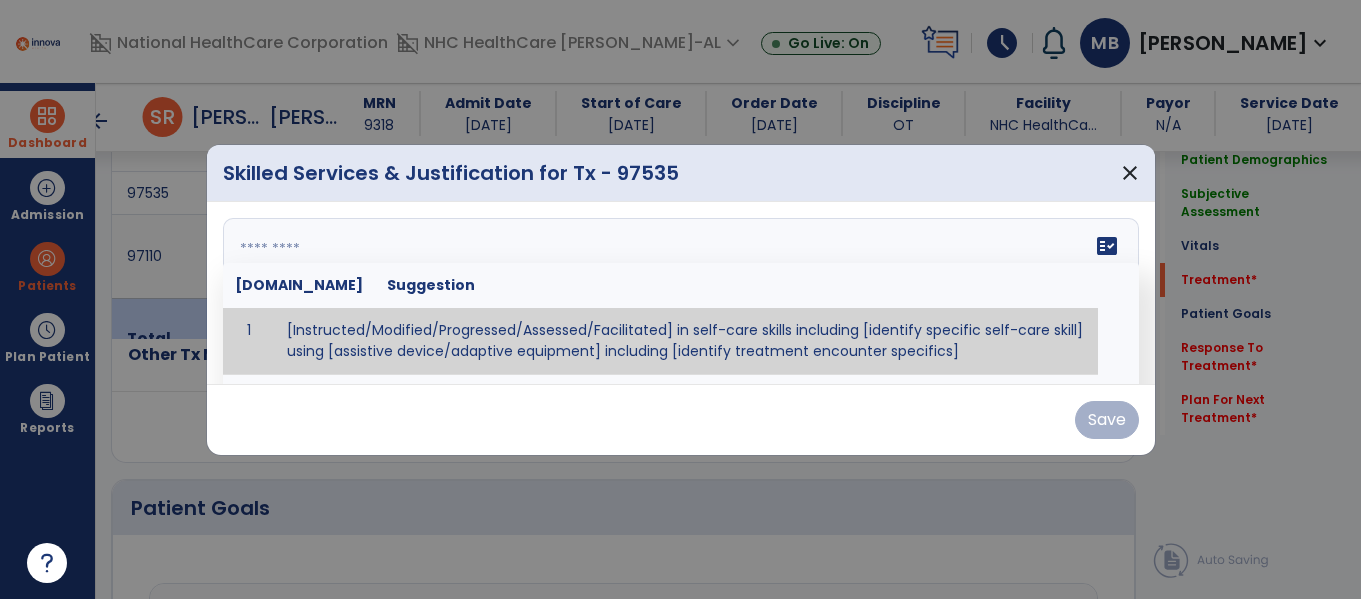 click on "fact_check  [DOMAIN_NAME] Suggestion 1 [Instructed/Modified/Progressed/Assessed/Facilitated] in self-care skills including [identify specific self-care skill] using [assistive device/adaptive equipment] including [identify treatment encounter specifics]" at bounding box center (681, 293) 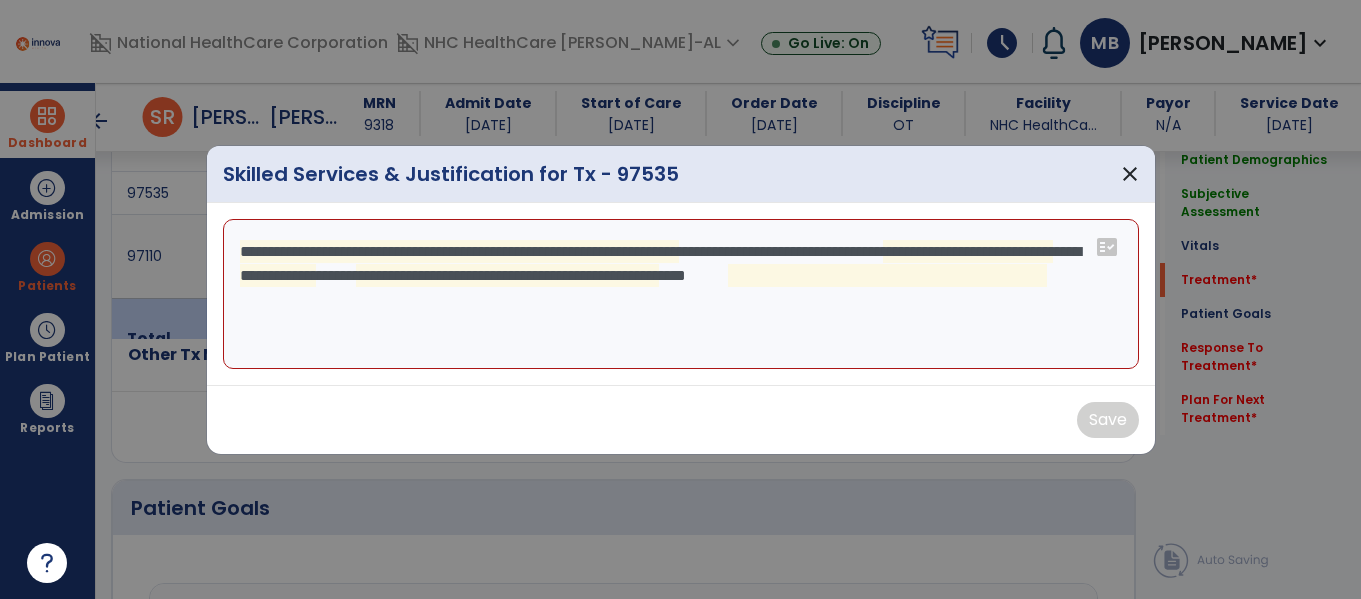click on "**********" at bounding box center [681, 294] 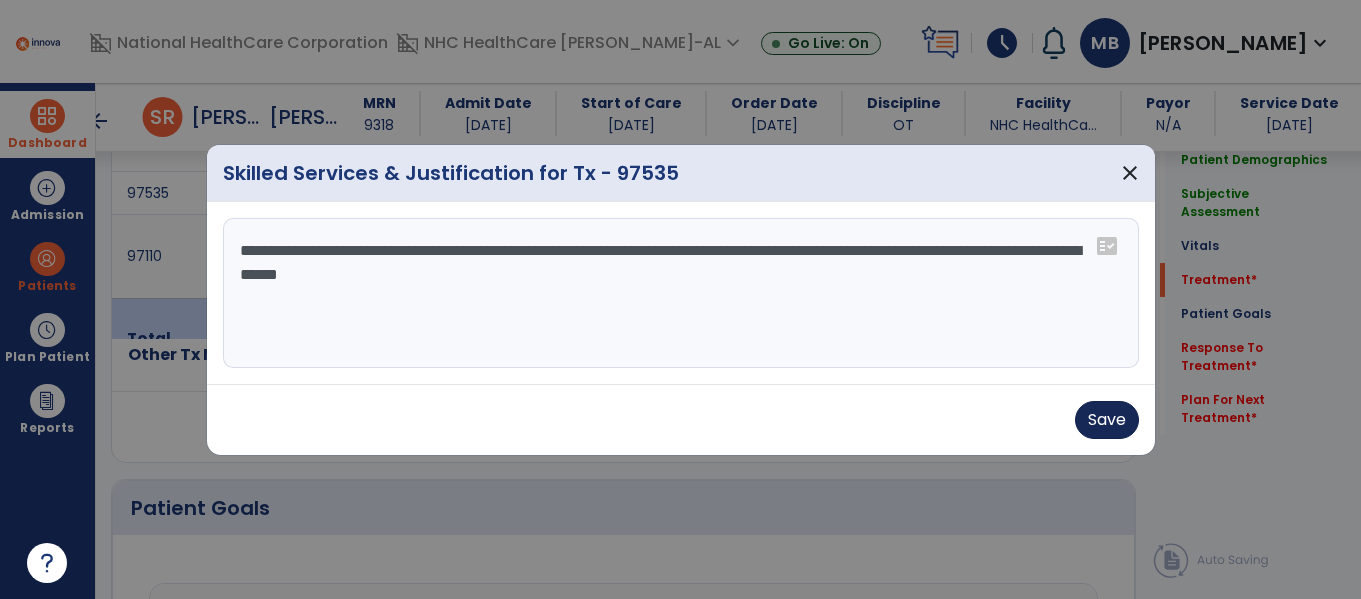 type on "**********" 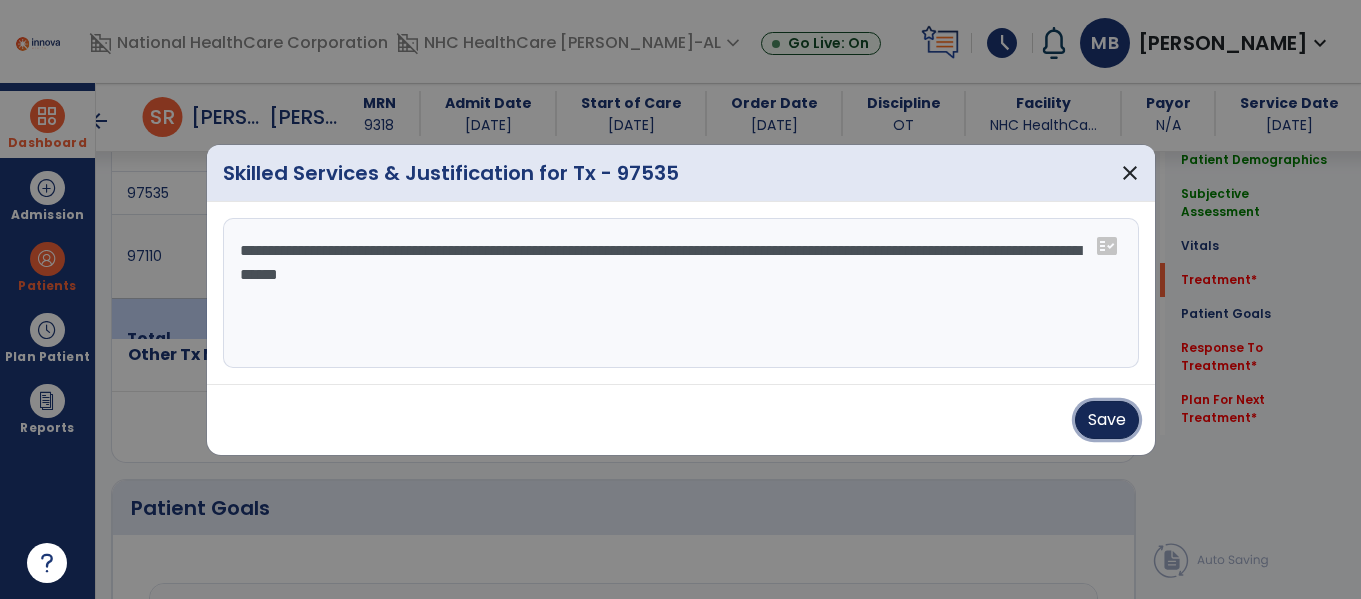 click on "Save" at bounding box center (1107, 420) 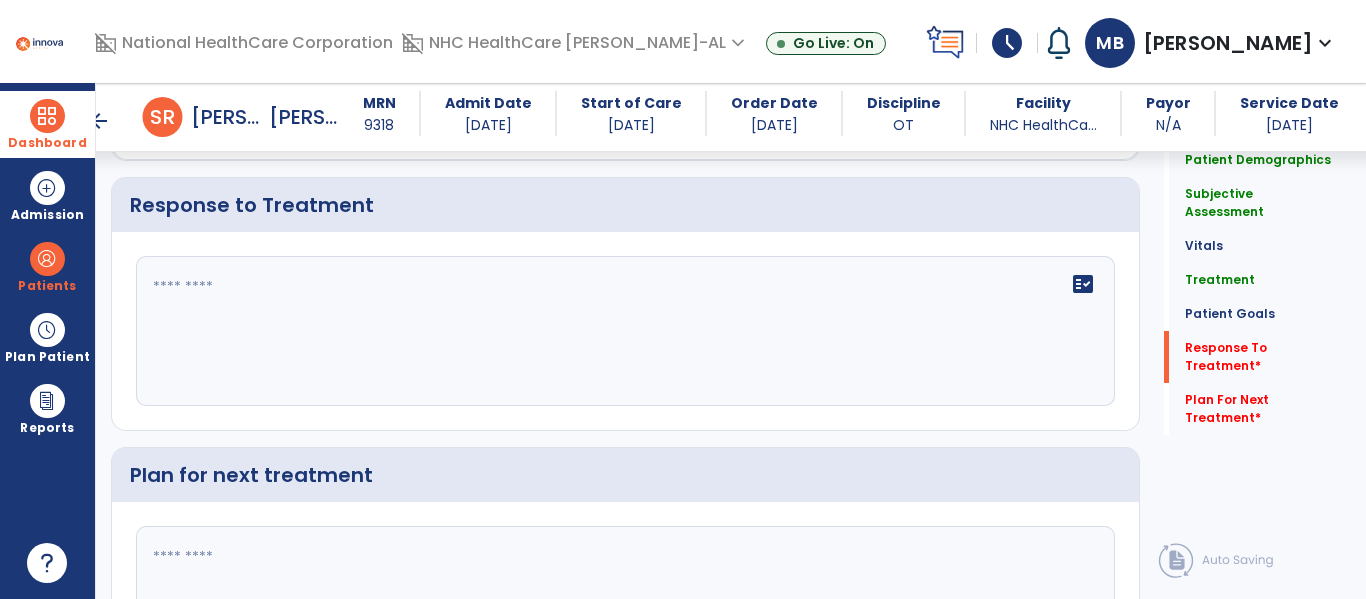 scroll, scrollTop: 2596, scrollLeft: 0, axis: vertical 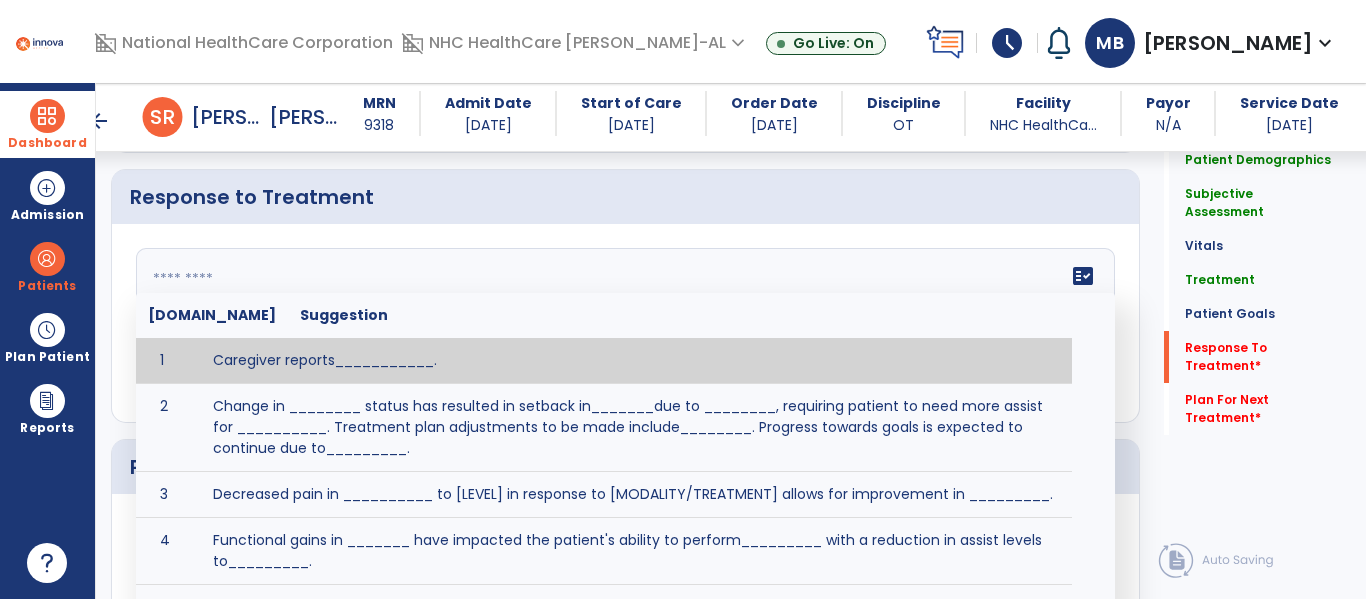 click on "fact_check  [DOMAIN_NAME] Suggestion 1 Caregiver reports___________. 2 Change in ________ status has resulted in setback in_______due to ________, requiring patient to need more assist for __________.   Treatment plan adjustments to be made include________.  Progress towards goals is expected to continue due to_________. 3 Decreased pain in __________ to [LEVEL] in response to [MODALITY/TREATMENT] allows for improvement in _________. 4 Functional gains in _______ have impacted the patient's ability to perform_________ with a reduction in assist levels to_________. 5 Functional progress this week has been significant due to__________. 6 Gains in ________ have improved the patient's ability to perform ______with decreased levels of assist to___________. 7 Improvement in ________allows patient to tolerate higher levels of challenges in_________. 8 Pain in [AREA] has decreased to [LEVEL] in response to [TREATMENT/MODALITY], allowing fore ease in completing__________. 9 10 11 12 13 14 15 16 17 18 19 20 21" 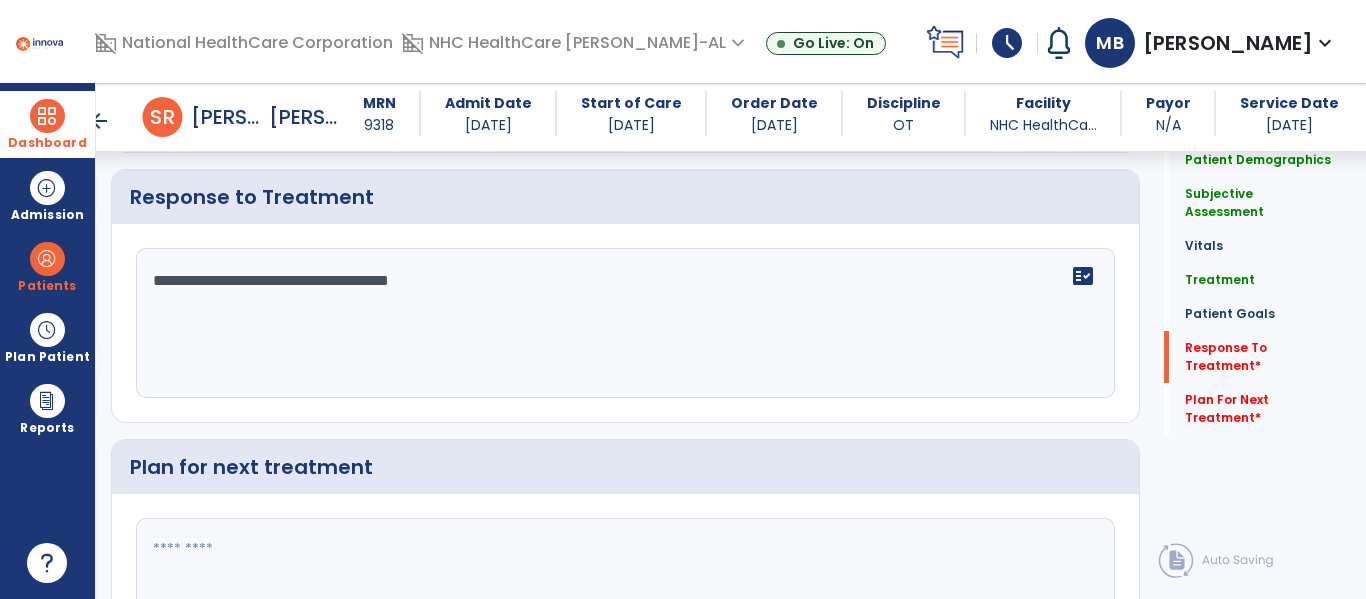 type on "**********" 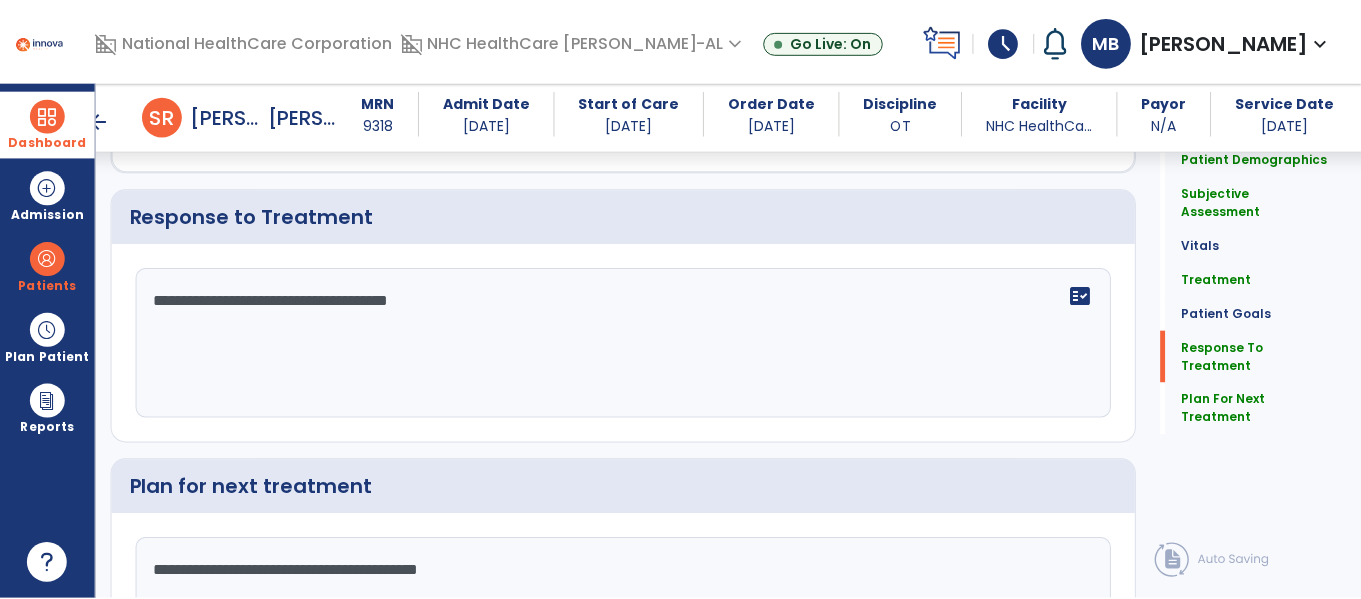 scroll, scrollTop: 2757, scrollLeft: 0, axis: vertical 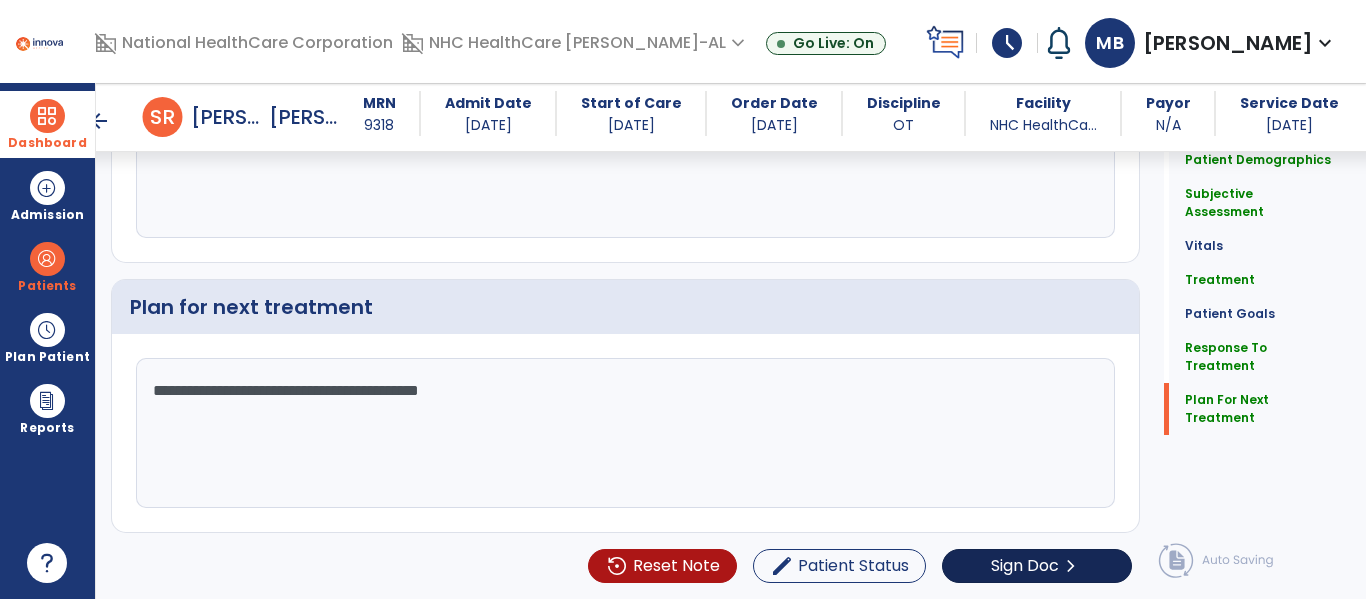 type on "**********" 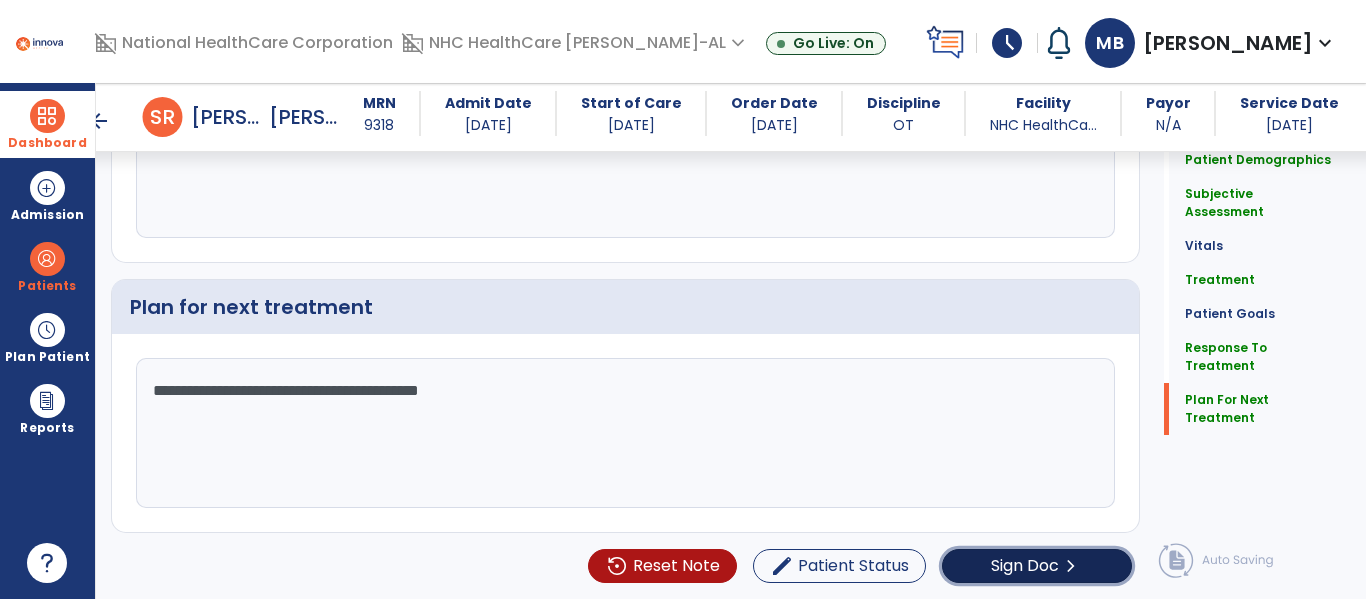 click on "Sign Doc  chevron_right" 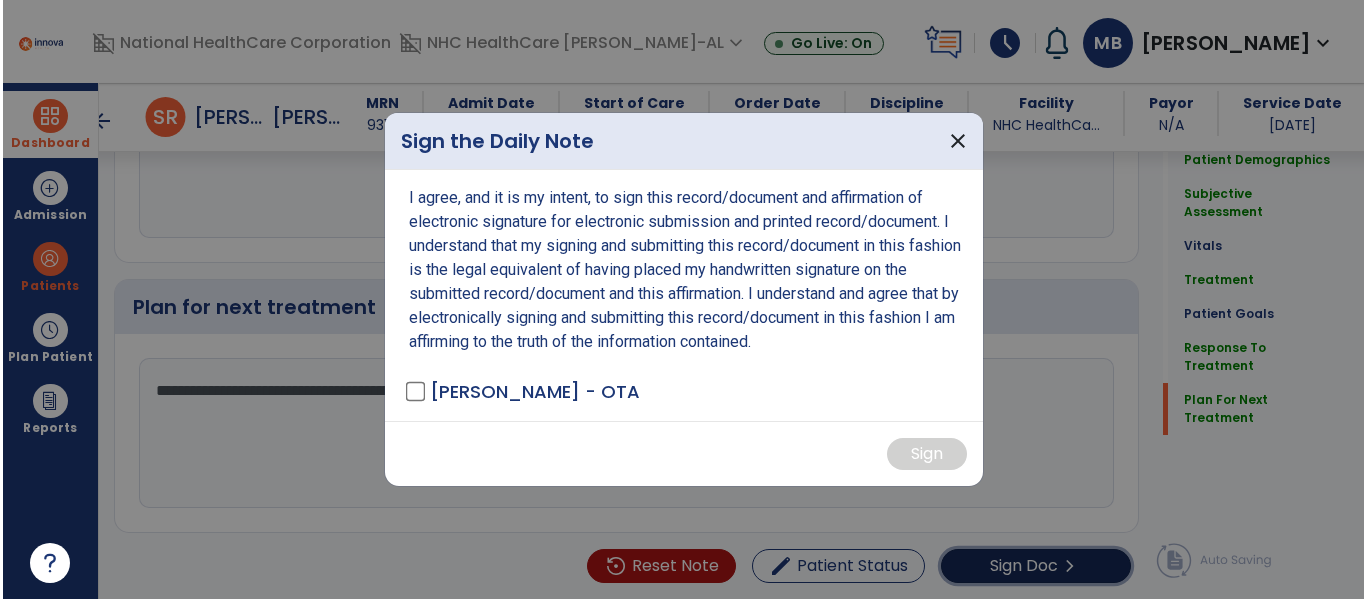 scroll, scrollTop: 2757, scrollLeft: 0, axis: vertical 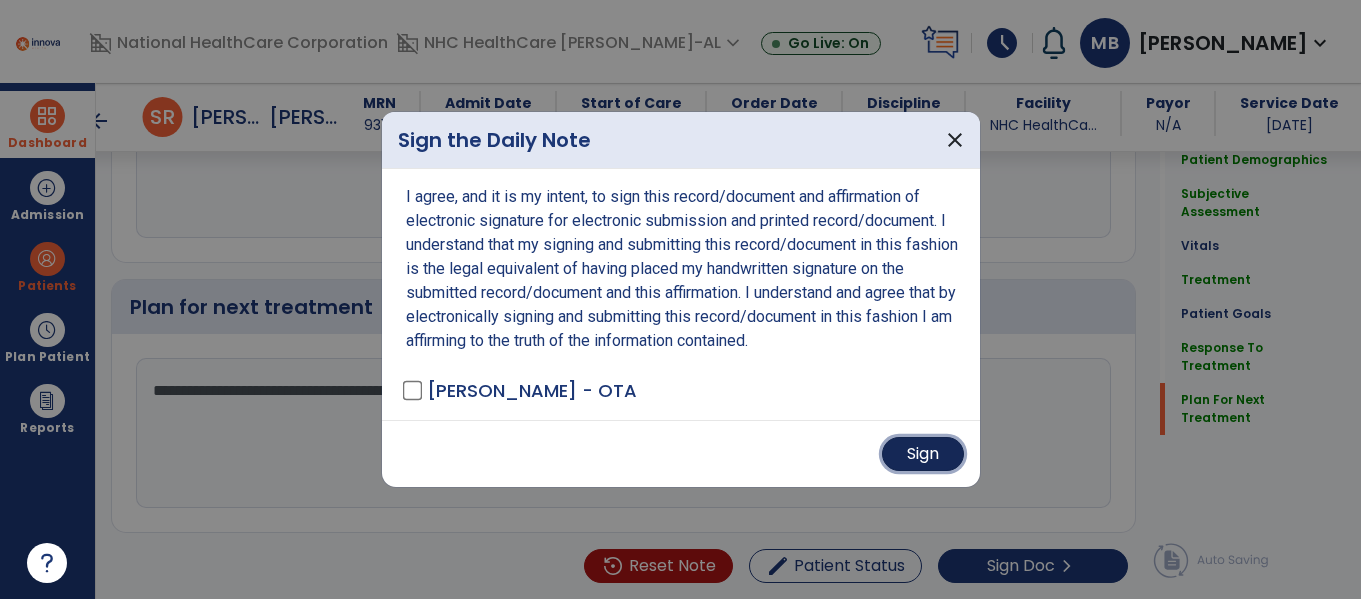 click on "Sign" at bounding box center (923, 454) 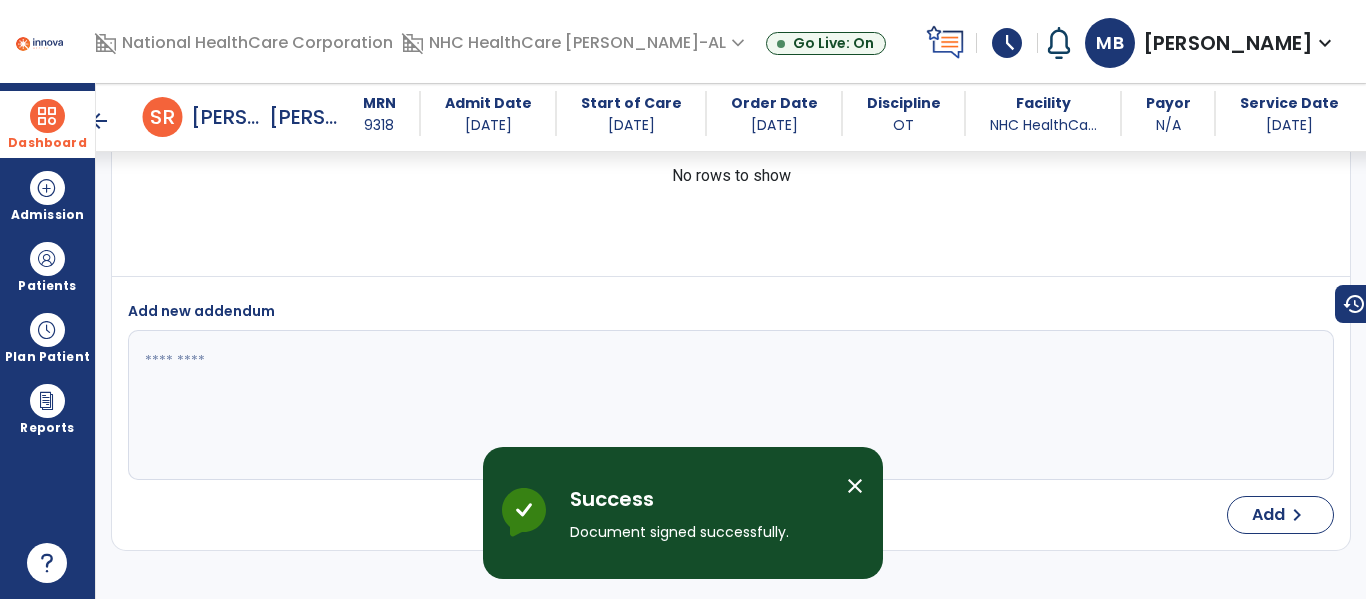 click on "Dashboard" at bounding box center [47, 143] 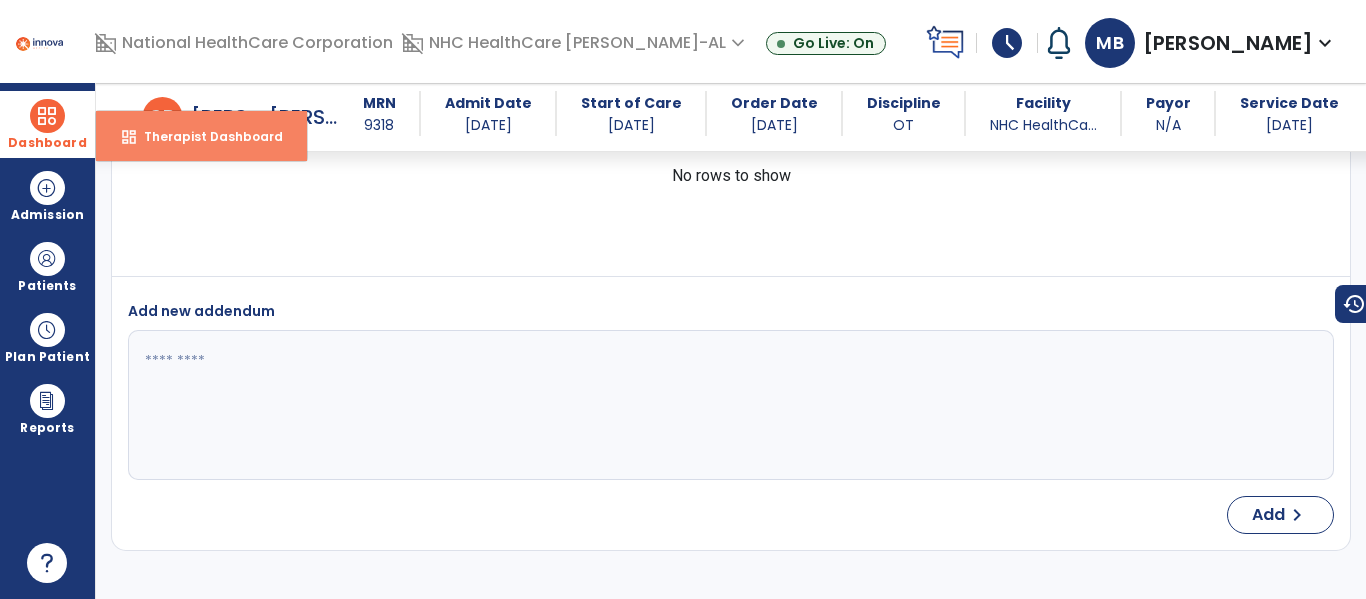 click on "dashboard  Therapist Dashboard" at bounding box center (201, 136) 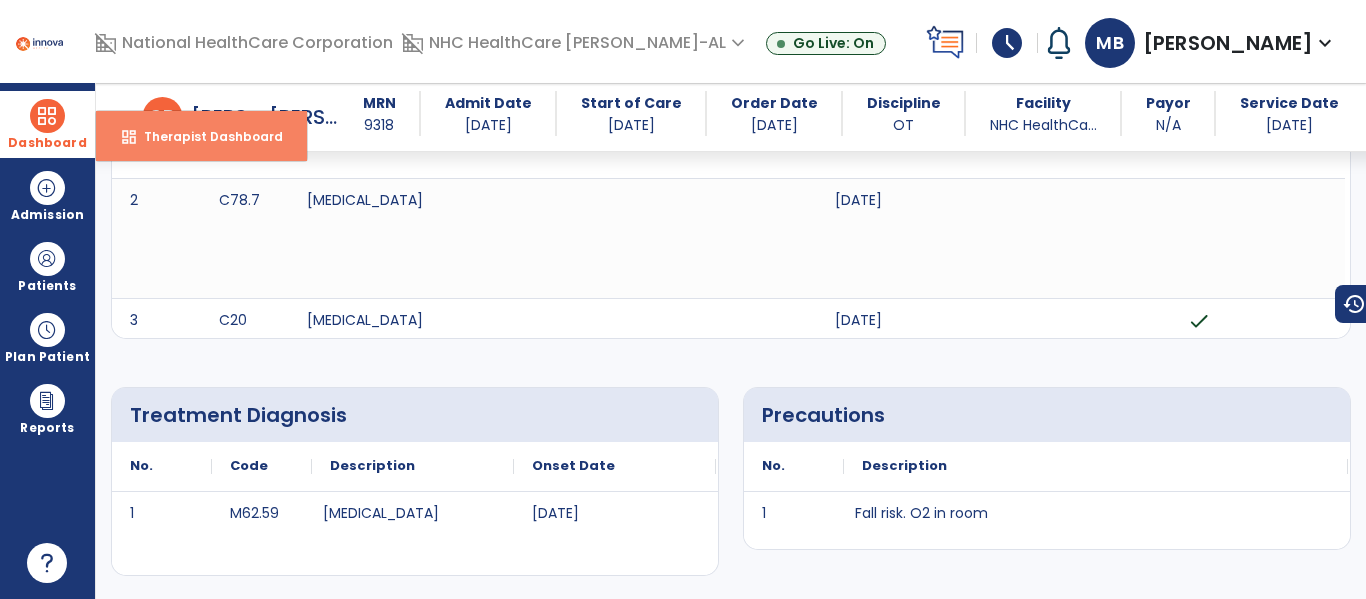 select on "****" 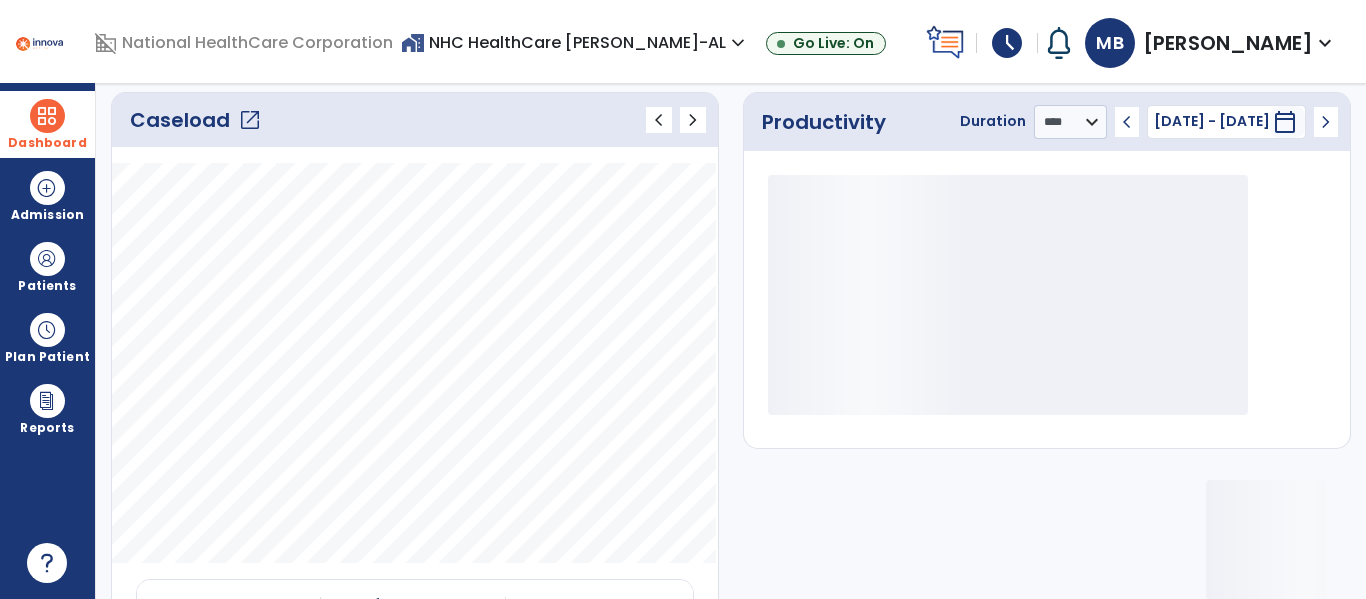 click on "open_in_new" 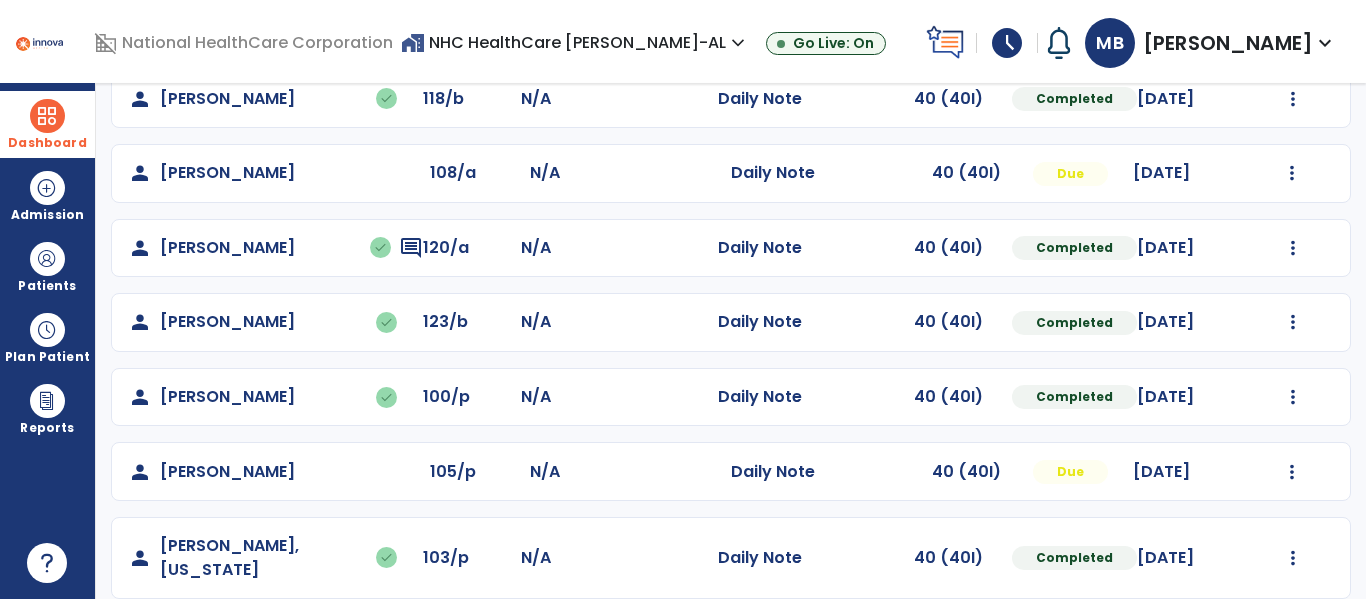scroll, scrollTop: 299, scrollLeft: 0, axis: vertical 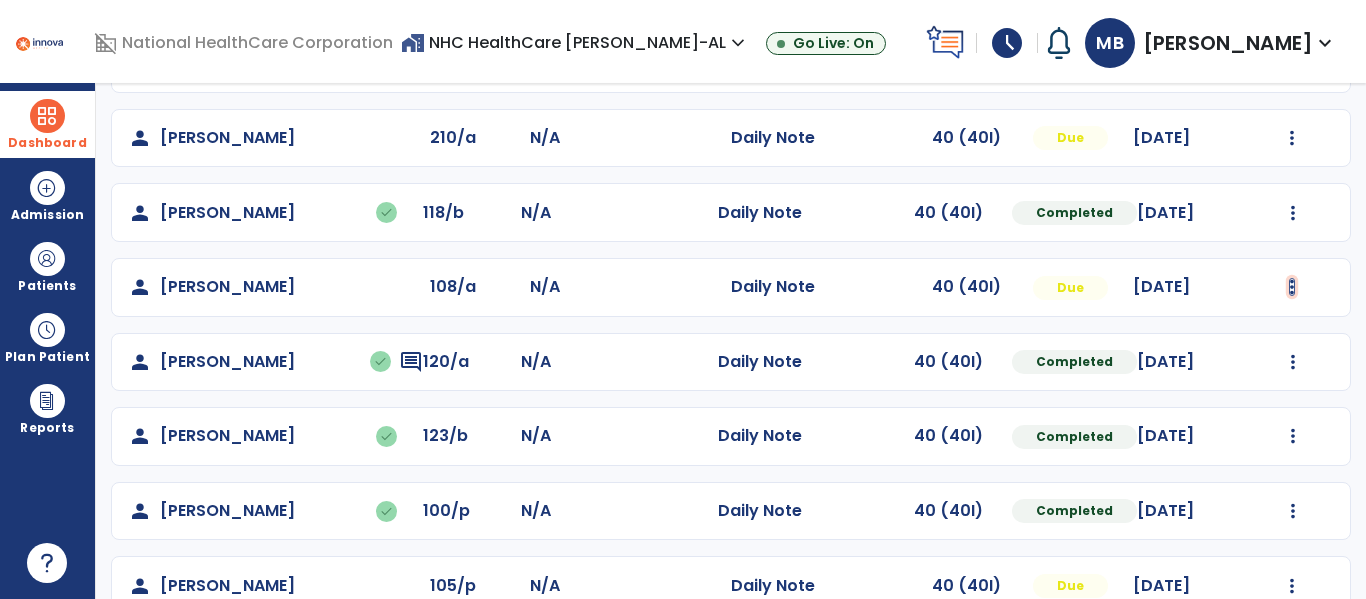 click at bounding box center [1292, -11] 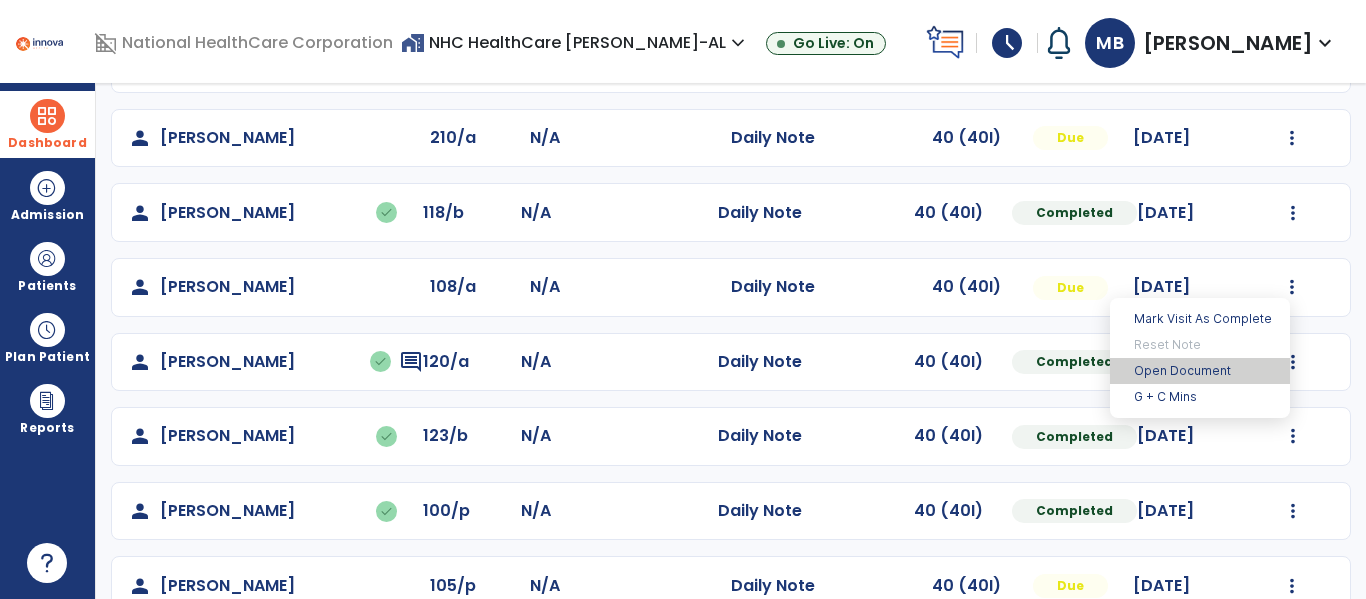click on "Open Document" at bounding box center [1200, 371] 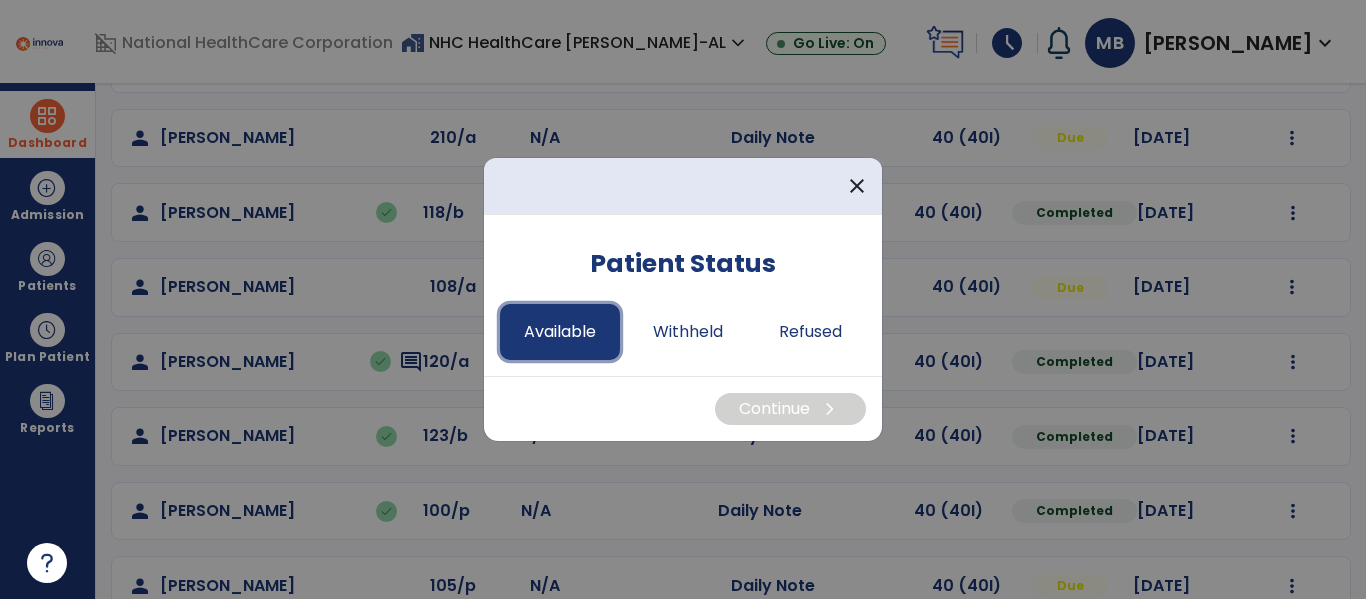 click on "Available" at bounding box center (560, 332) 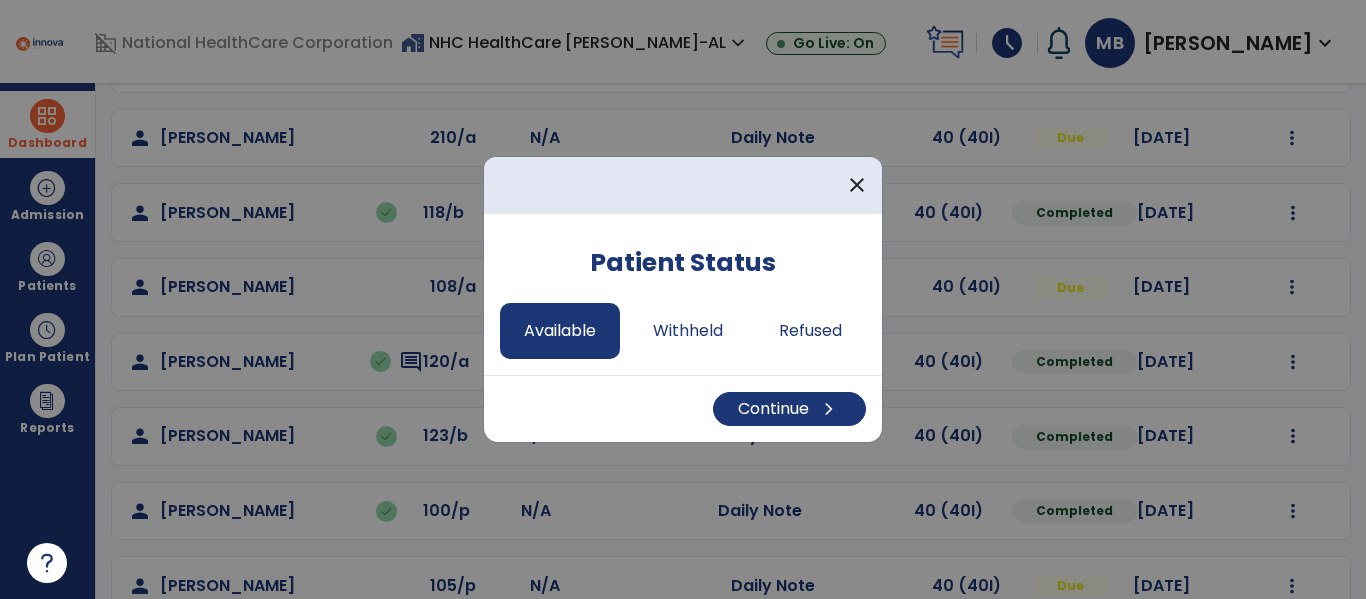 click on "Continue   chevron_right" at bounding box center [683, 408] 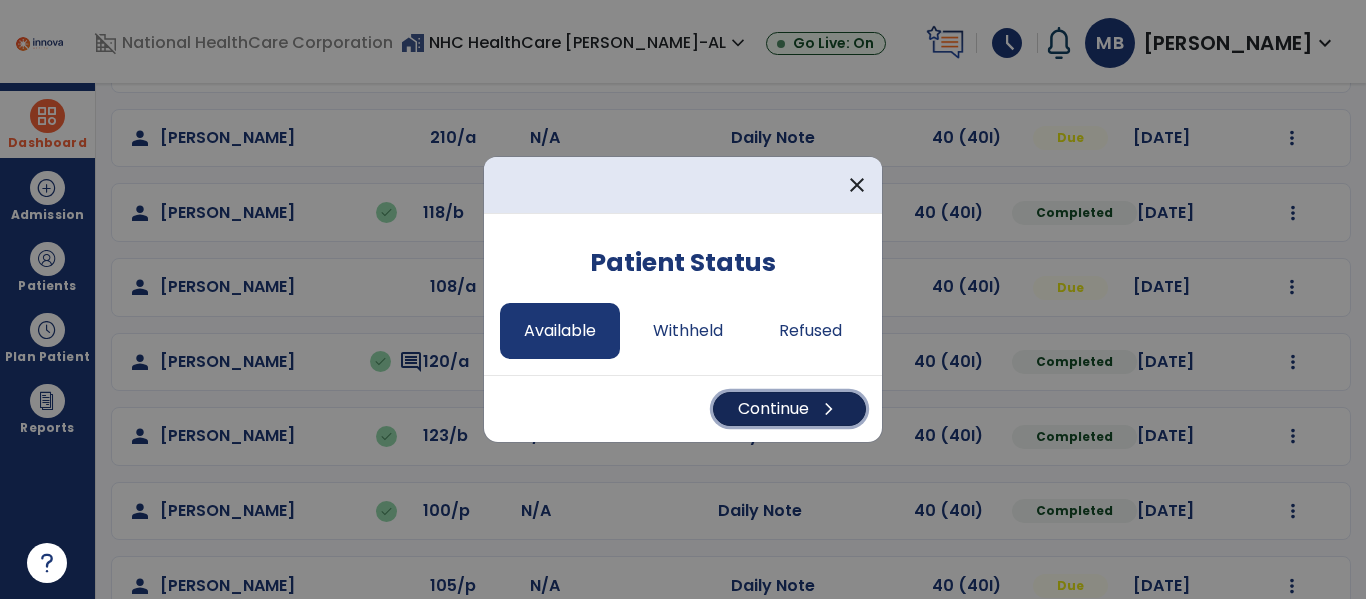 click on "Continue   chevron_right" at bounding box center (789, 409) 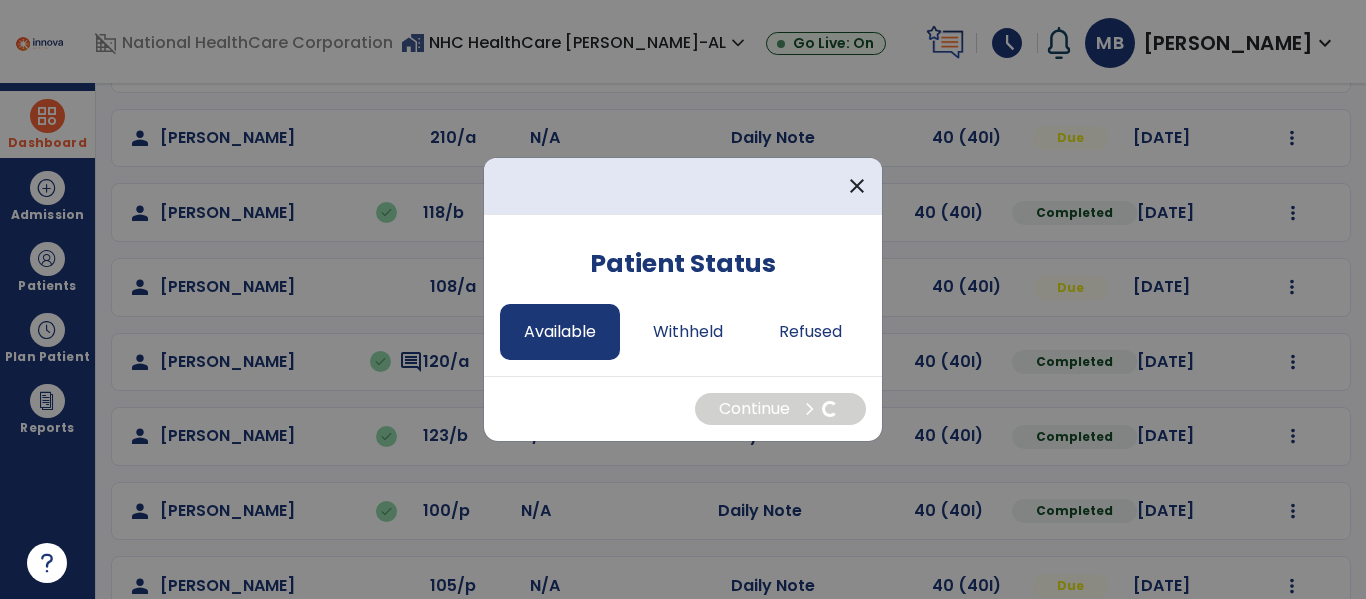select on "*" 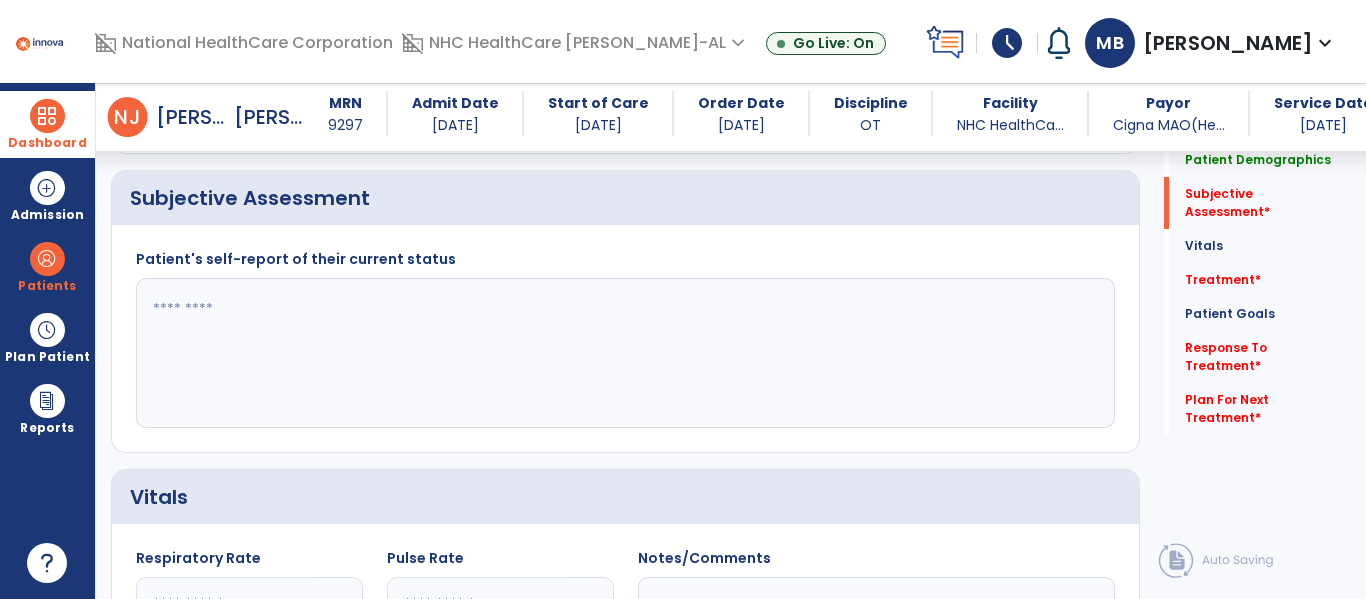 scroll, scrollTop: 359, scrollLeft: 0, axis: vertical 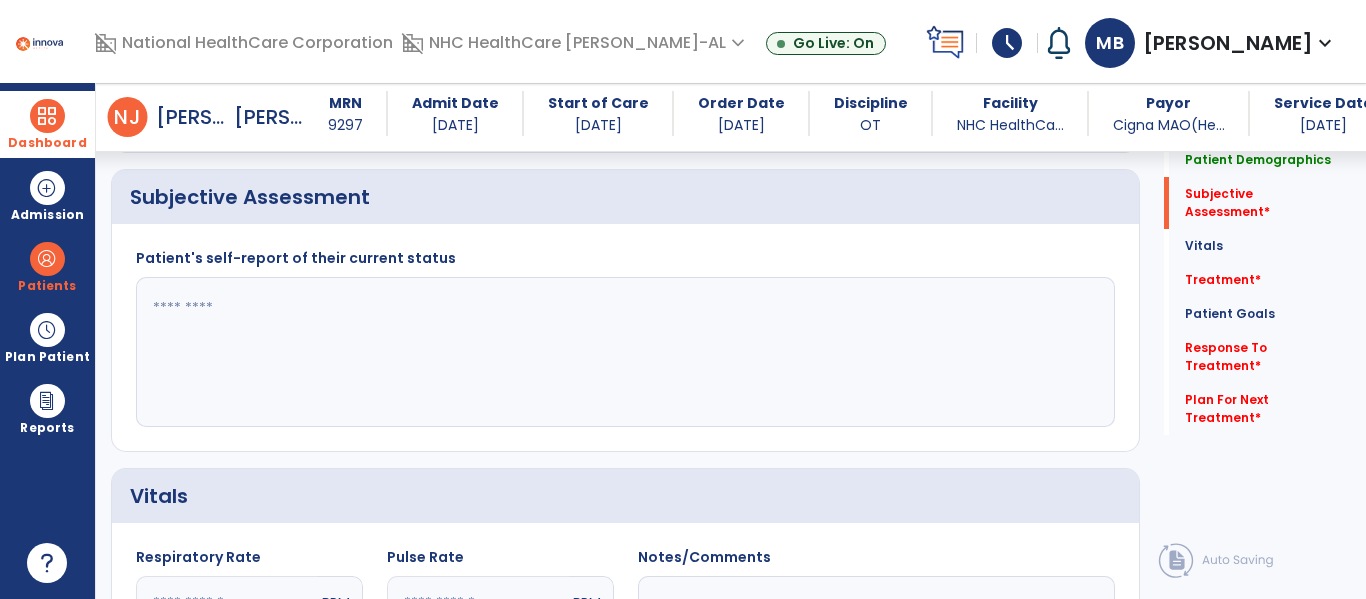click 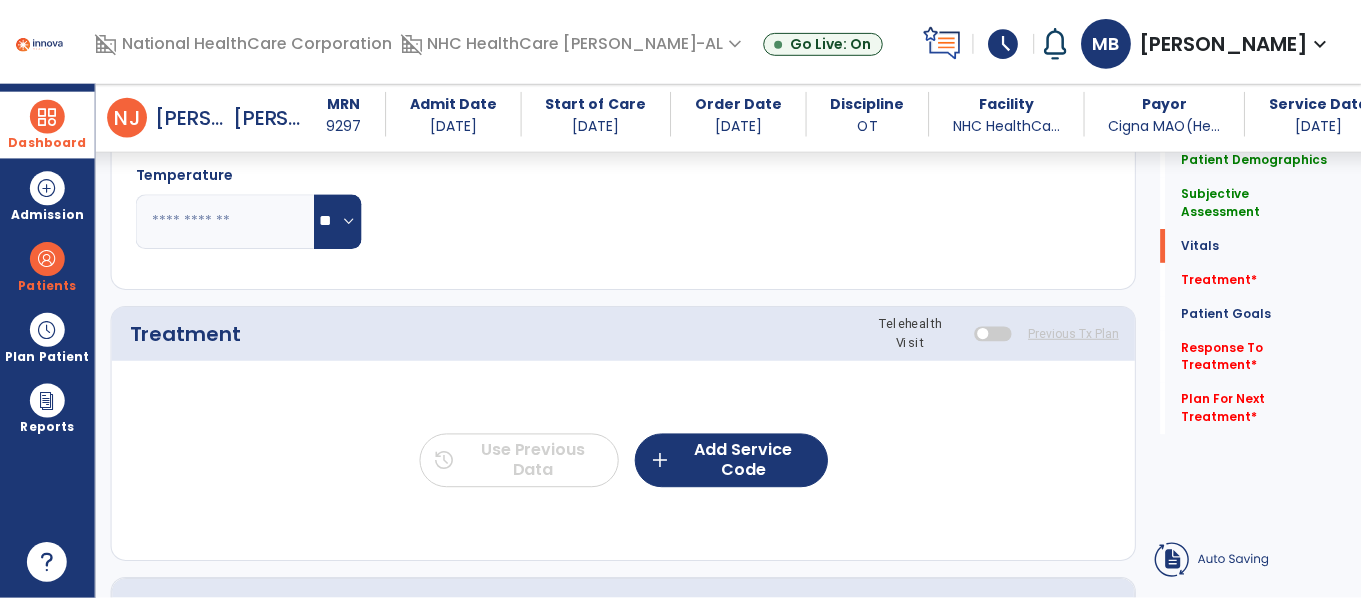 scroll, scrollTop: 945, scrollLeft: 0, axis: vertical 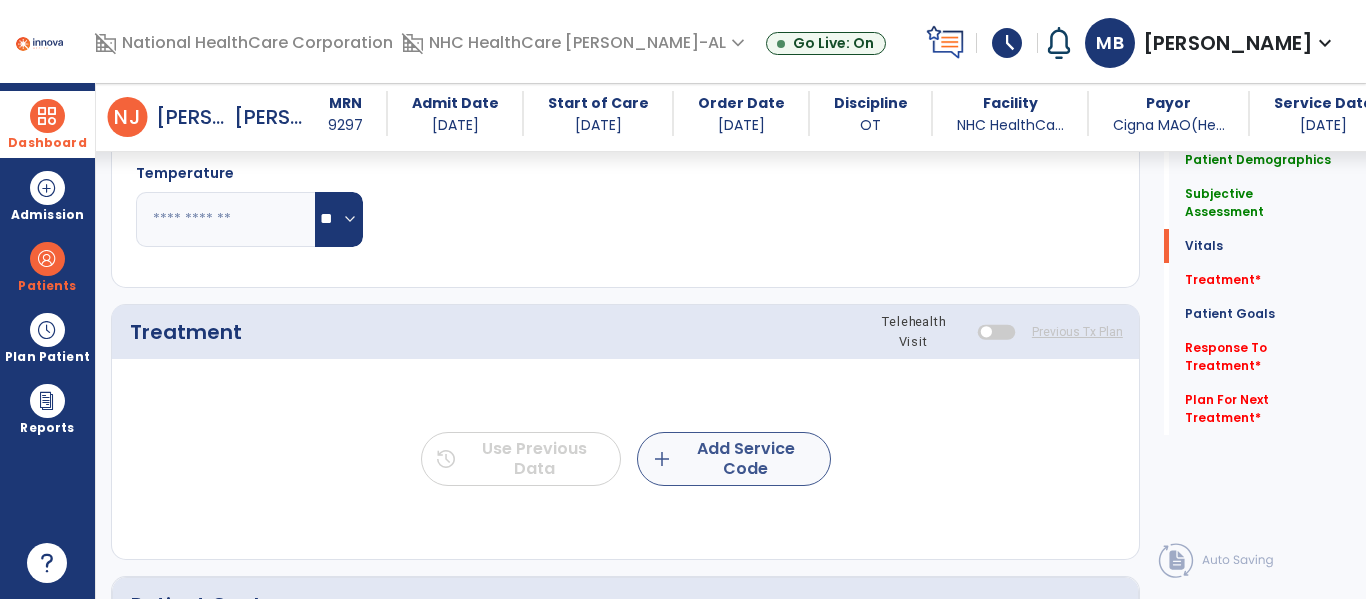 type on "**********" 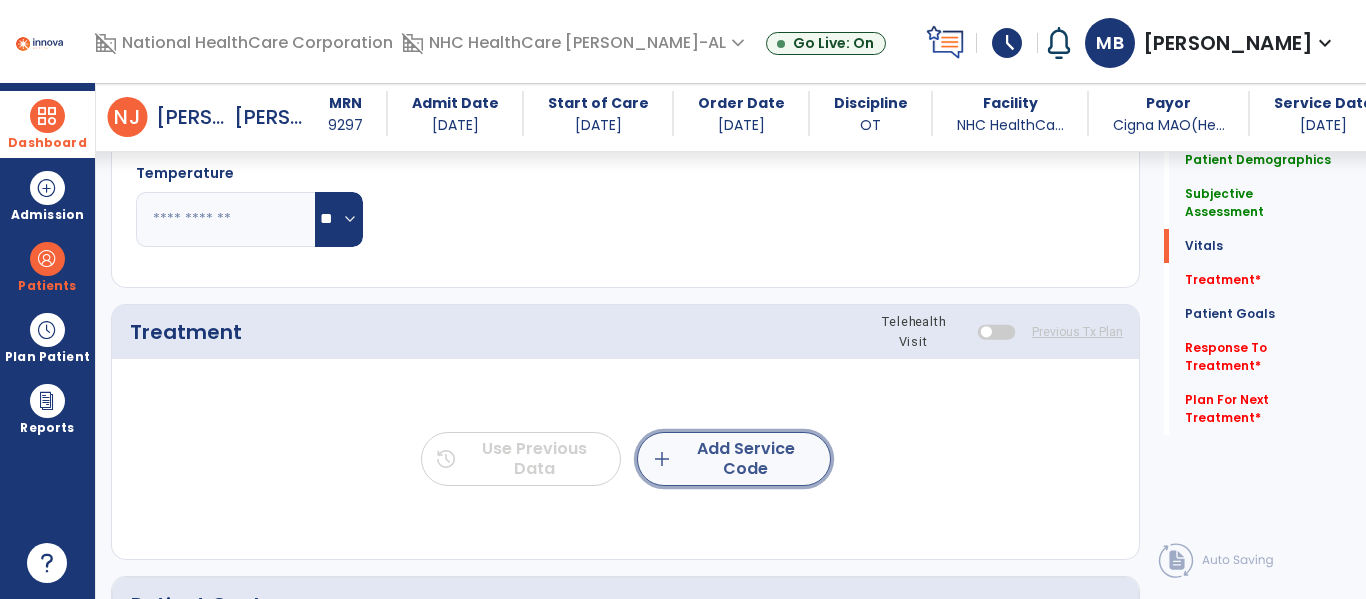 click on "add  Add Service Code" 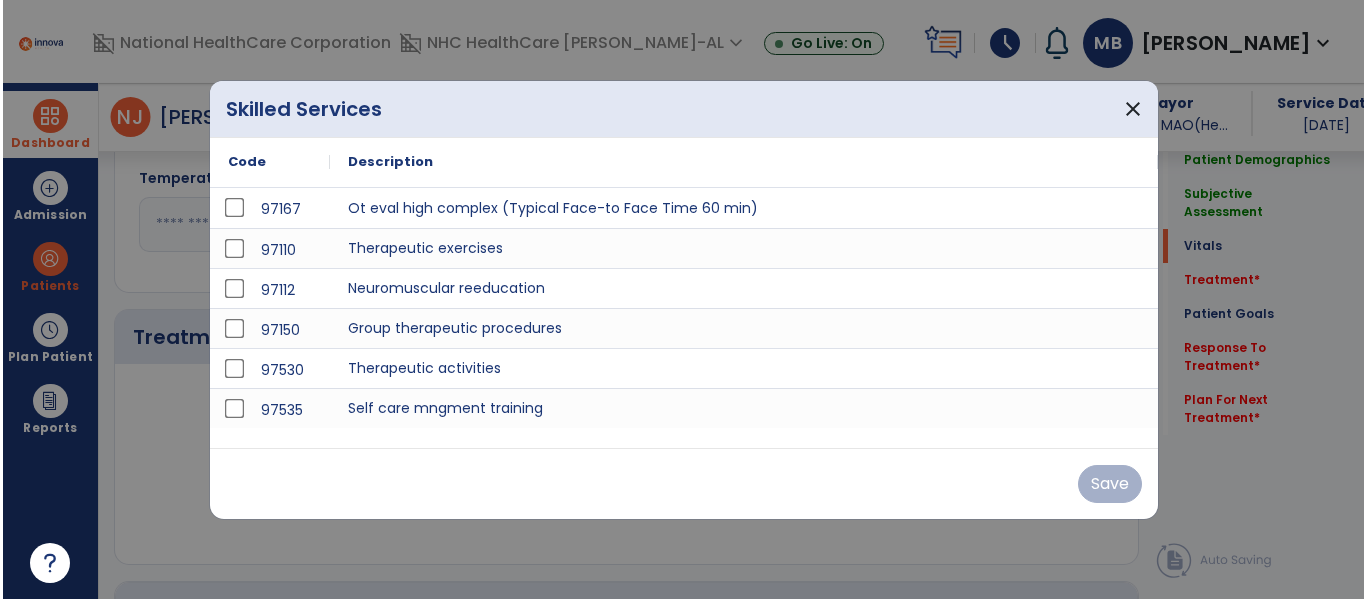 scroll, scrollTop: 945, scrollLeft: 0, axis: vertical 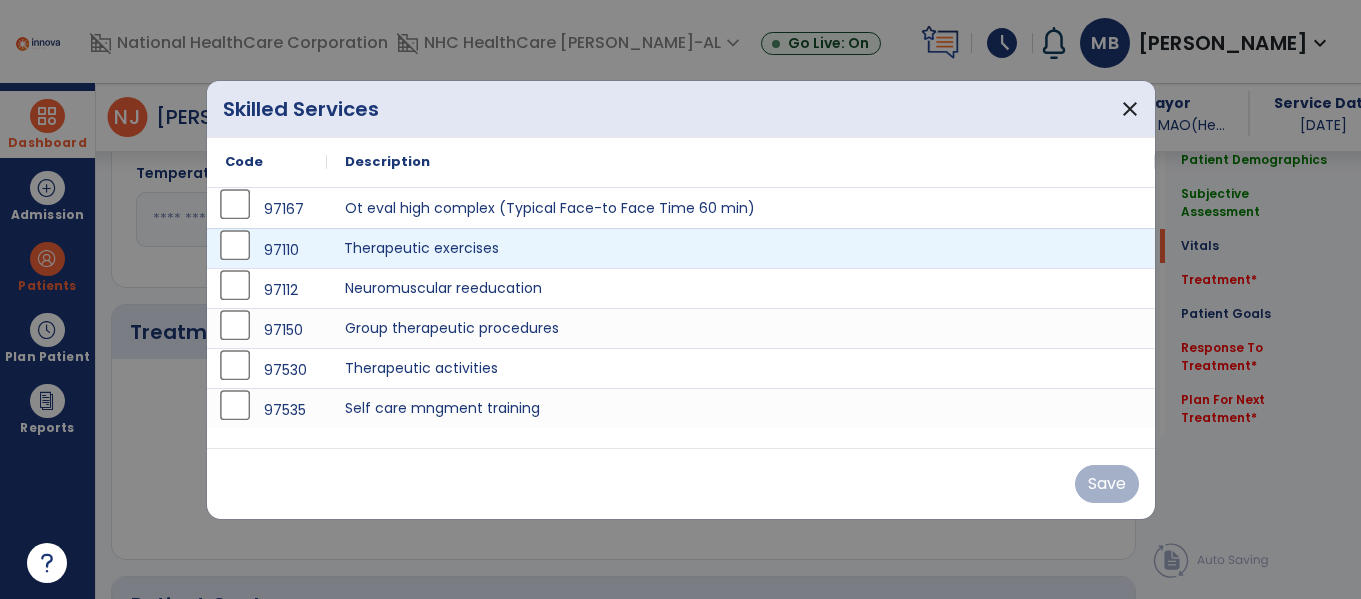 click on "Therapeutic exercises" at bounding box center [741, 248] 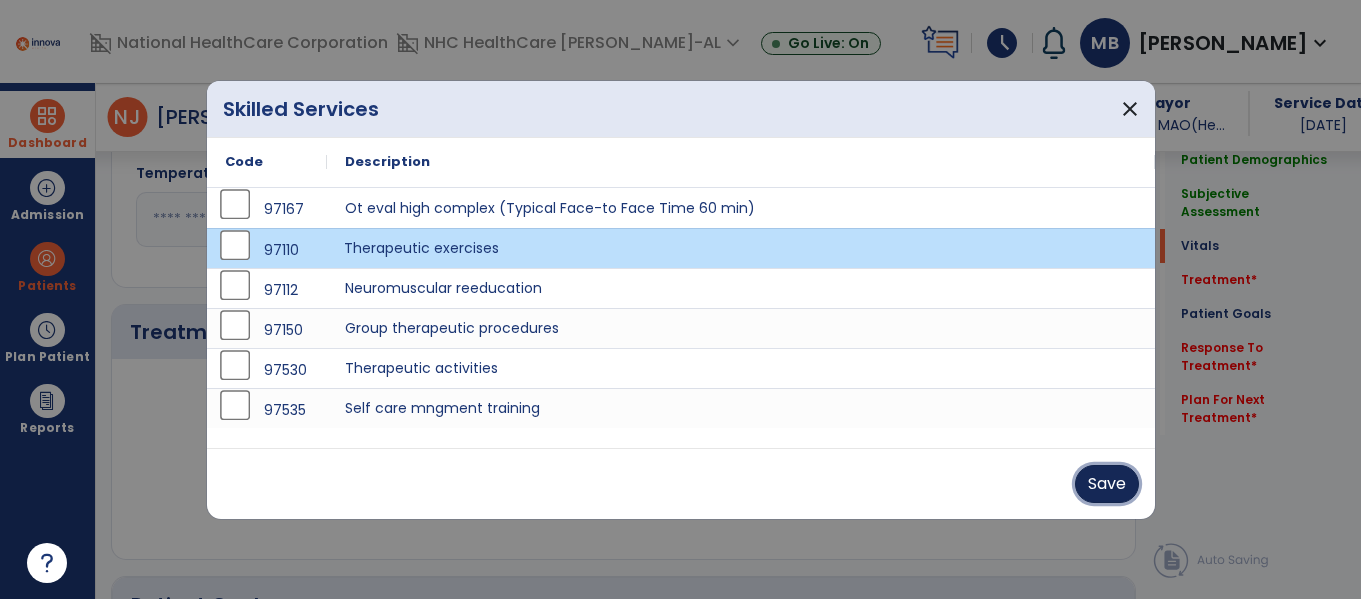 click on "Save" at bounding box center (1107, 484) 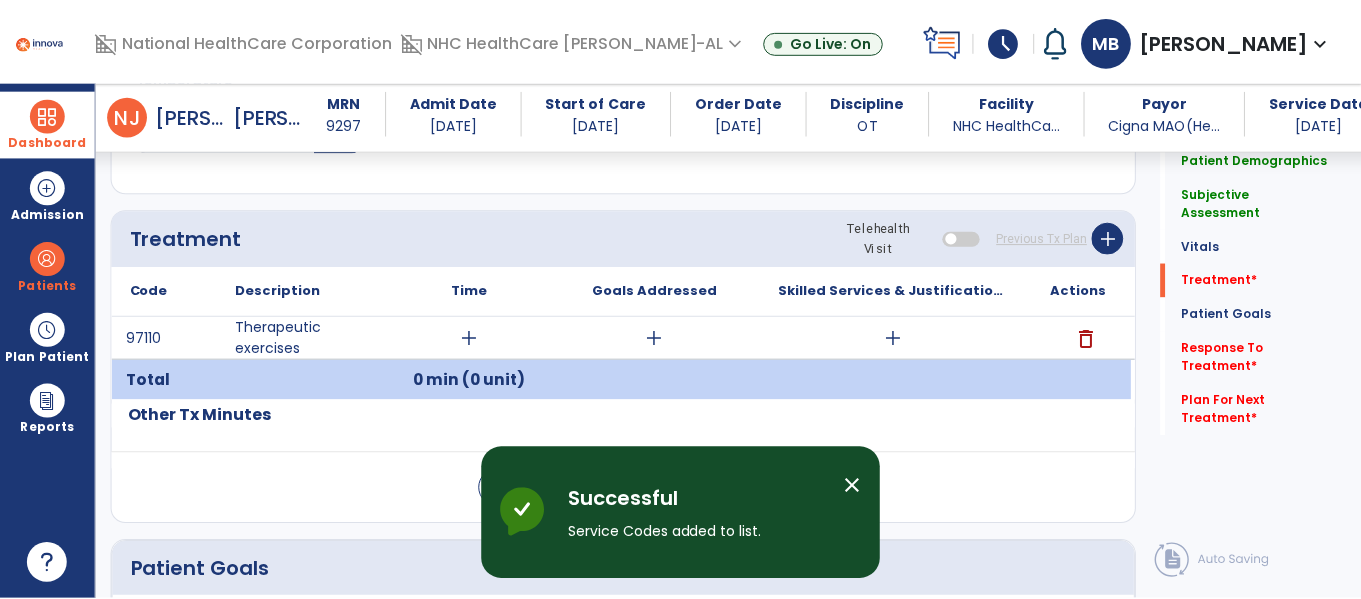 scroll, scrollTop: 1043, scrollLeft: 0, axis: vertical 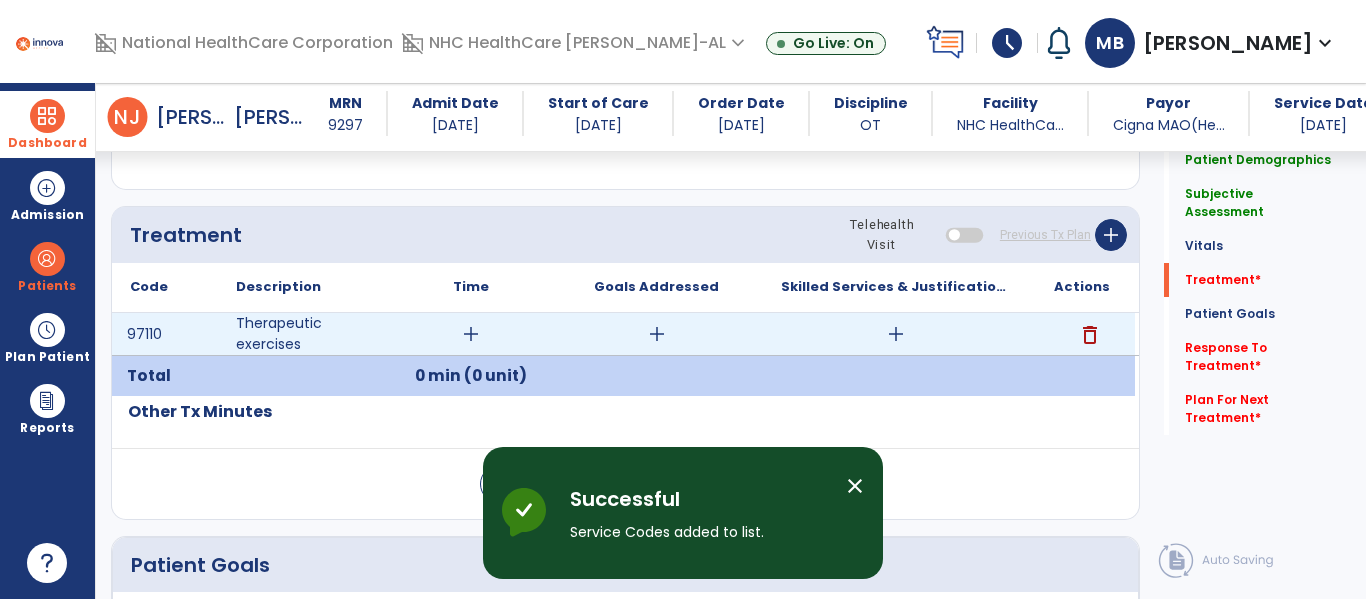 click on "add" at bounding box center (471, 334) 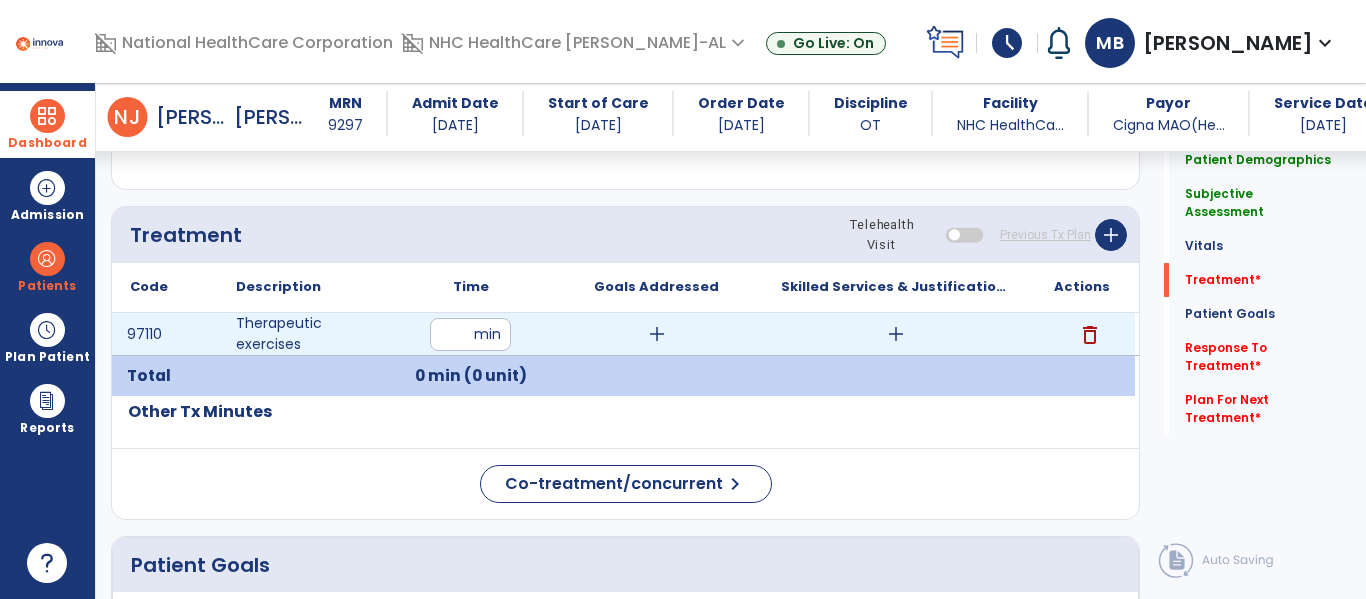 type on "**" 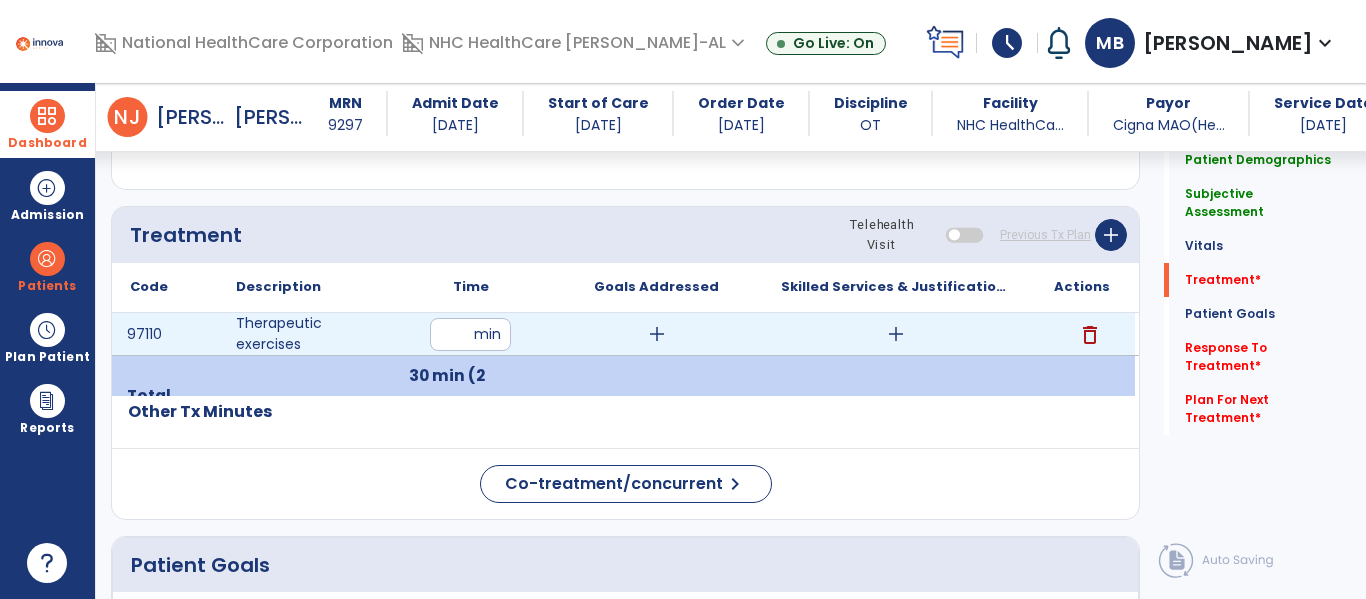 click on "add" at bounding box center [657, 334] 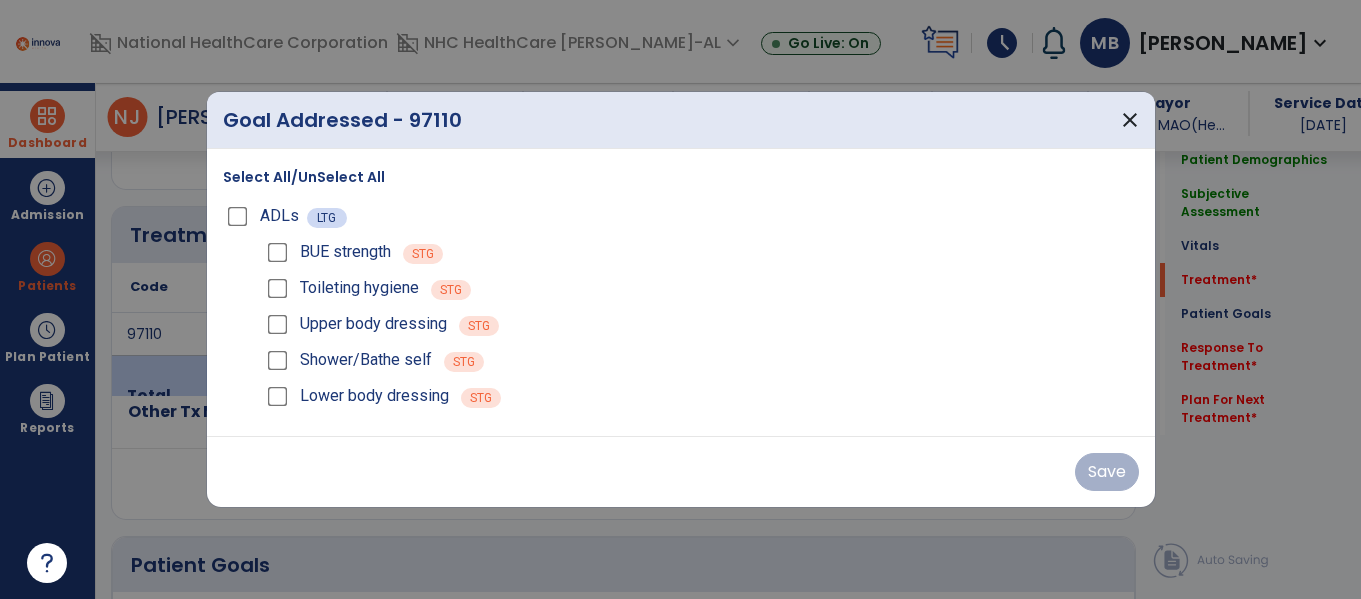 scroll, scrollTop: 1043, scrollLeft: 0, axis: vertical 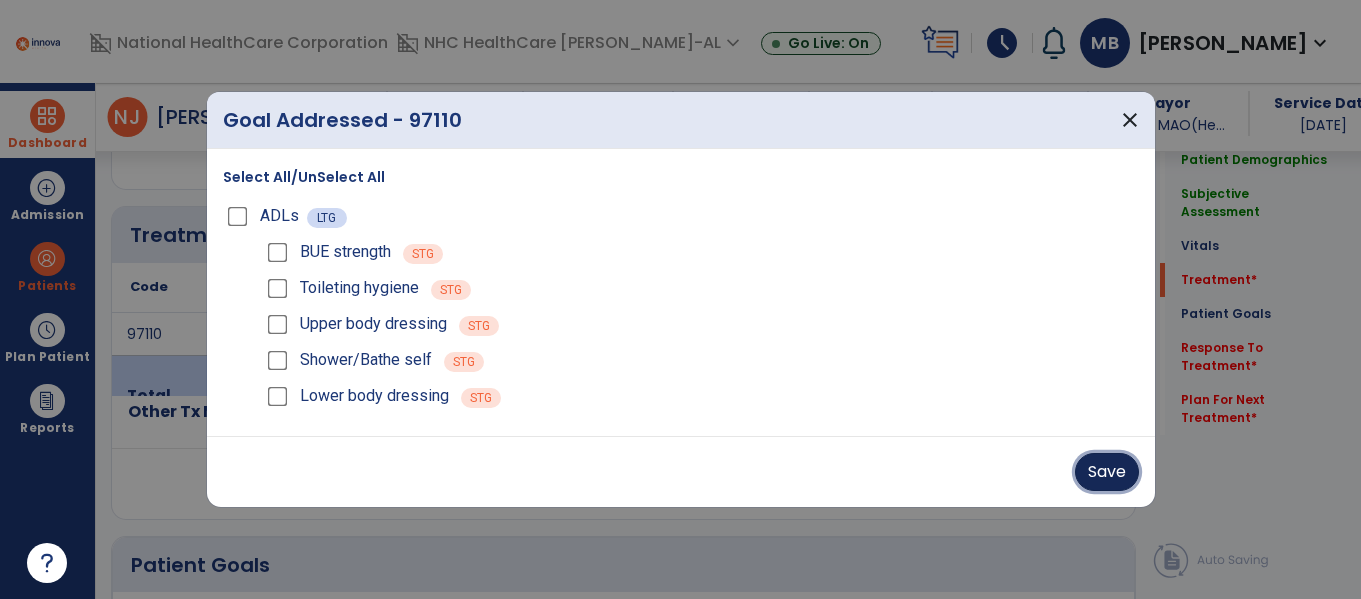 click on "Save" at bounding box center [1107, 472] 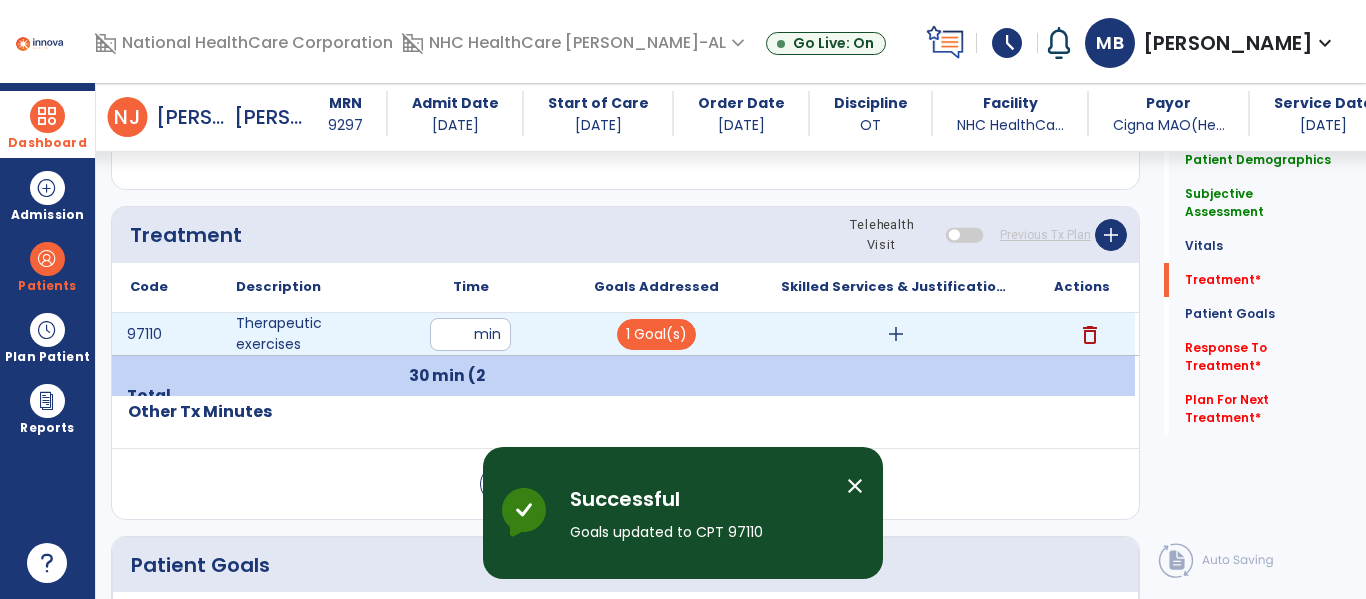 click on "add" at bounding box center (896, 334) 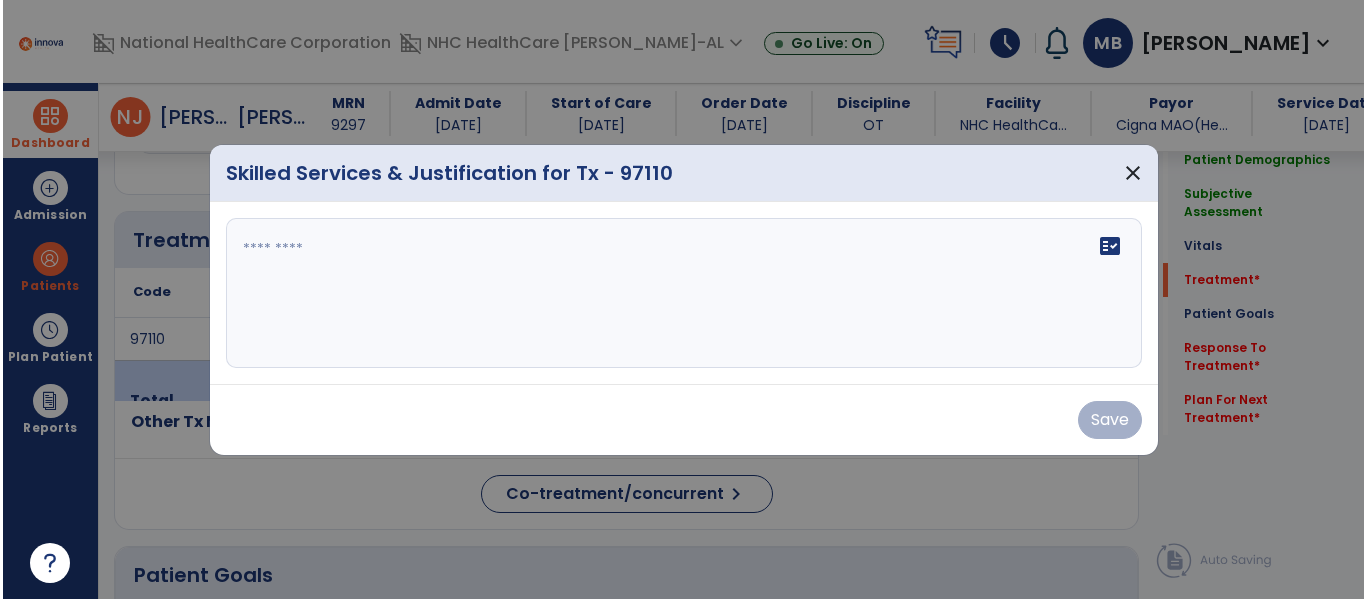 scroll, scrollTop: 1043, scrollLeft: 0, axis: vertical 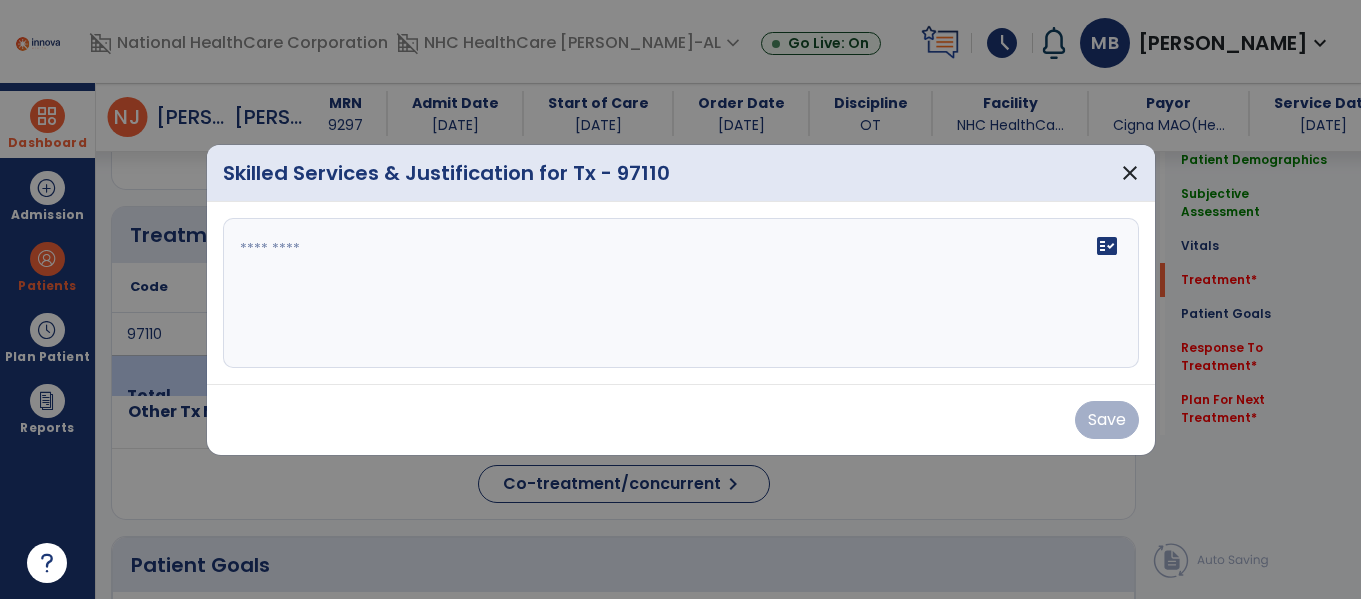 click on "fact_check" at bounding box center (681, 293) 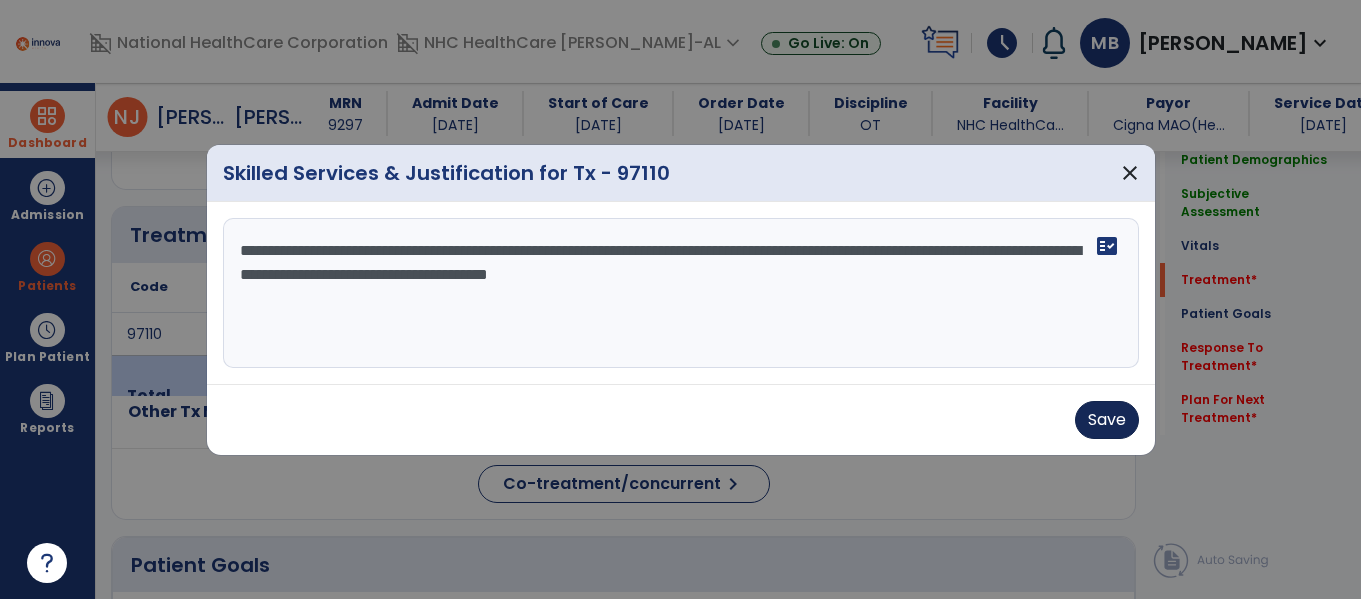 type on "**********" 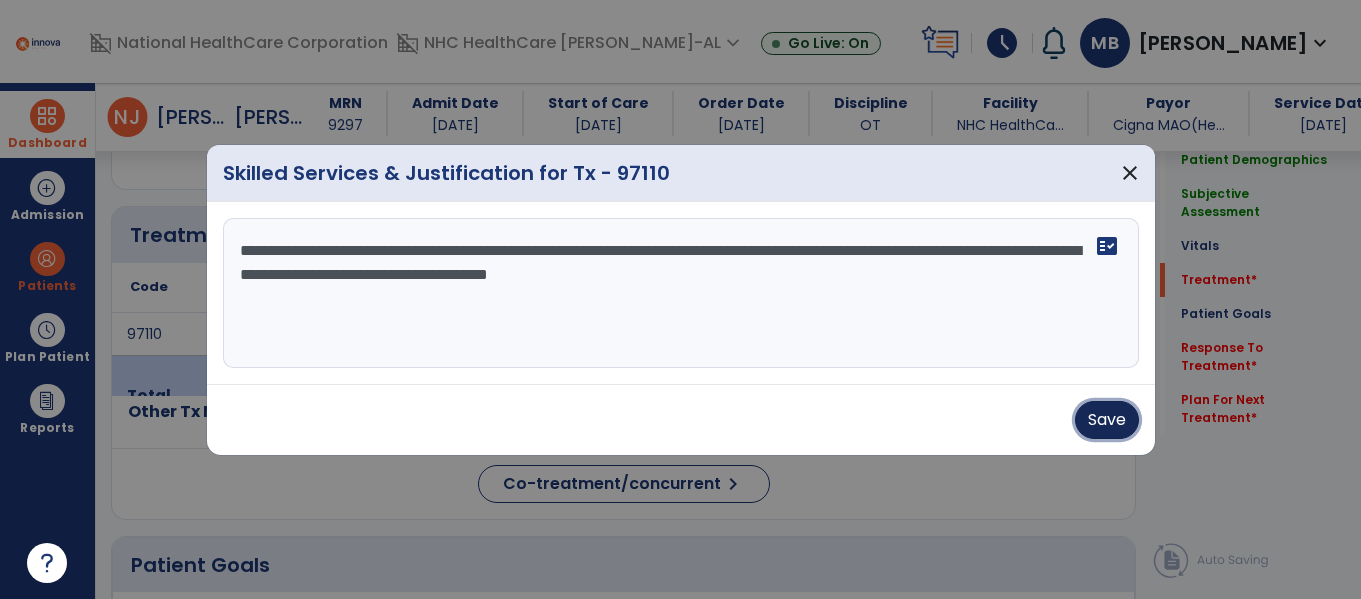 click on "Save" at bounding box center [1107, 420] 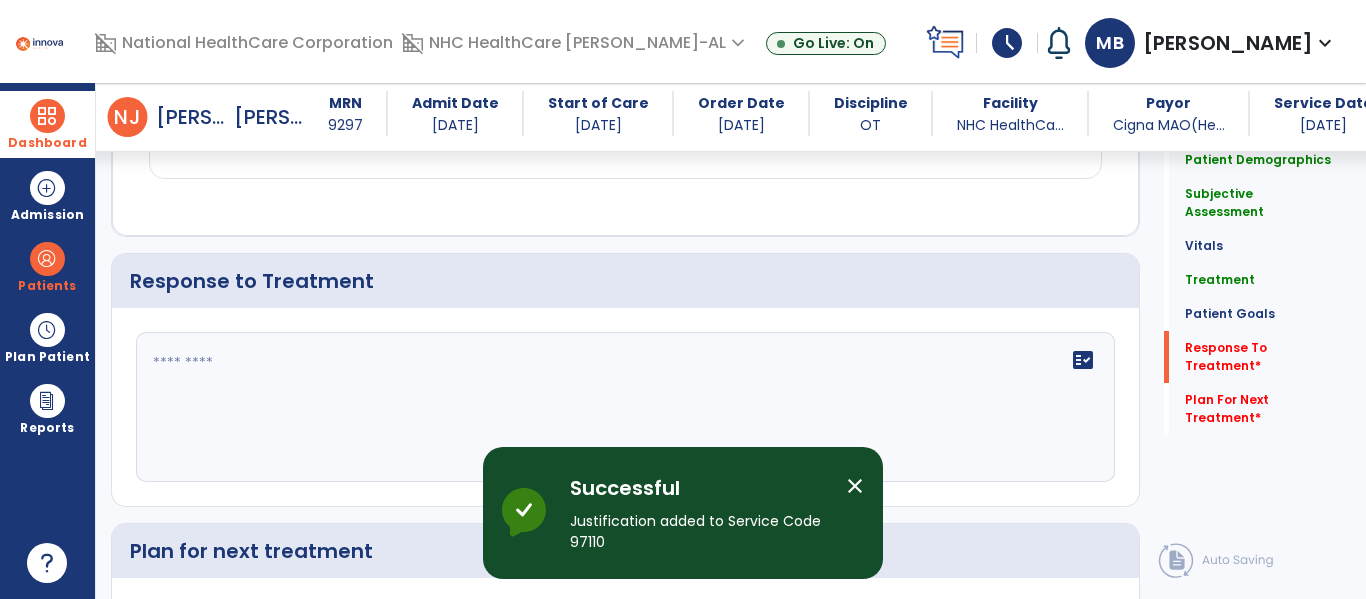 scroll, scrollTop: 2567, scrollLeft: 0, axis: vertical 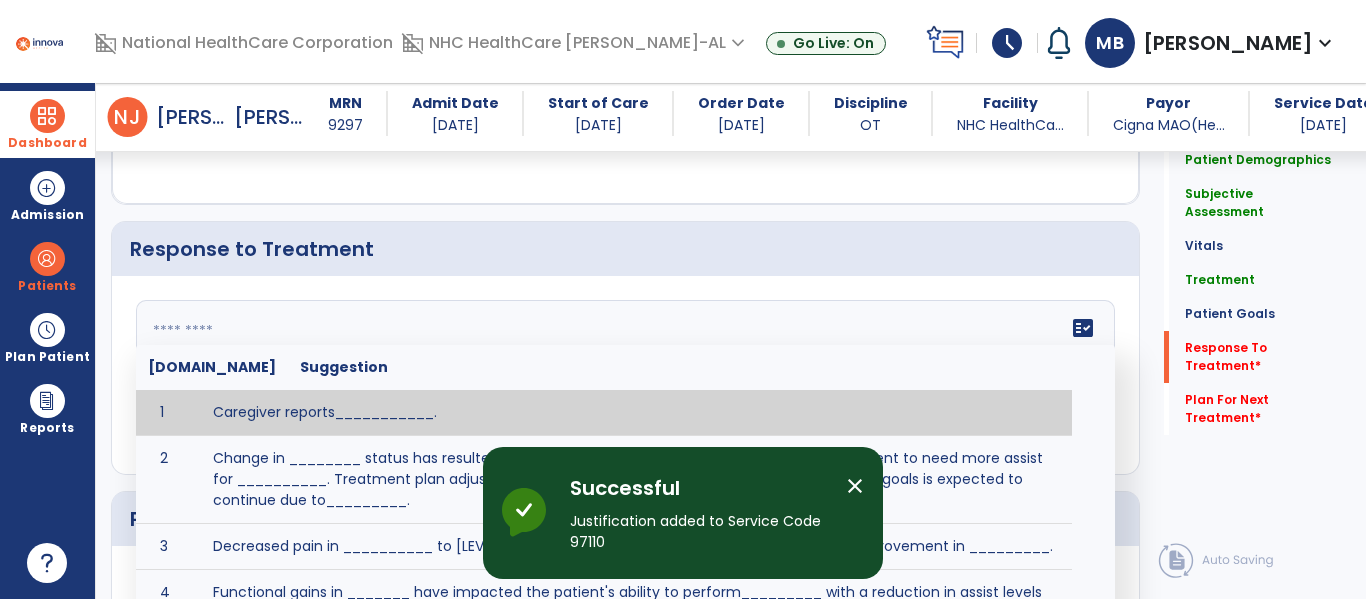 click on "fact_check  [DOMAIN_NAME] Suggestion 1 Caregiver reports___________. 2 Change in ________ status has resulted in setback in_______due to ________, requiring patient to need more assist for __________.   Treatment plan adjustments to be made include________.  Progress towards goals is expected to continue due to_________. 3 Decreased pain in __________ to [LEVEL] in response to [MODALITY/TREATMENT] allows for improvement in _________. 4 Functional gains in _______ have impacted the patient's ability to perform_________ with a reduction in assist levels to_________. 5 Functional progress this week has been significant due to__________. 6 Gains in ________ have improved the patient's ability to perform ______with decreased levels of assist to___________. 7 Improvement in ________allows patient to tolerate higher levels of challenges in_________. 8 Pain in [AREA] has decreased to [LEVEL] in response to [TREATMENT/MODALITY], allowing fore ease in completing__________. 9 10 11 12 13 14 15 16 17 18 19 20 21" 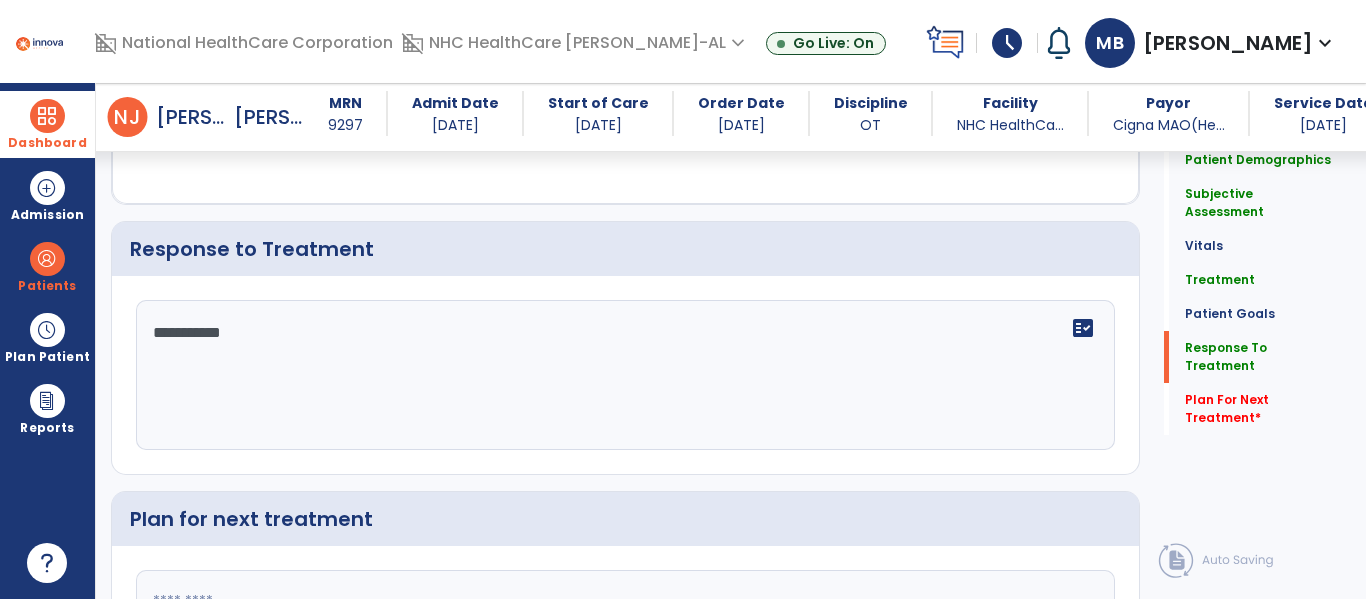 scroll, scrollTop: 2567, scrollLeft: 0, axis: vertical 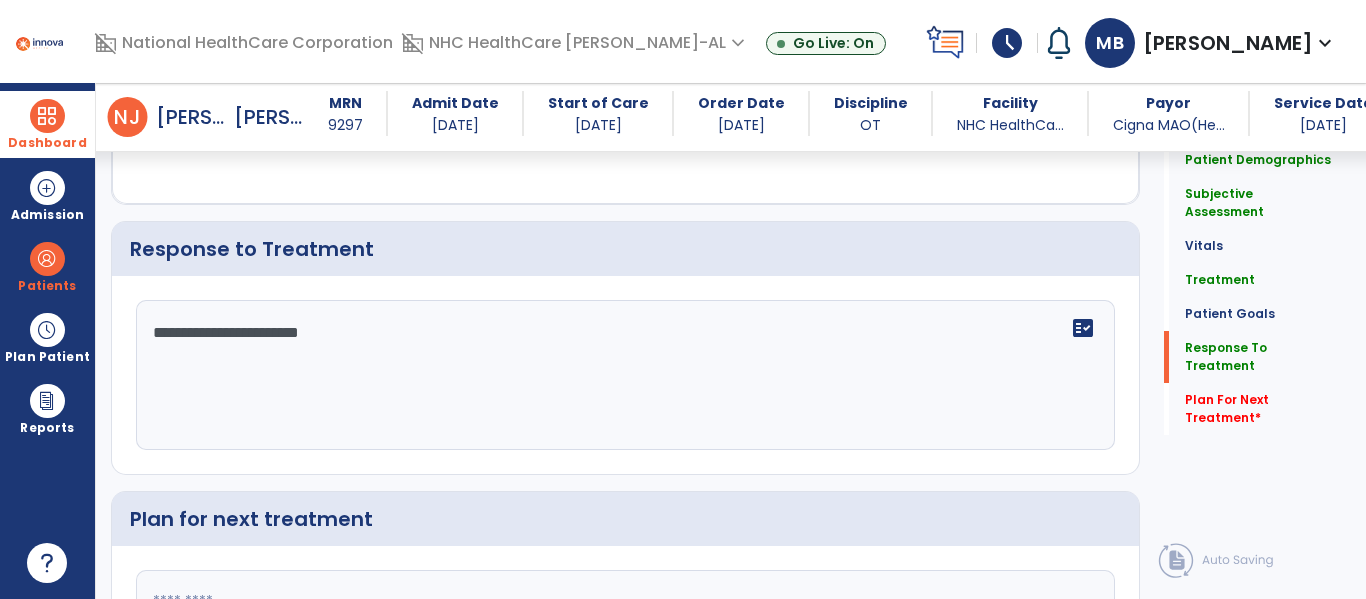 type on "**********" 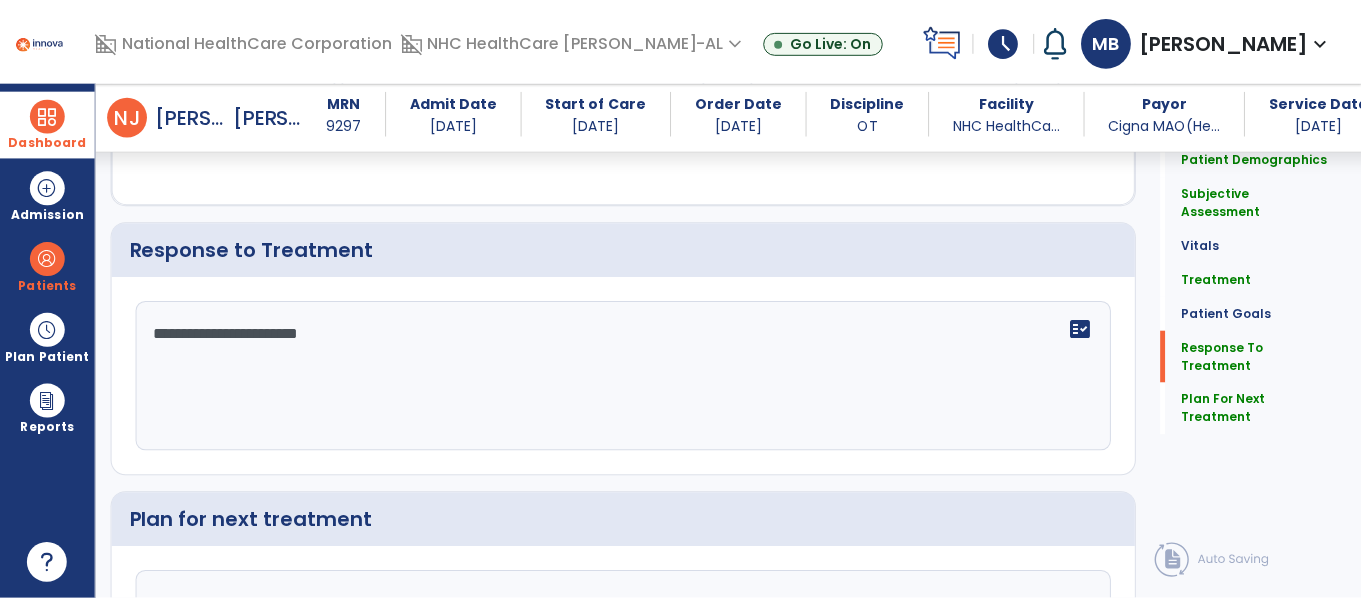 scroll, scrollTop: 2780, scrollLeft: 0, axis: vertical 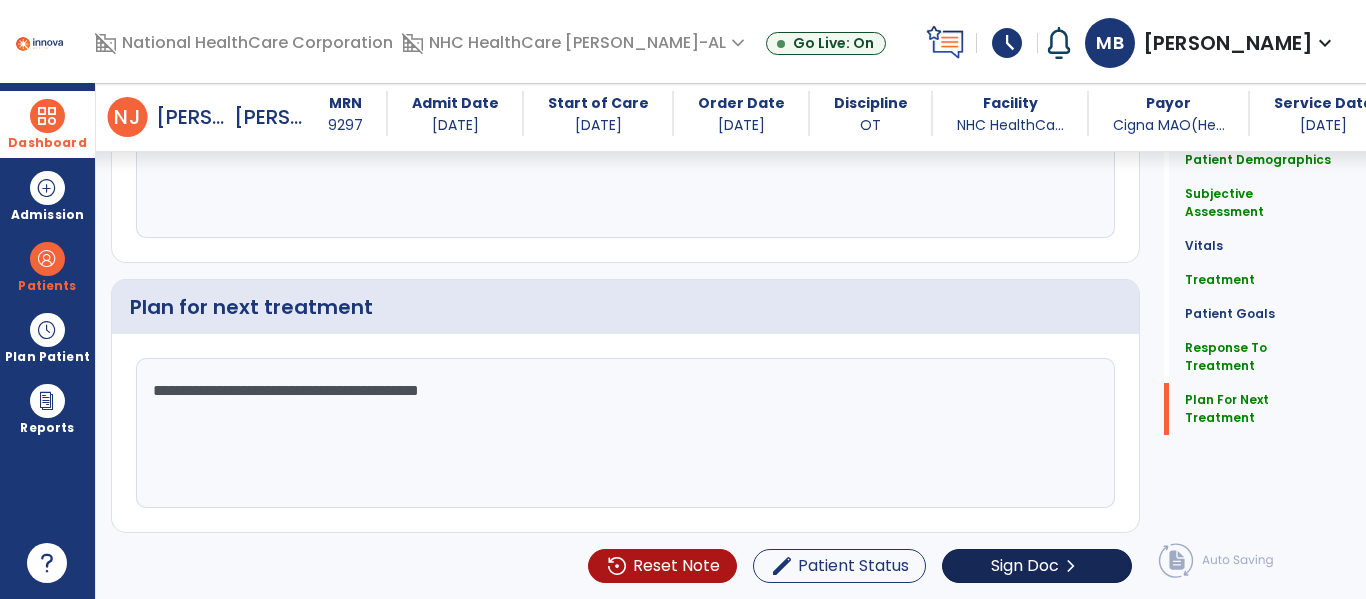 type on "**********" 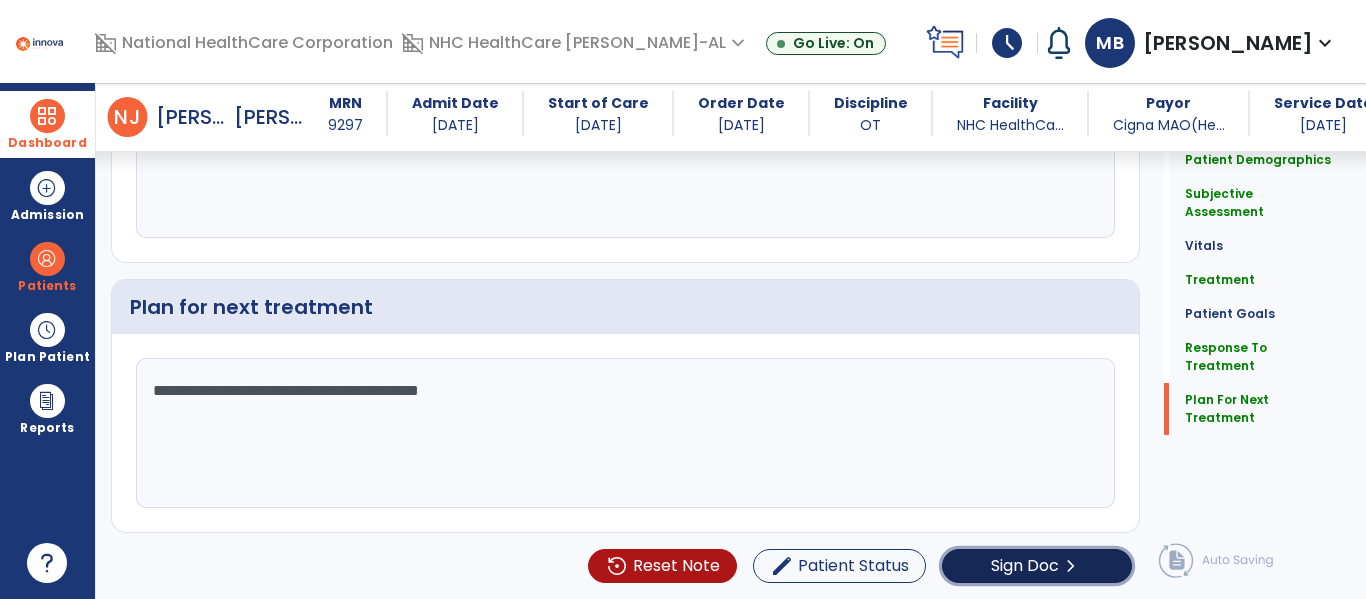 click on "Sign Doc  chevron_right" 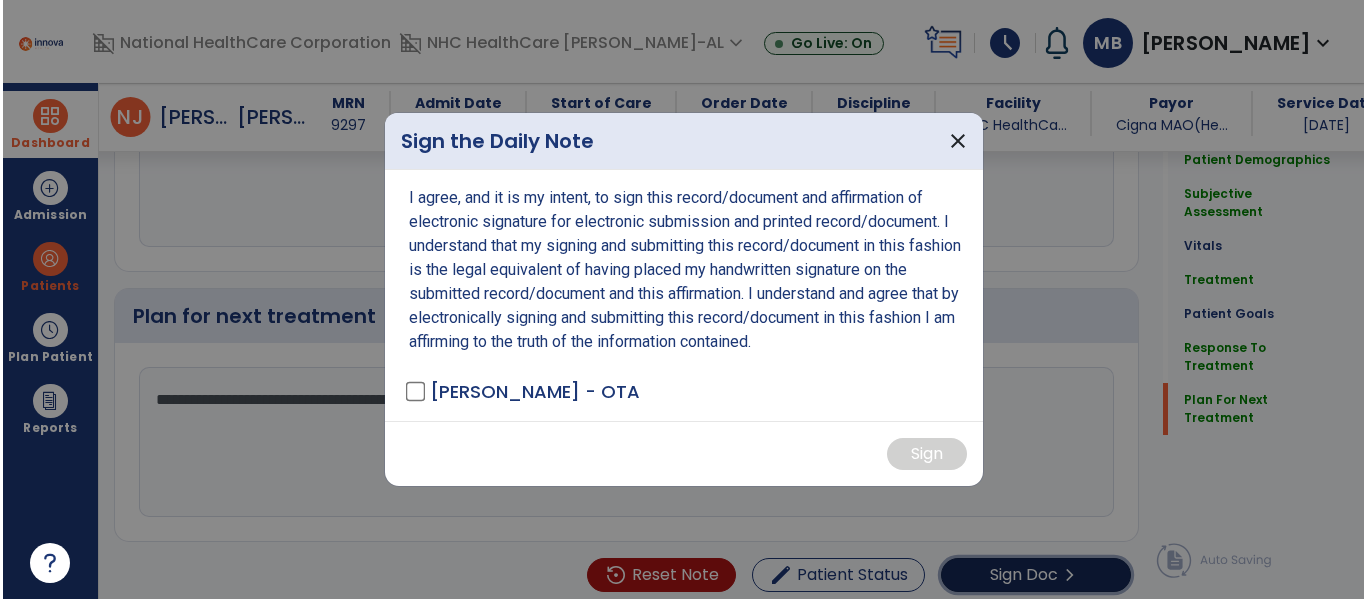 scroll, scrollTop: 2780, scrollLeft: 0, axis: vertical 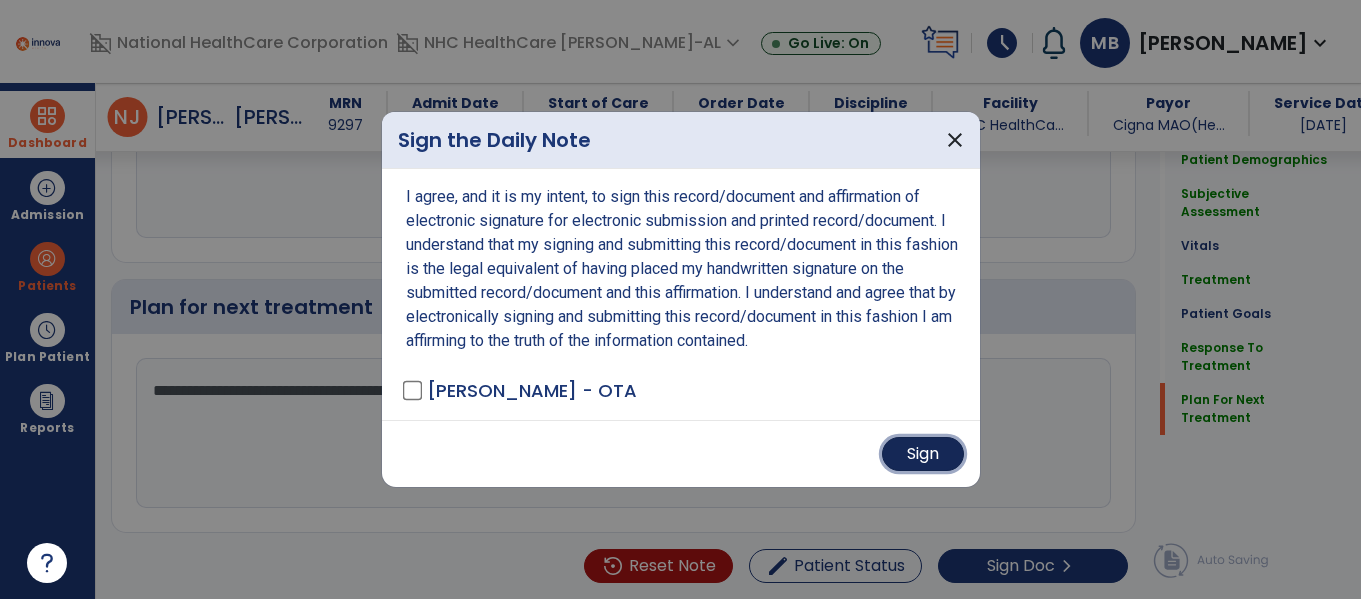 click on "Sign" at bounding box center [923, 454] 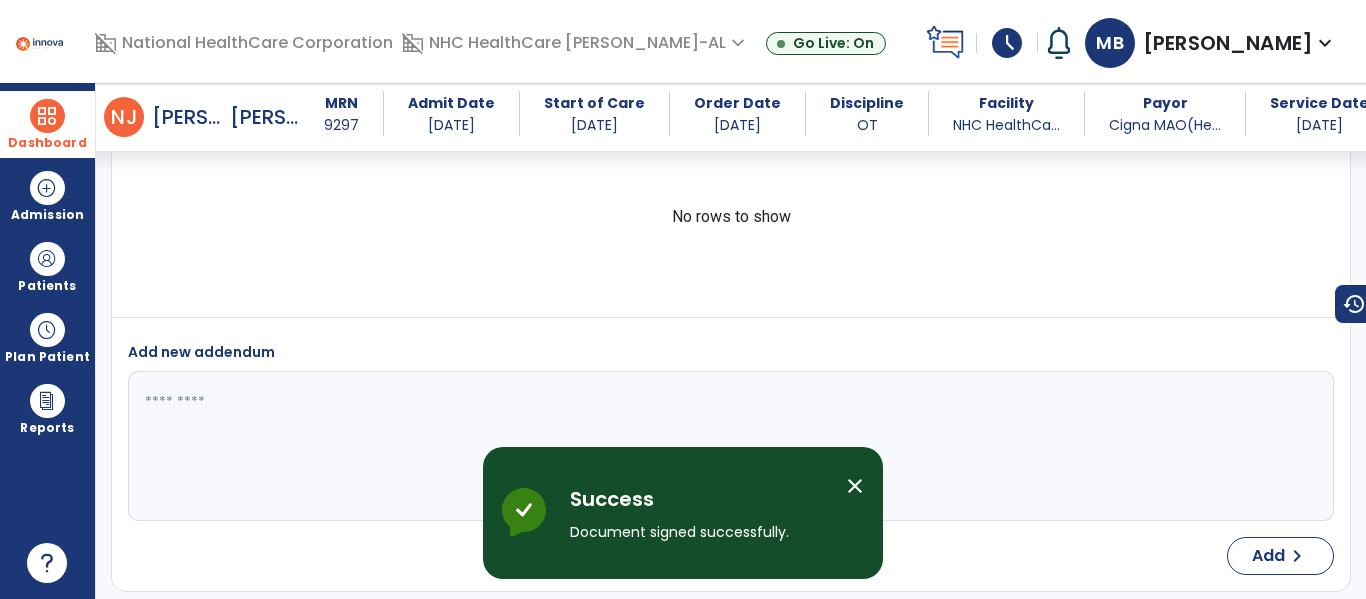scroll, scrollTop: 3925, scrollLeft: 0, axis: vertical 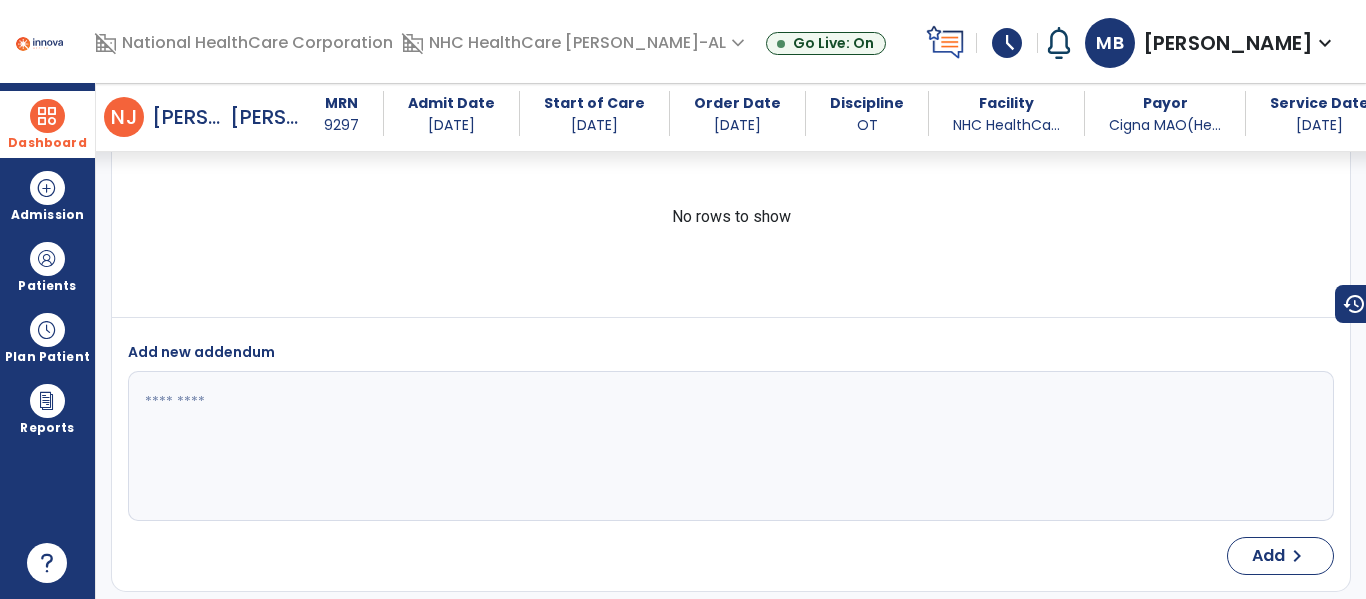 click on "Dashboard  dashboard  Therapist Dashboard" at bounding box center (47, 124) 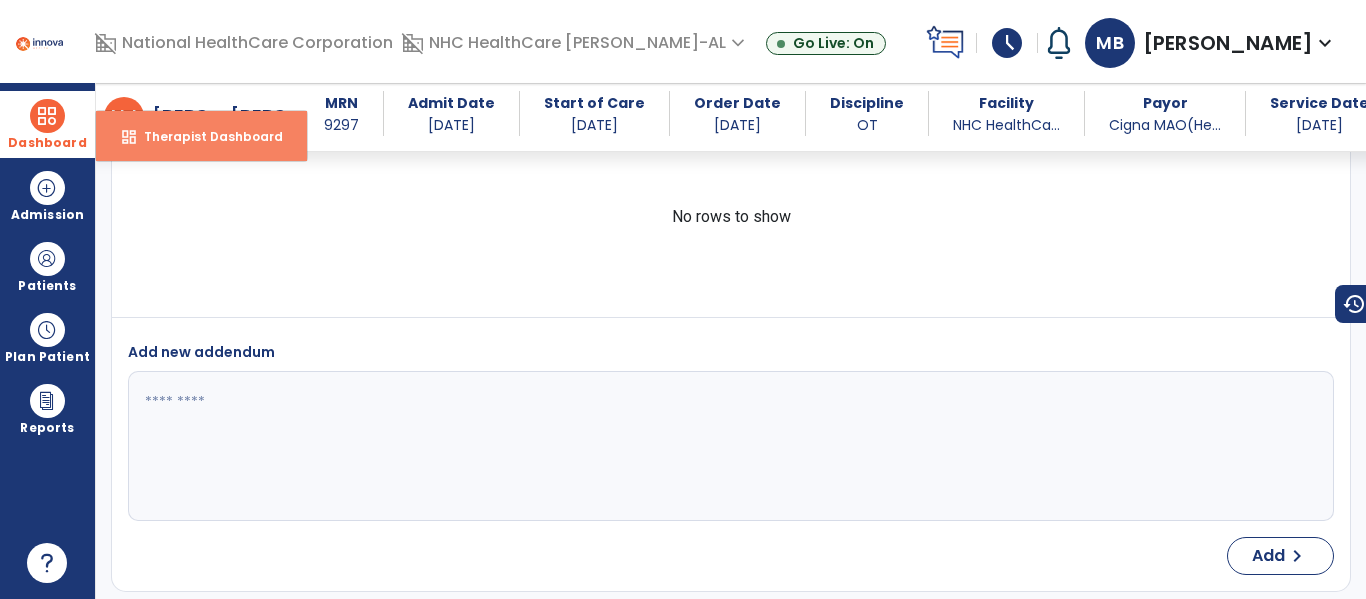 click on "Therapist Dashboard" at bounding box center (205, 136) 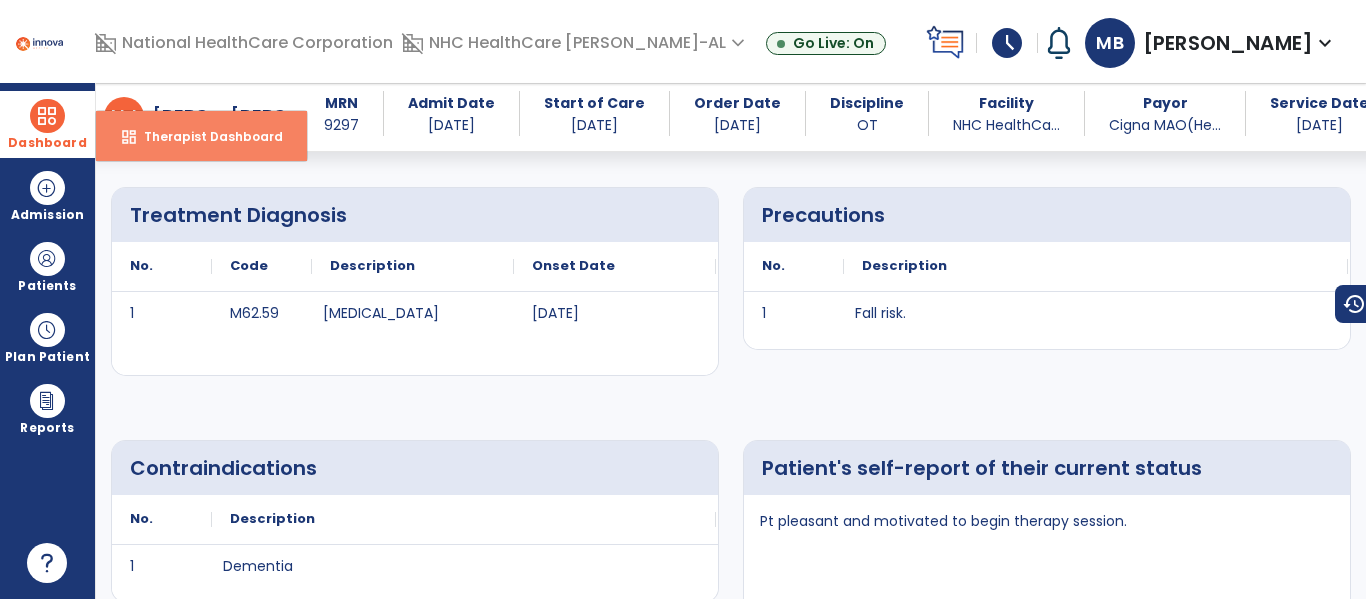 select on "****" 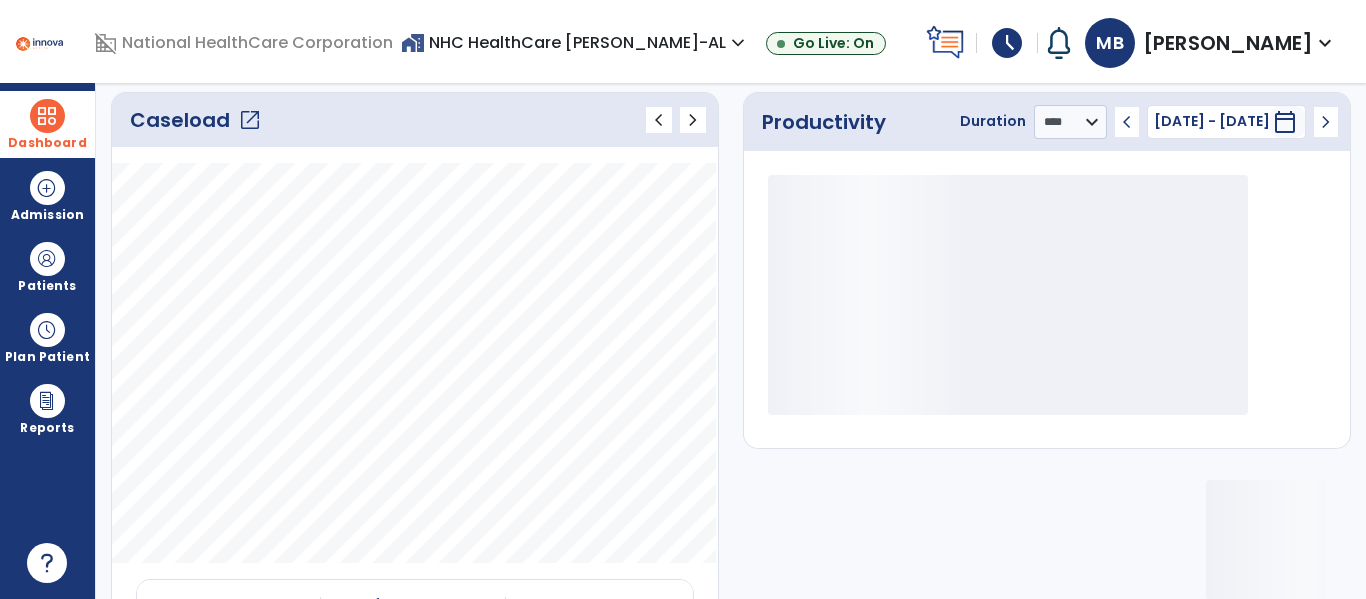 click on "open_in_new" 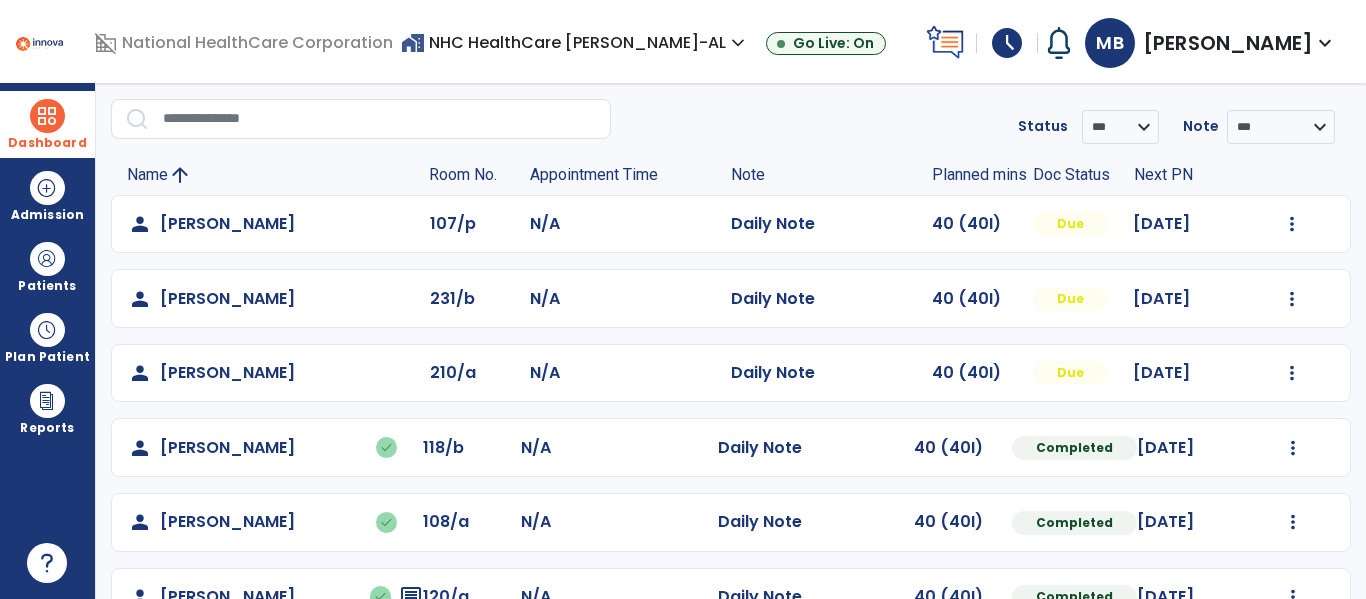 scroll, scrollTop: 0, scrollLeft: 0, axis: both 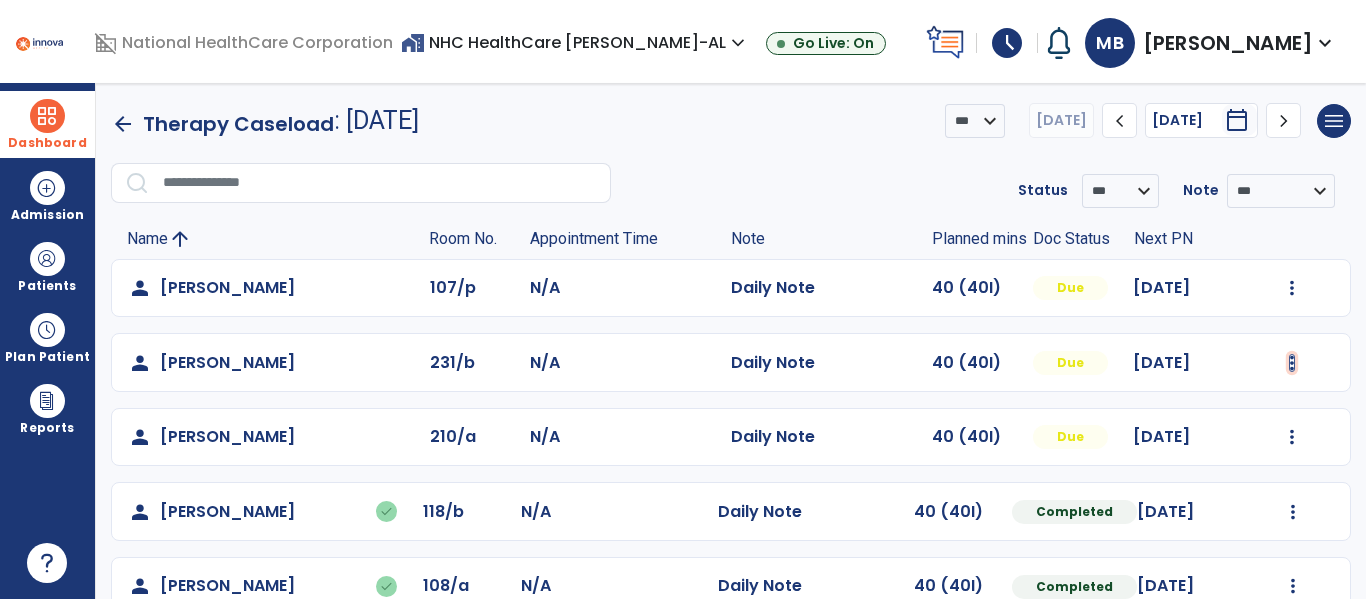 click at bounding box center [1292, 288] 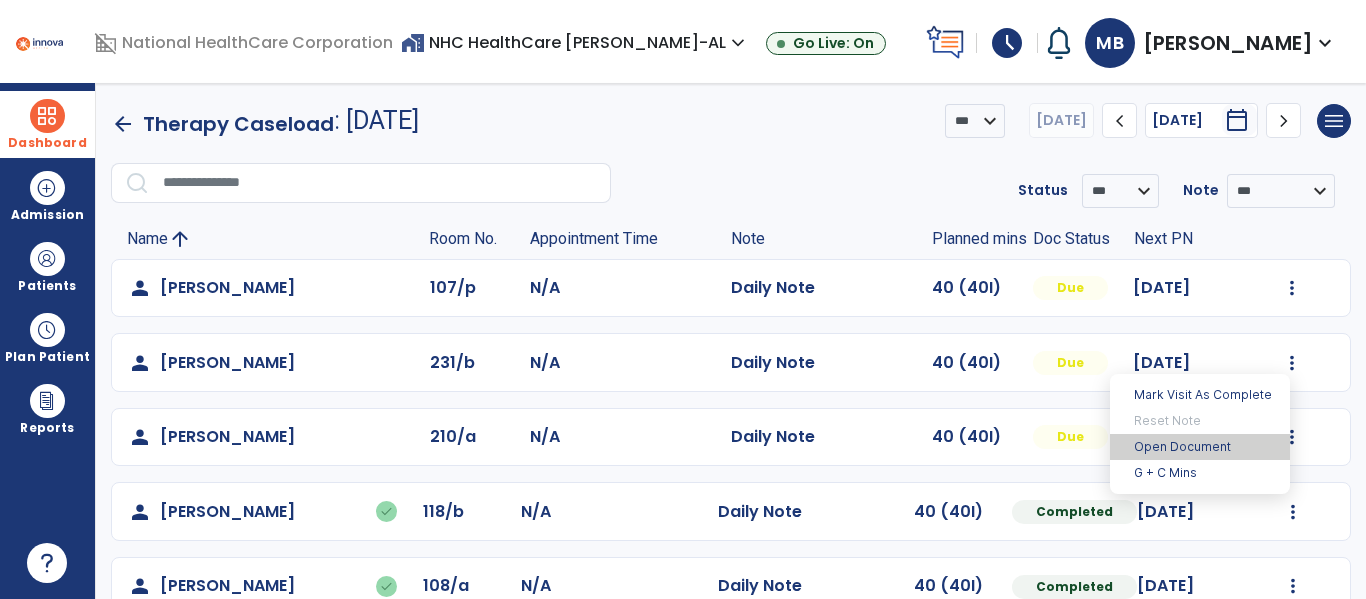 click on "Open Document" at bounding box center [1200, 447] 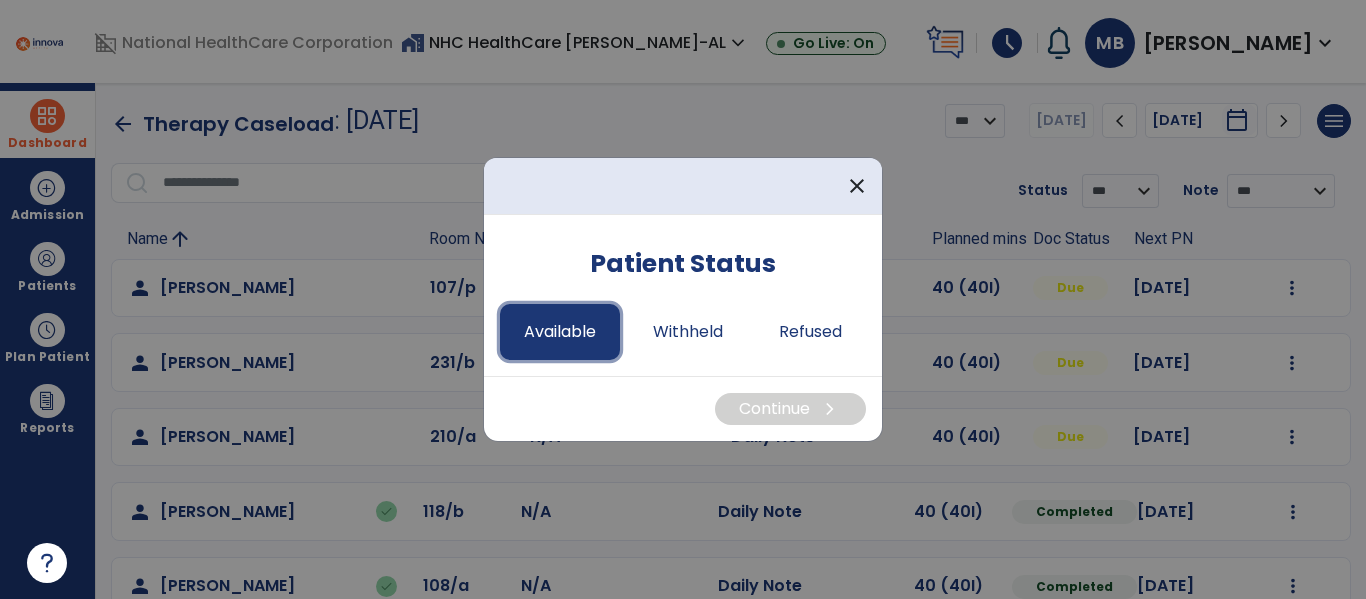 click on "Available" at bounding box center [560, 332] 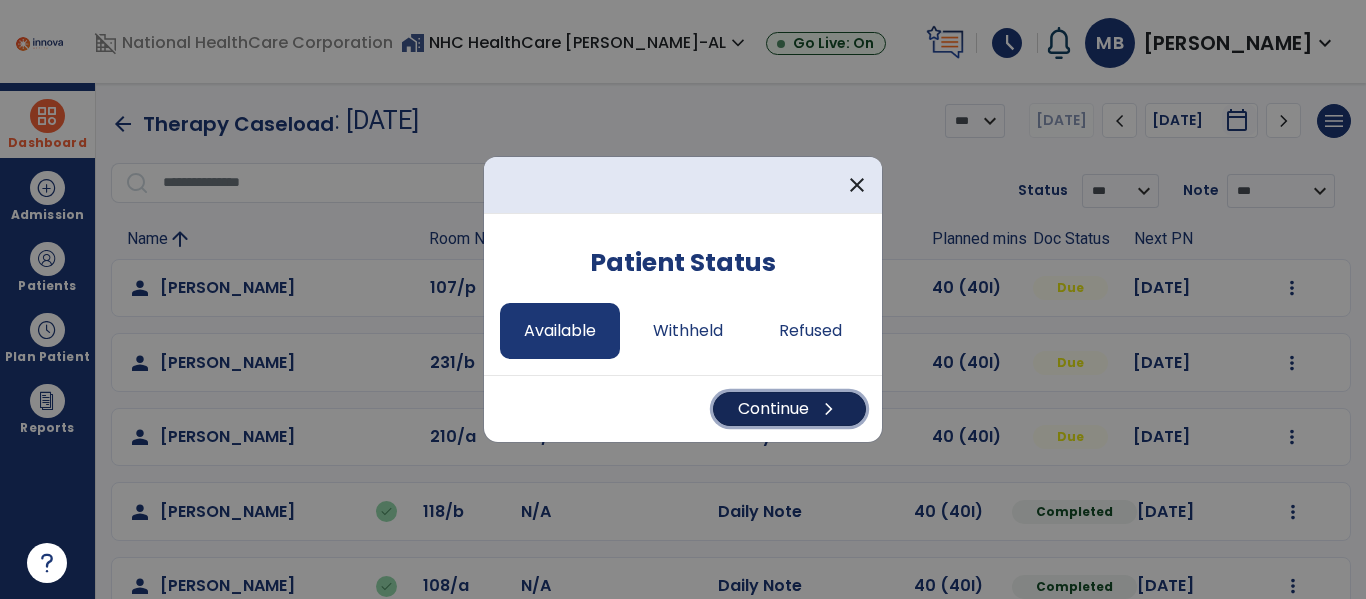 click on "chevron_right" at bounding box center (829, 409) 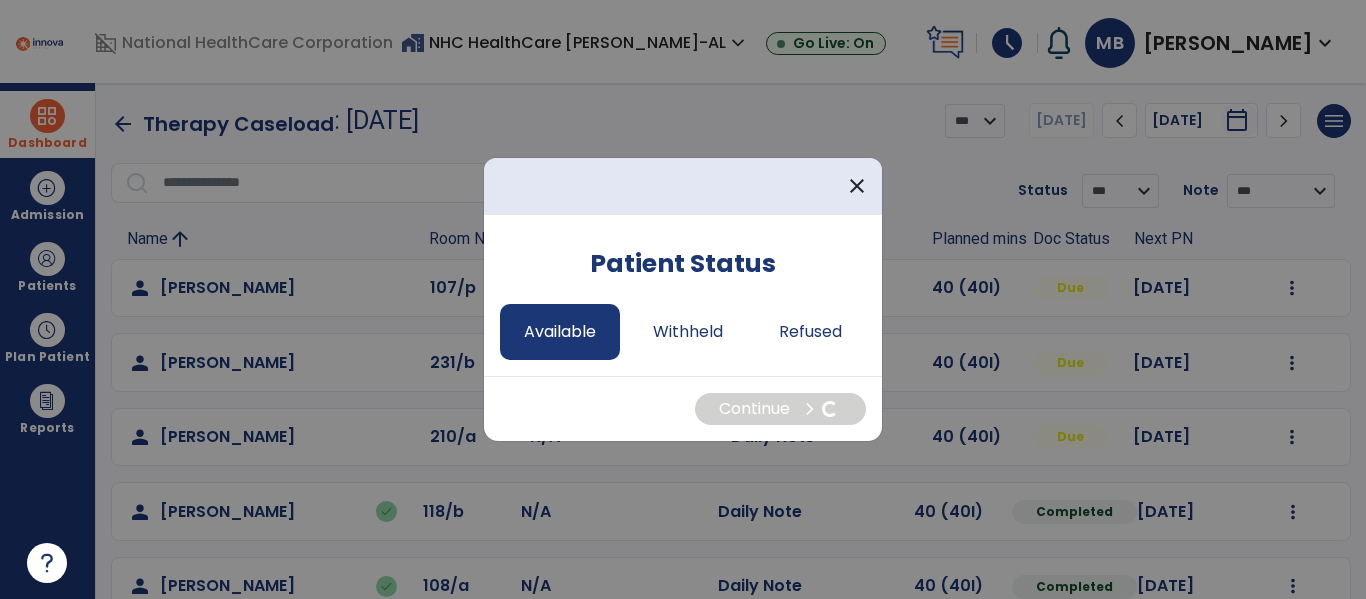 select on "*" 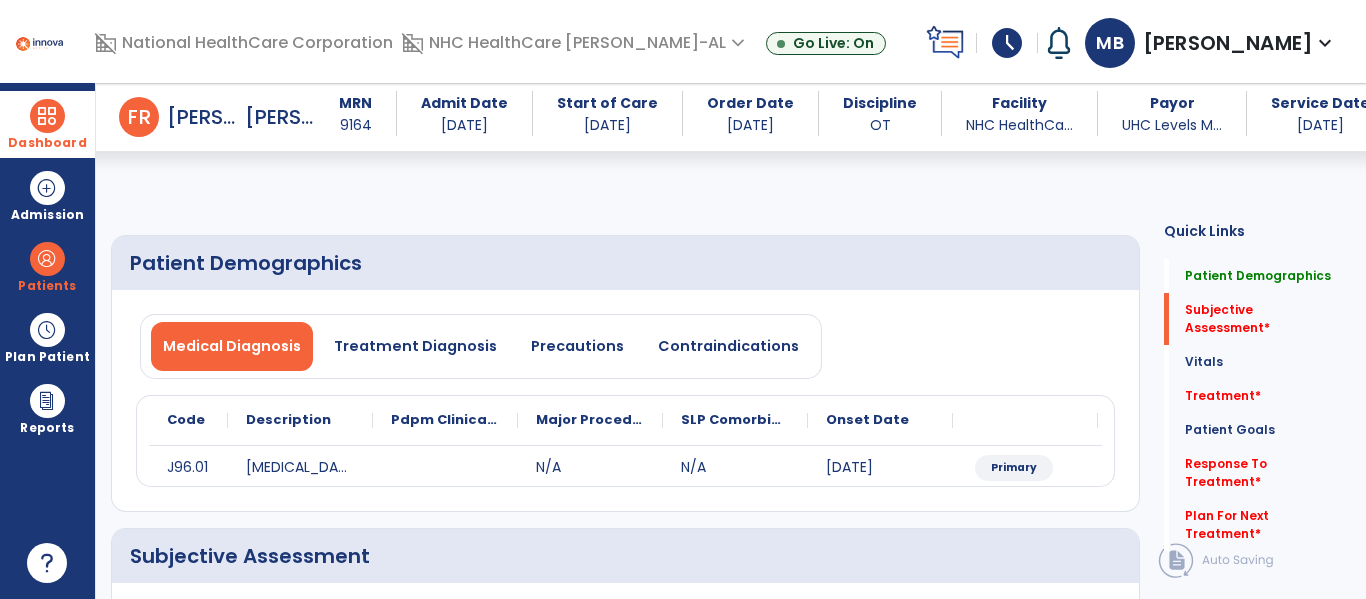 scroll, scrollTop: 314, scrollLeft: 0, axis: vertical 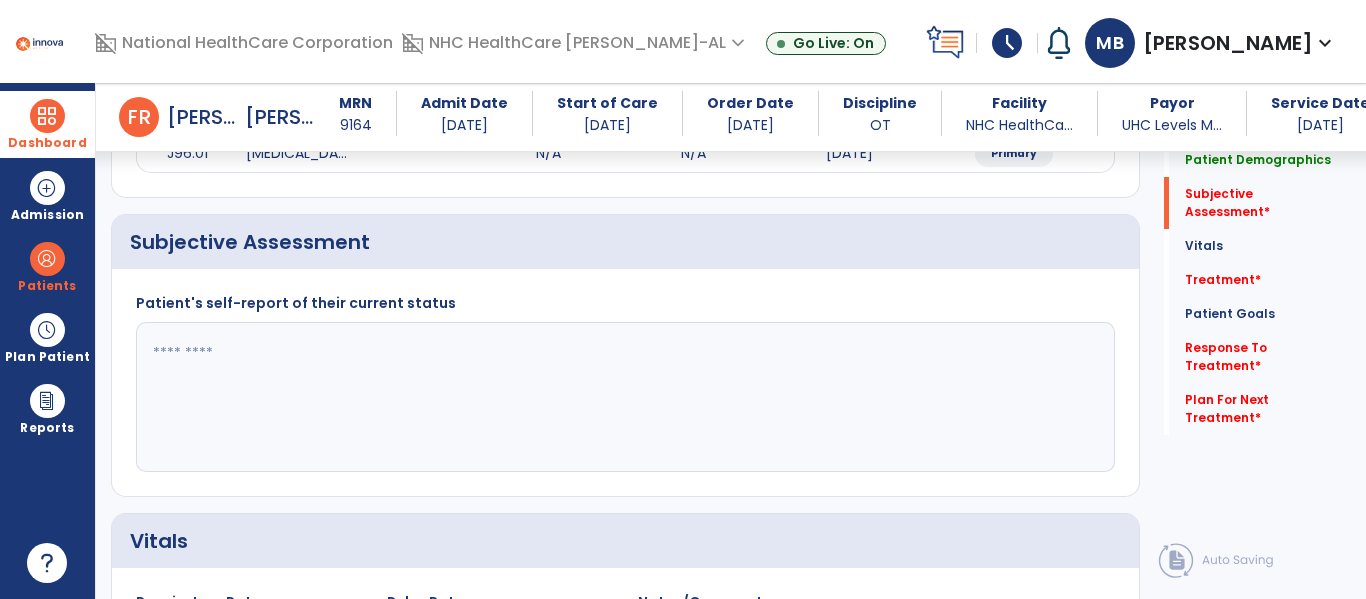 click 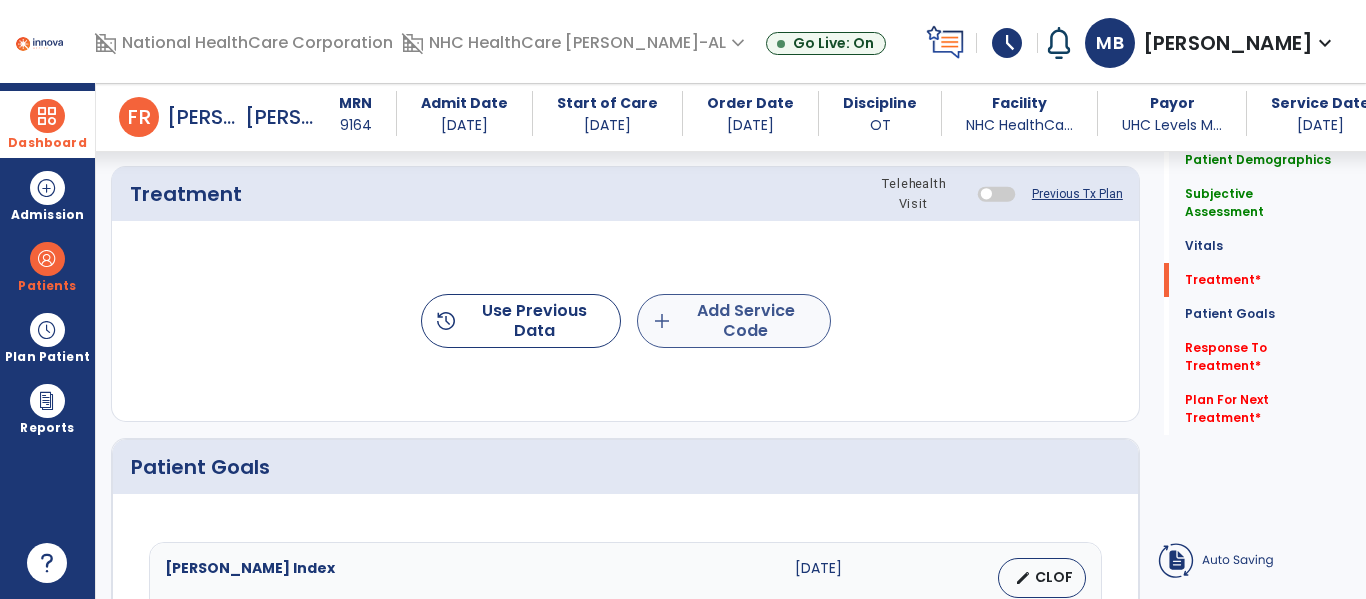 type on "**********" 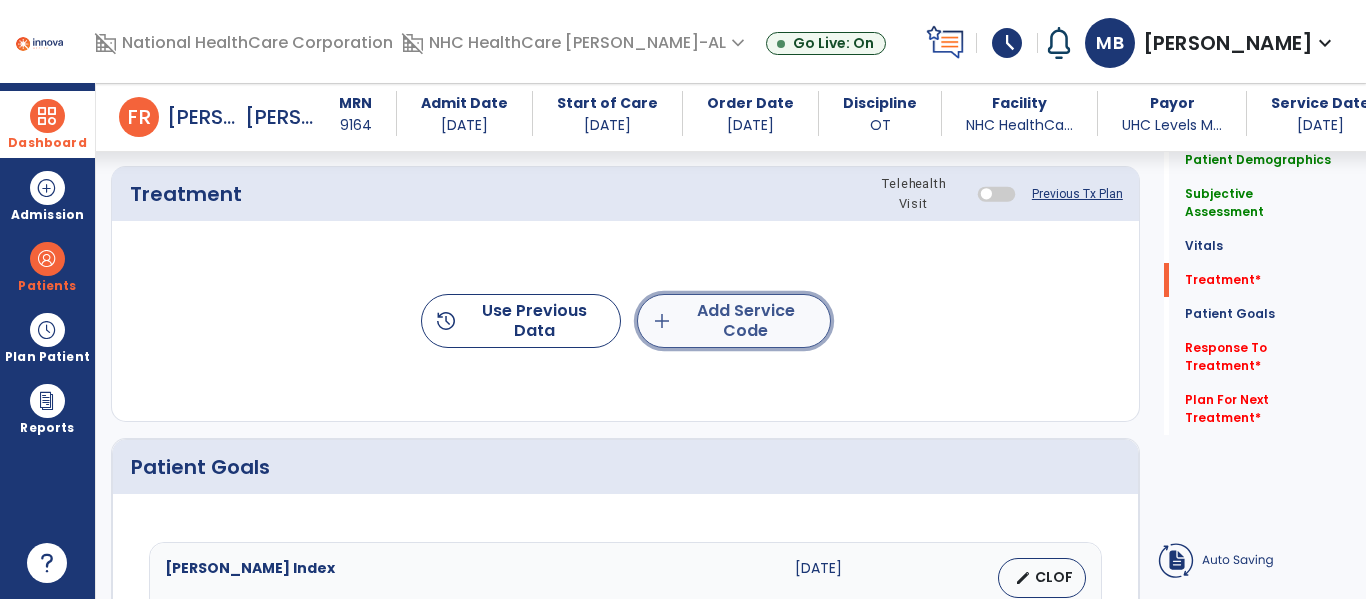 click on "add  Add Service Code" 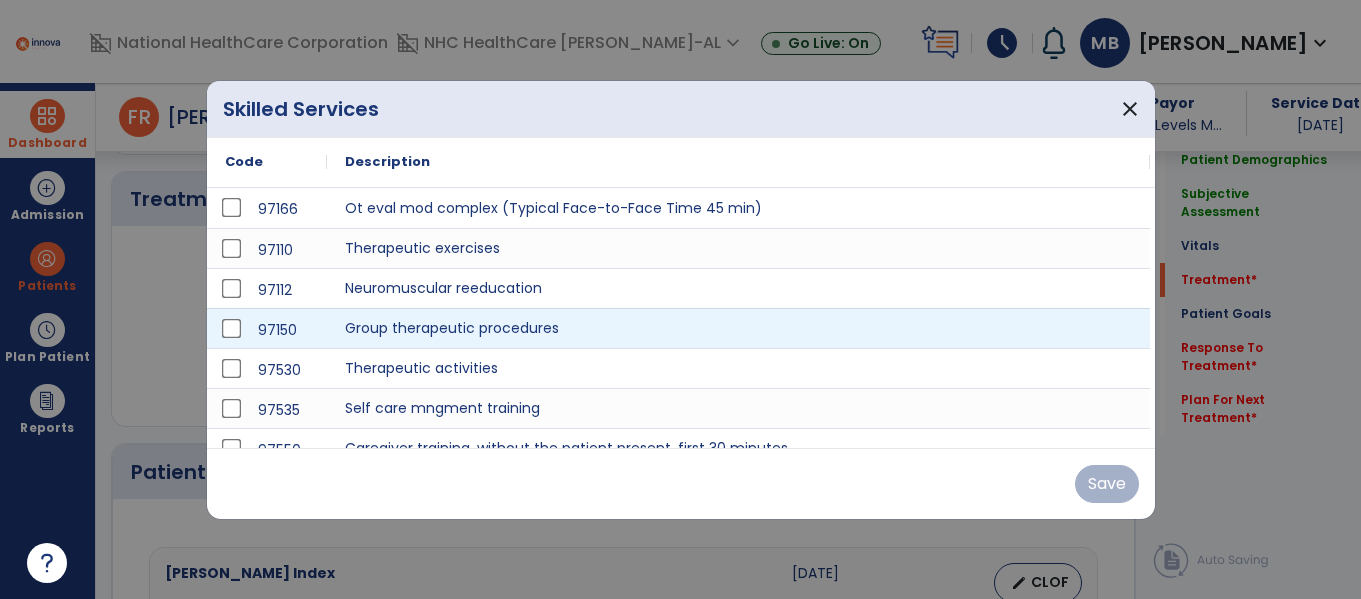 scroll, scrollTop: 1083, scrollLeft: 0, axis: vertical 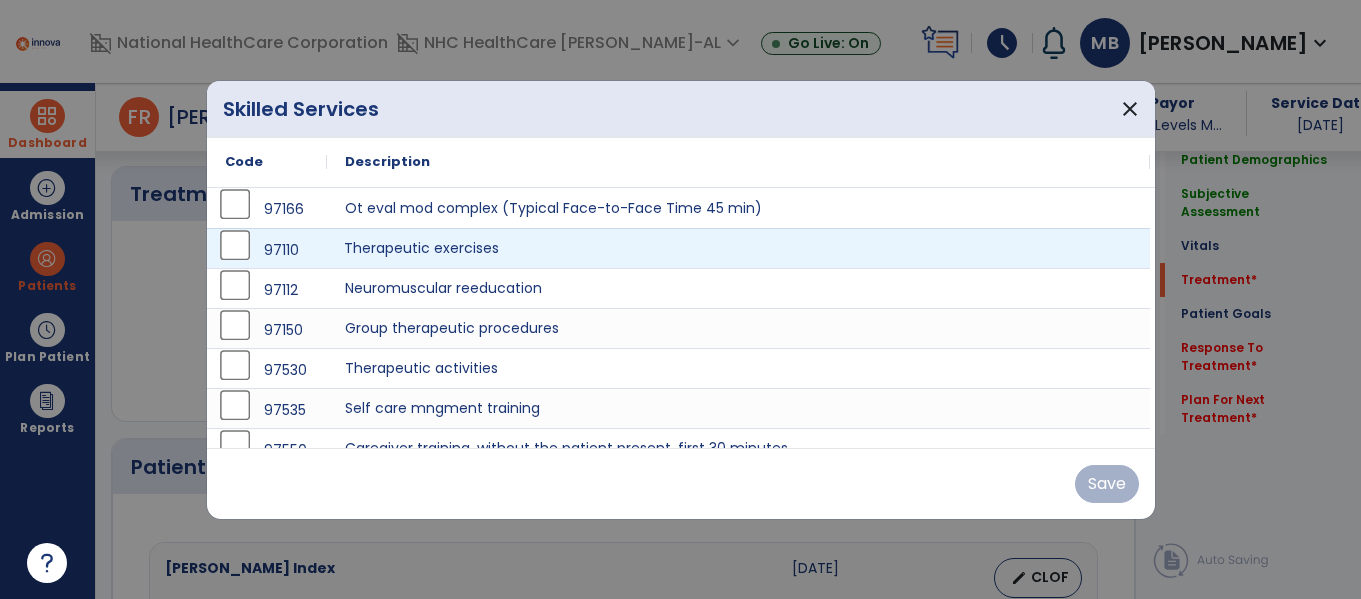 click on "Therapeutic exercises" at bounding box center [738, 248] 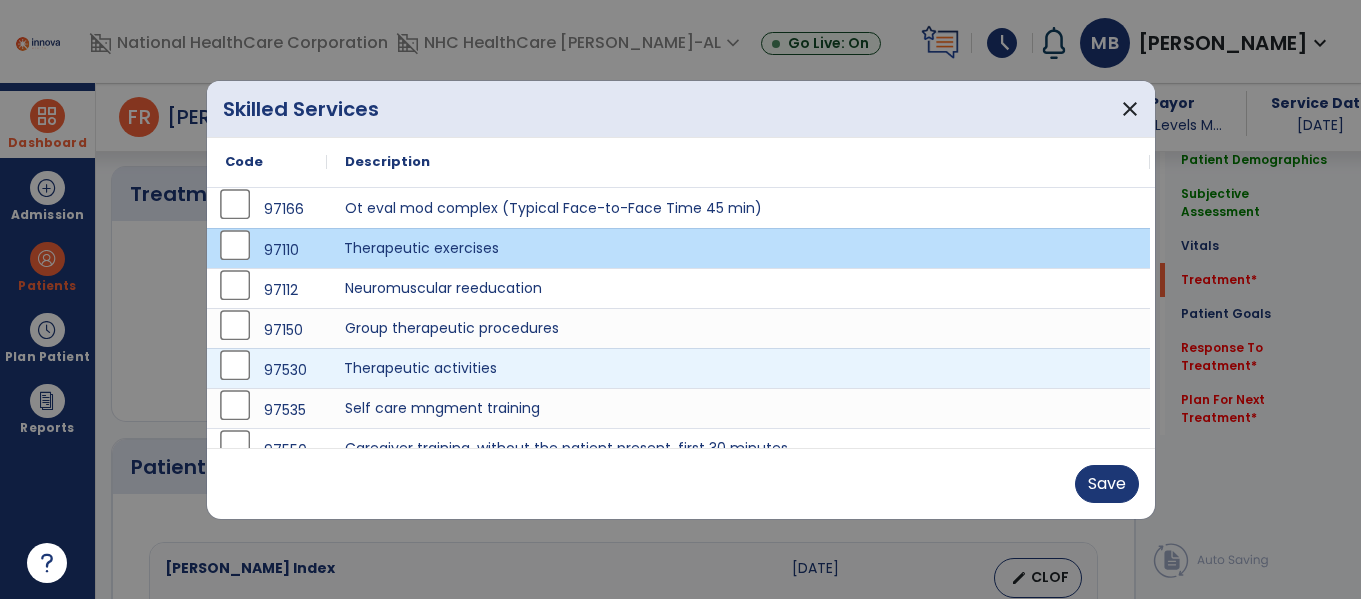click on "Therapeutic activities" at bounding box center [738, 368] 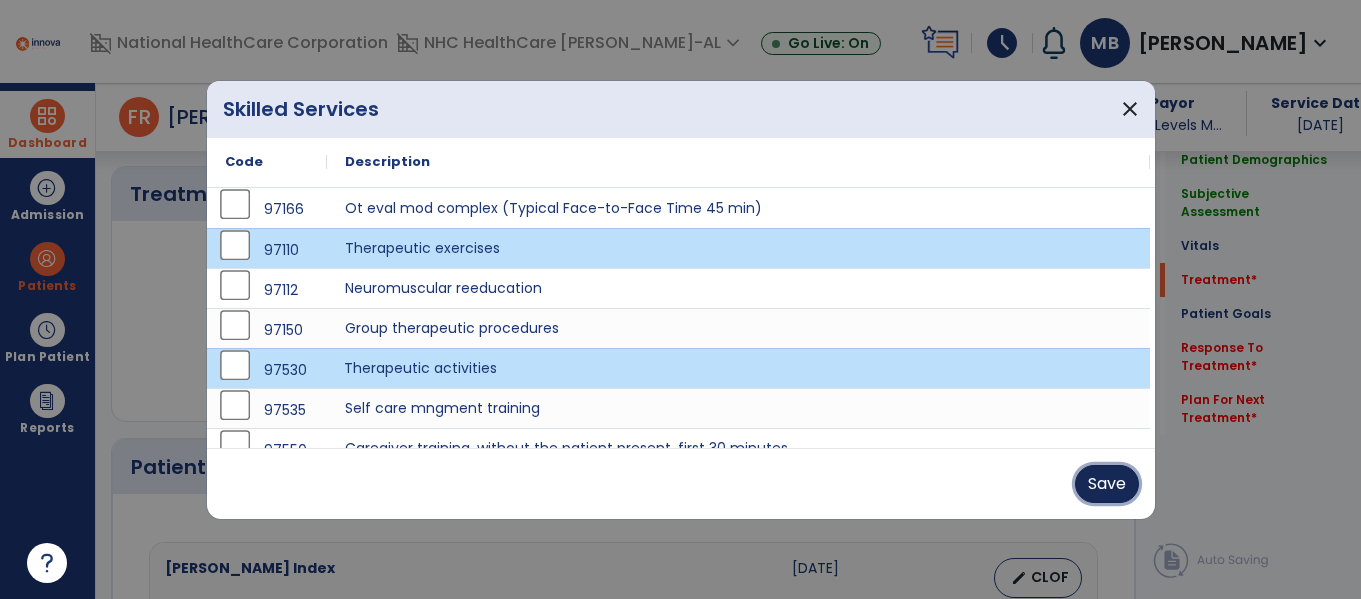 click on "Save" at bounding box center [1107, 484] 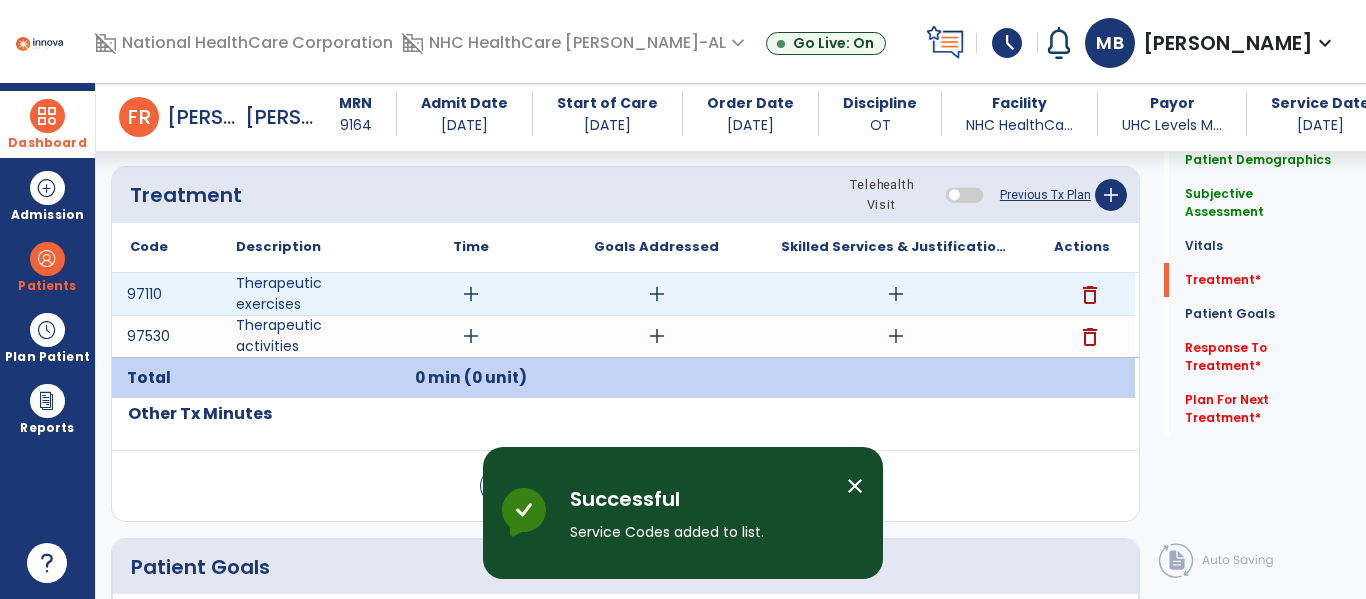 click on "add" at bounding box center [471, 294] 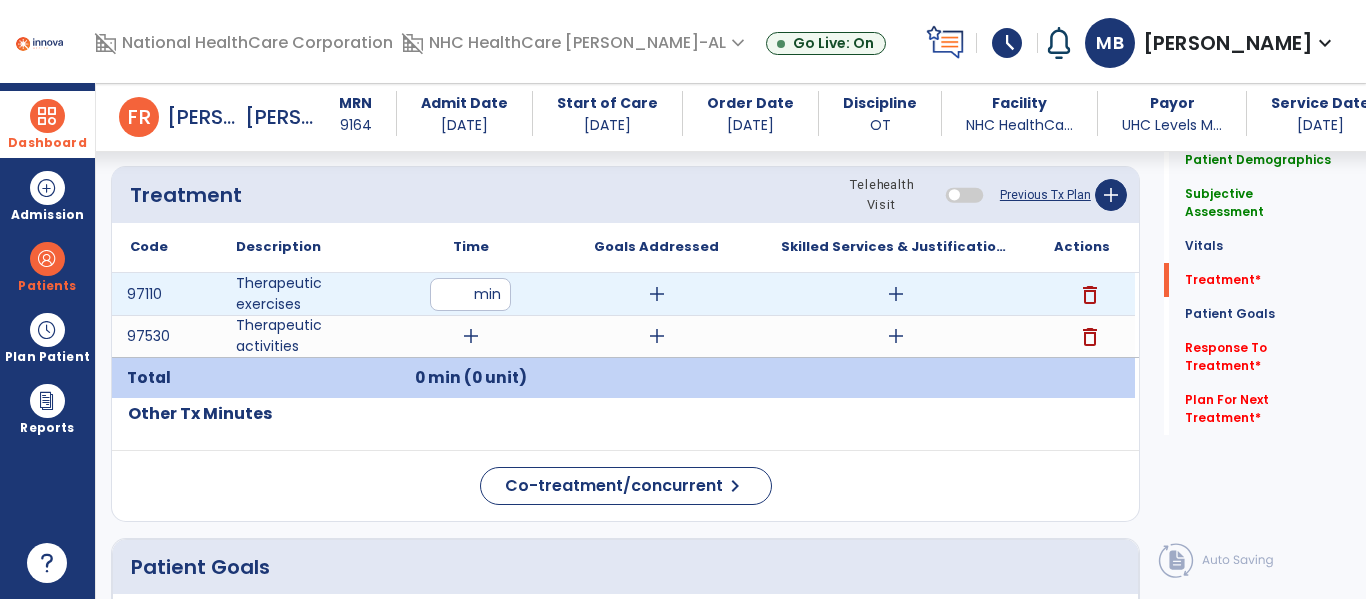 type on "**" 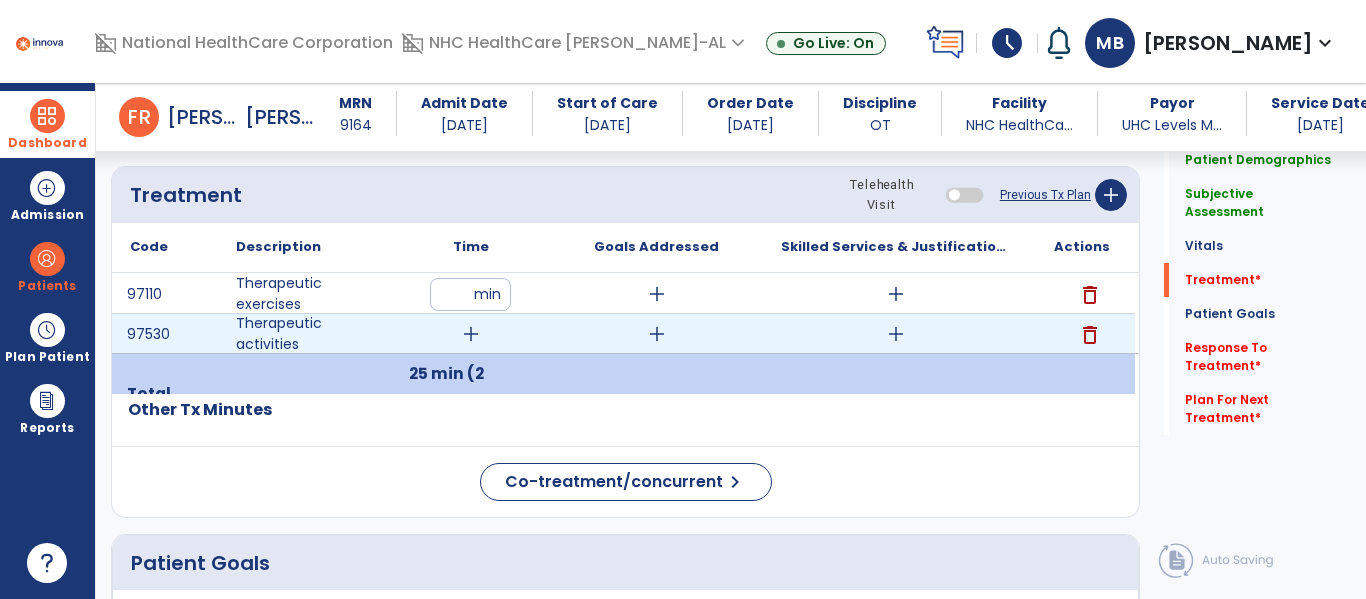 click on "add" at bounding box center (471, 334) 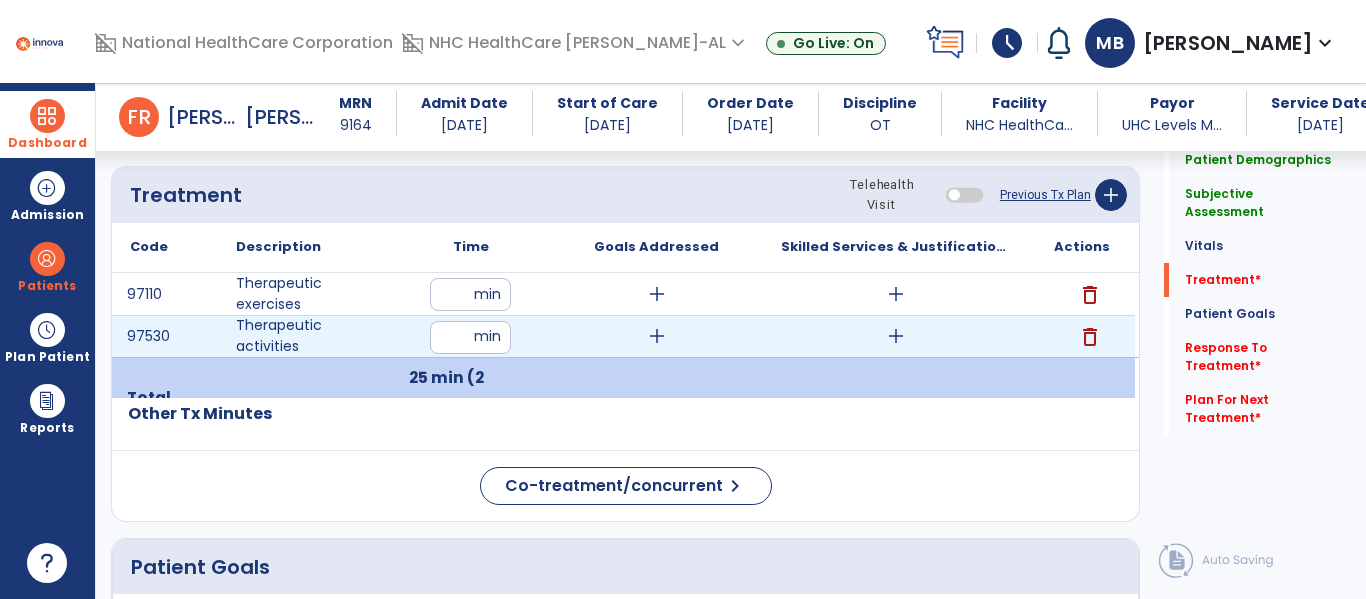 type on "**" 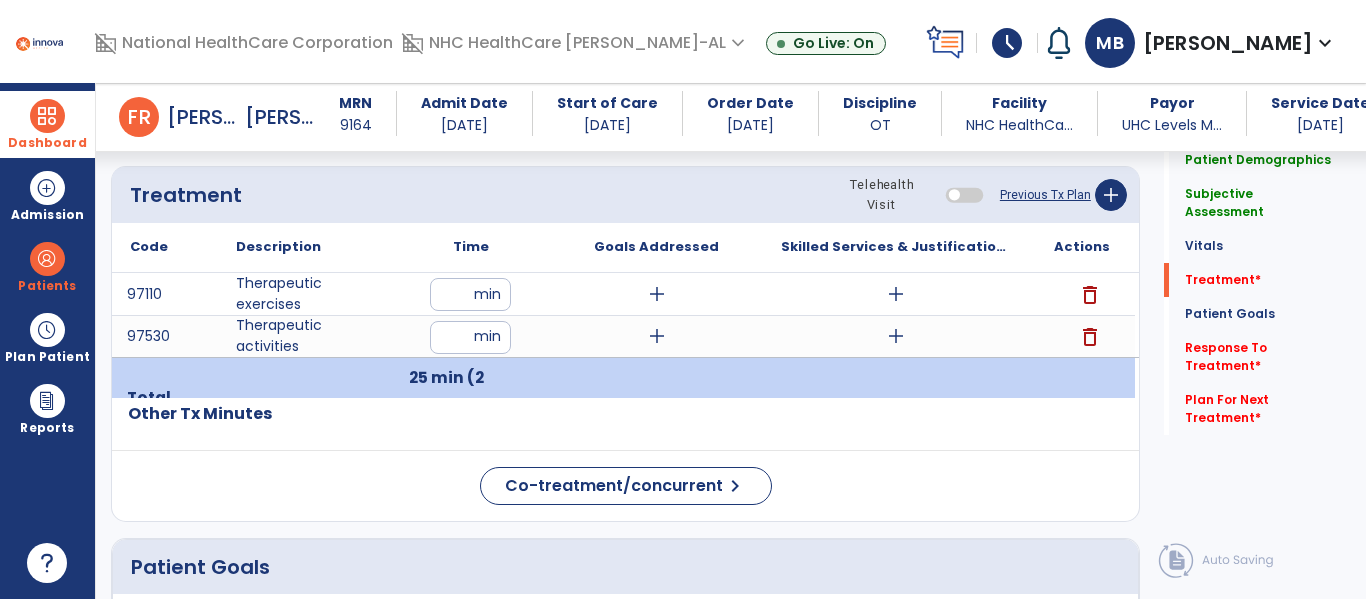 click on "Code
Description
Time" 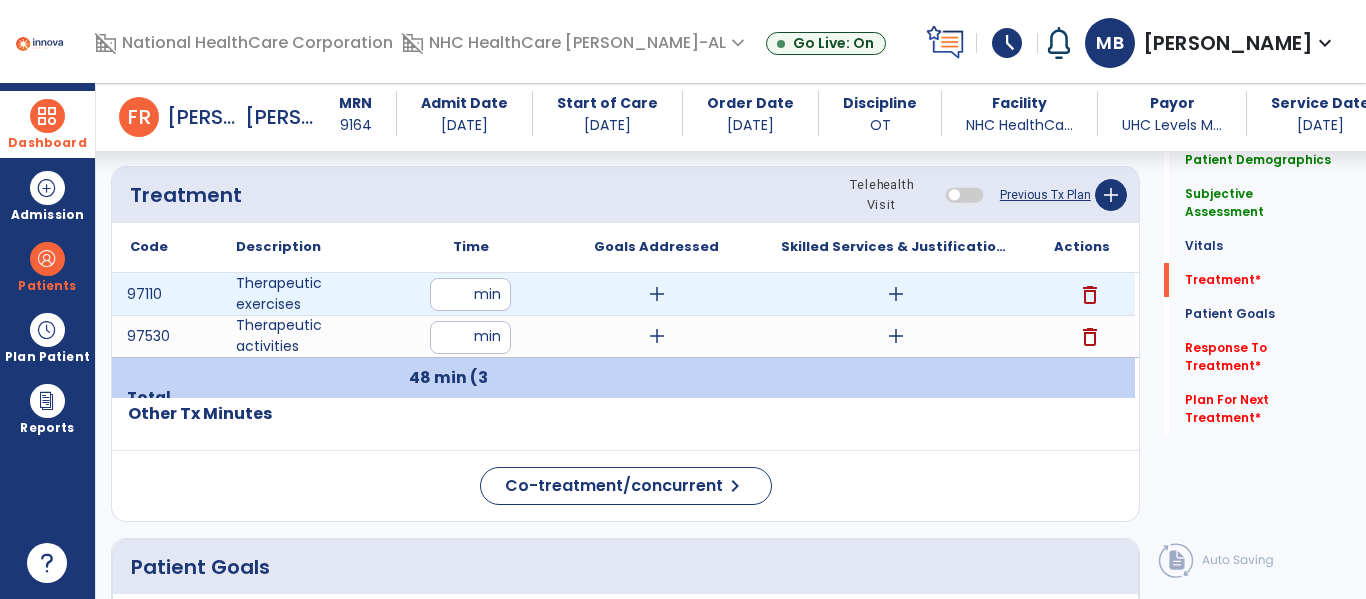 click on "add" at bounding box center [657, 294] 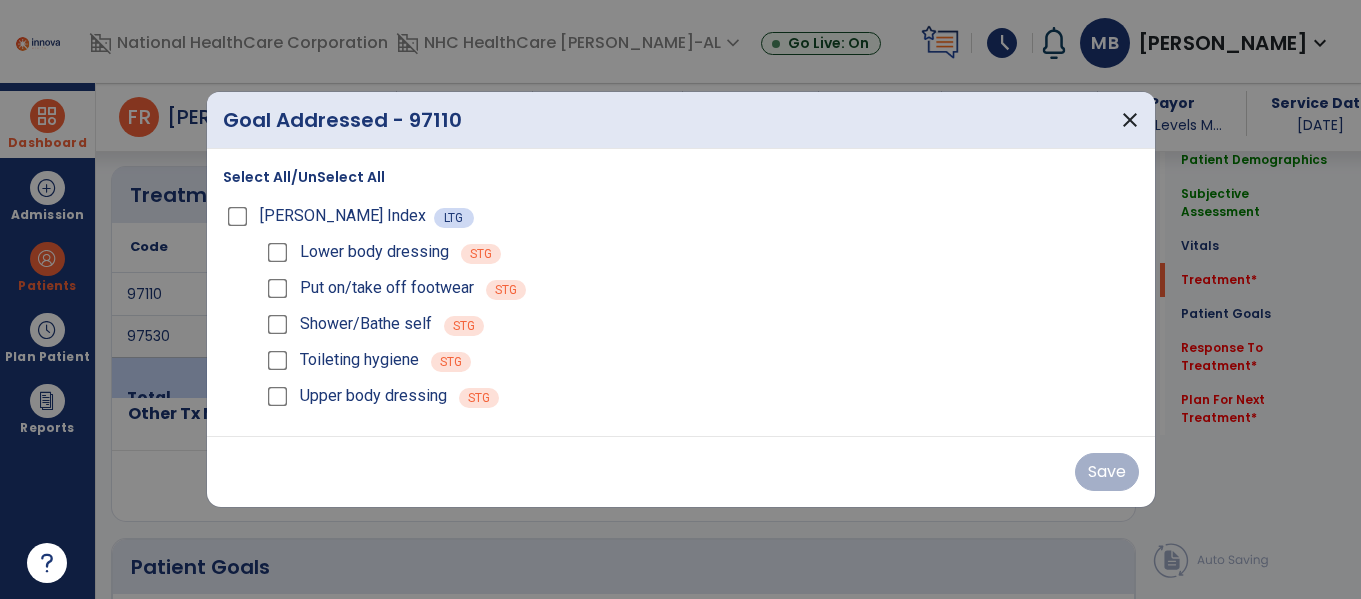 scroll, scrollTop: 1083, scrollLeft: 0, axis: vertical 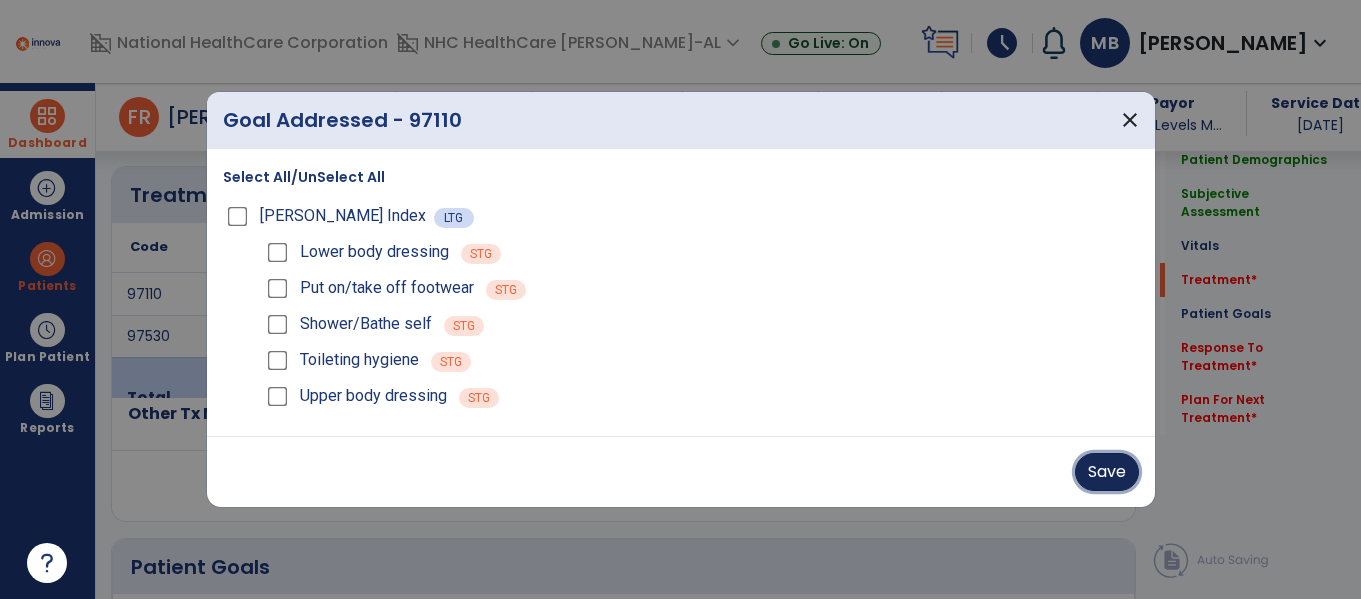 click on "Save" at bounding box center [1107, 472] 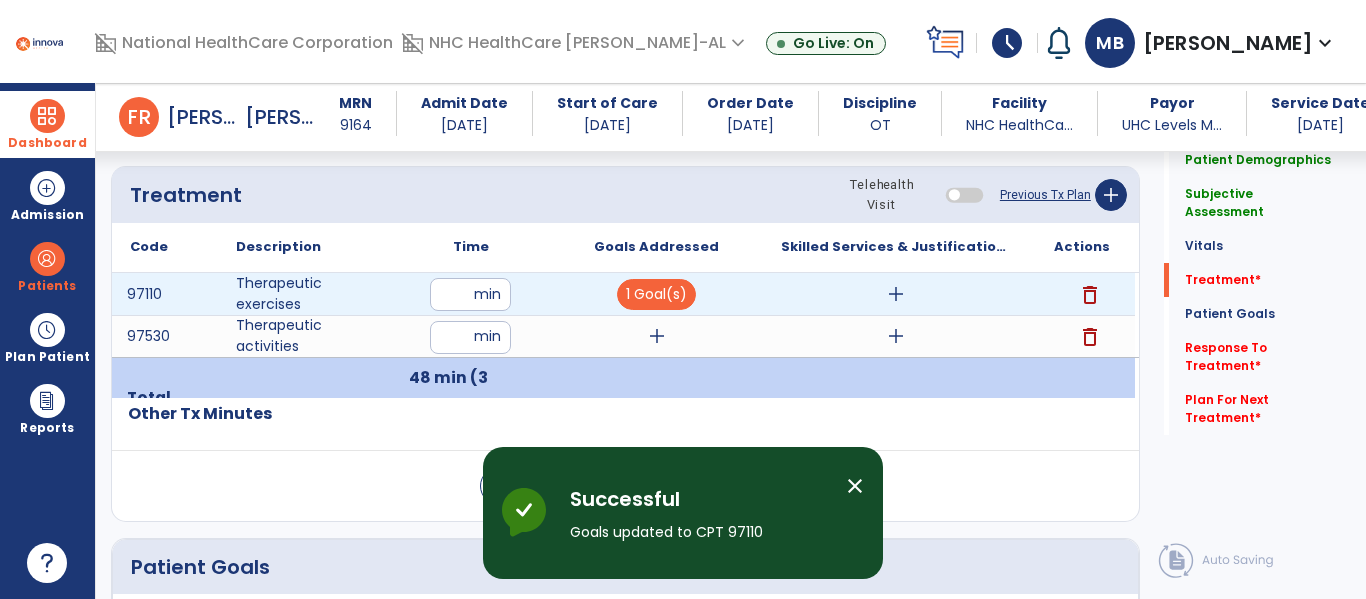 click on "add" at bounding box center [896, 294] 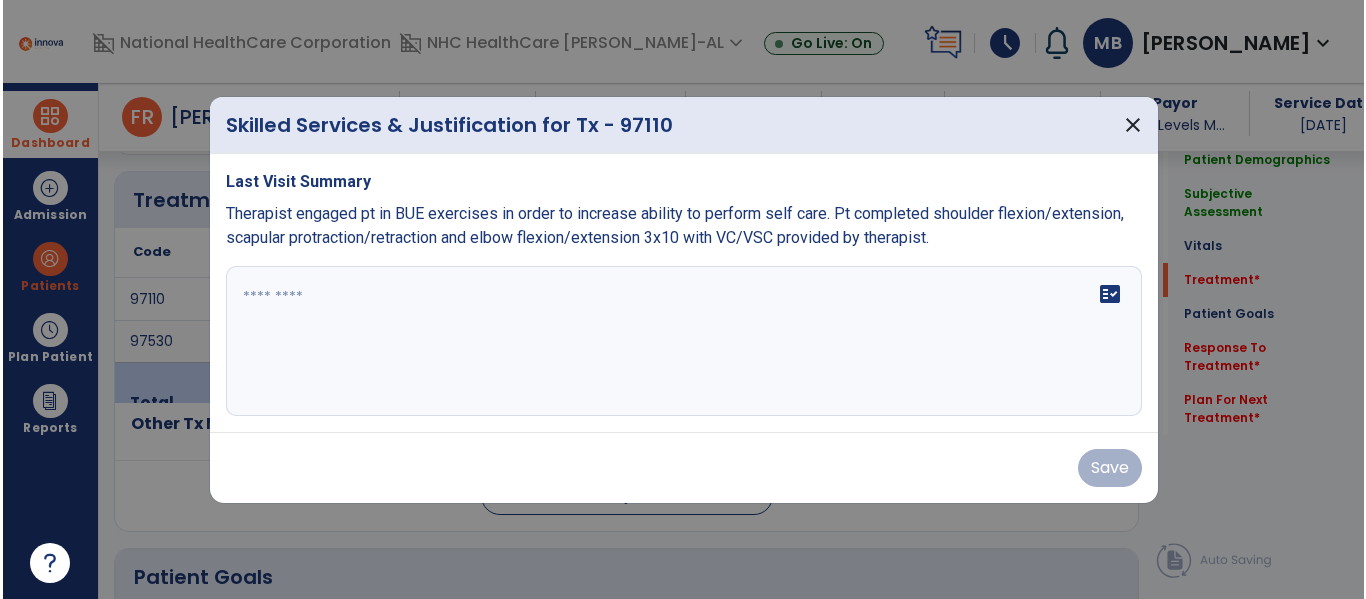 scroll, scrollTop: 1083, scrollLeft: 0, axis: vertical 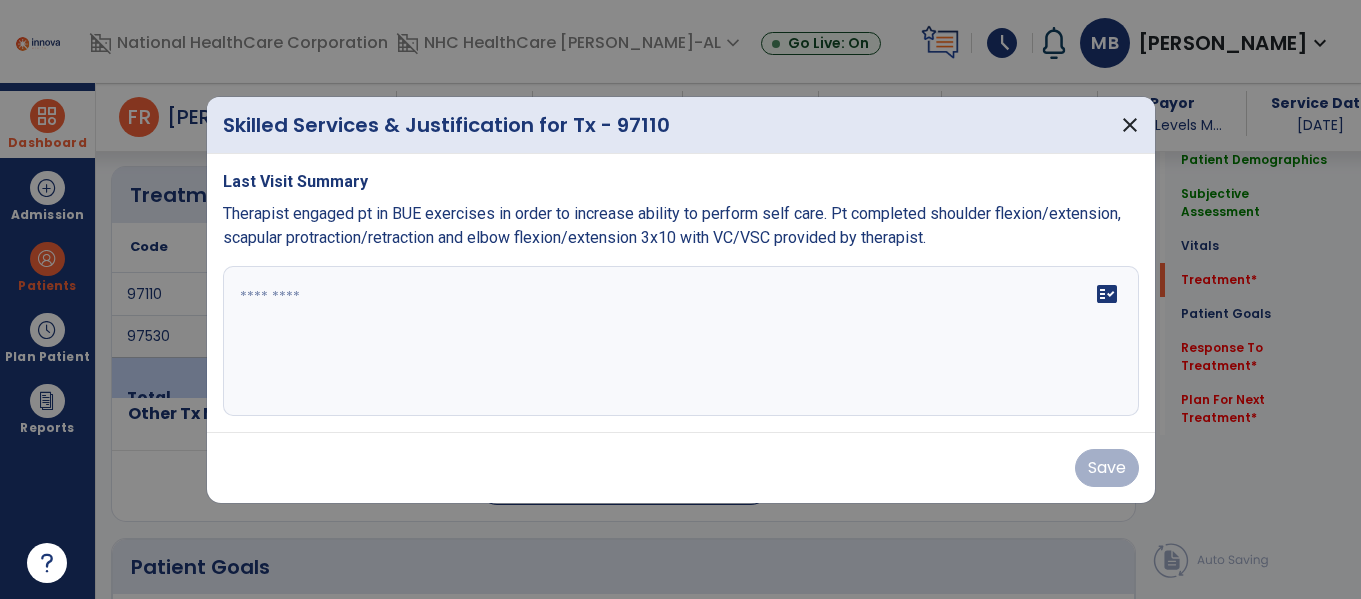 click on "fact_check" at bounding box center (681, 341) 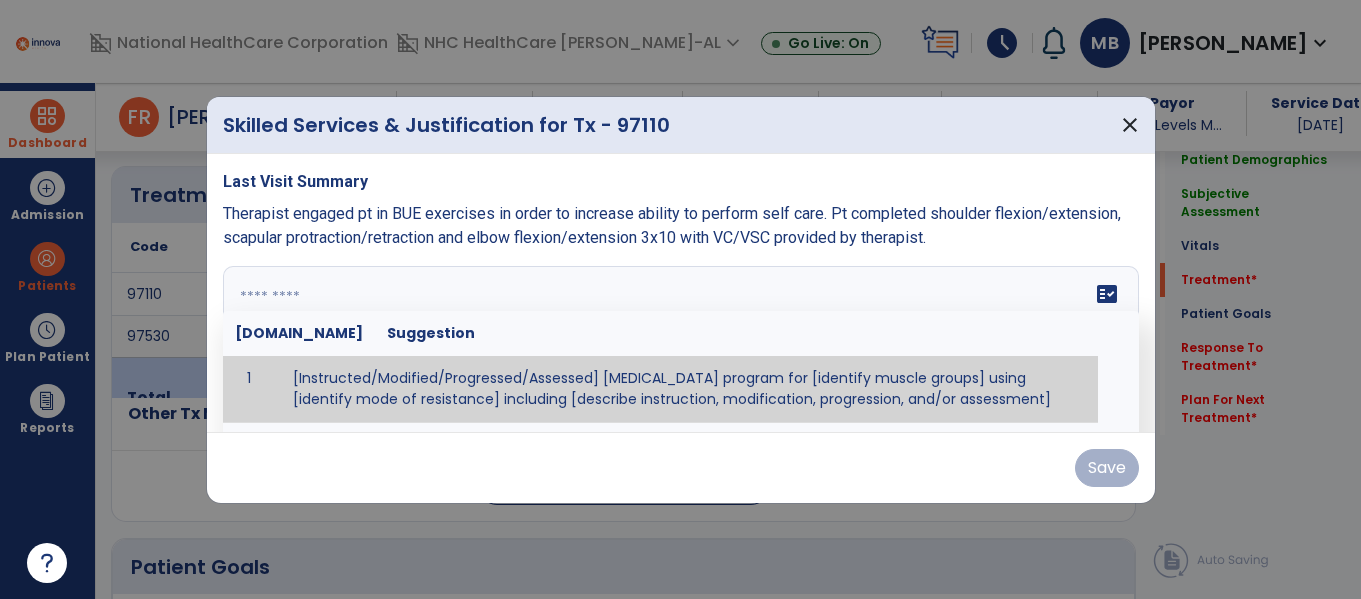 type on "*" 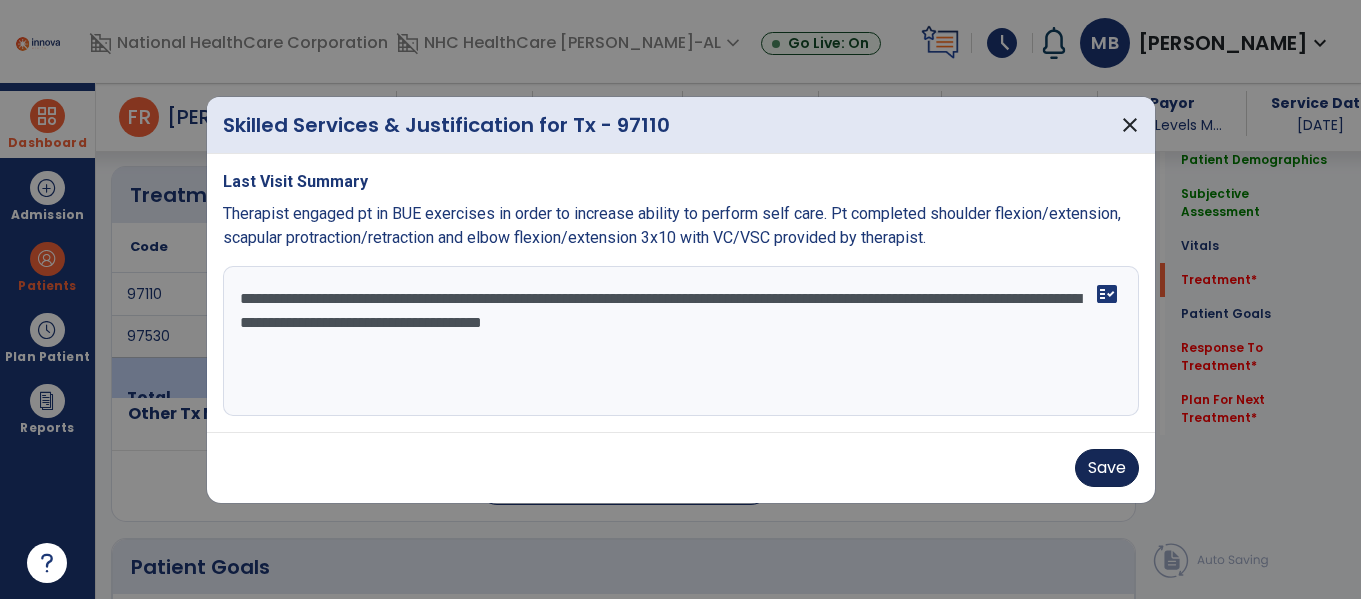 type on "**********" 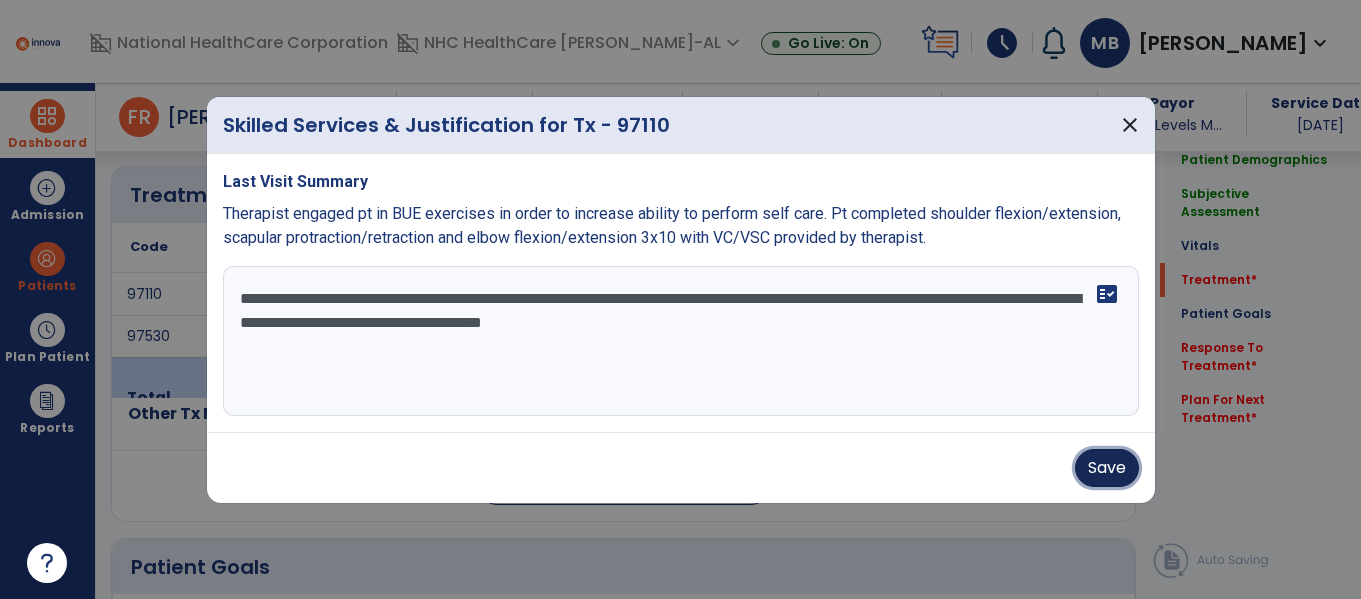click on "Save" at bounding box center (1107, 468) 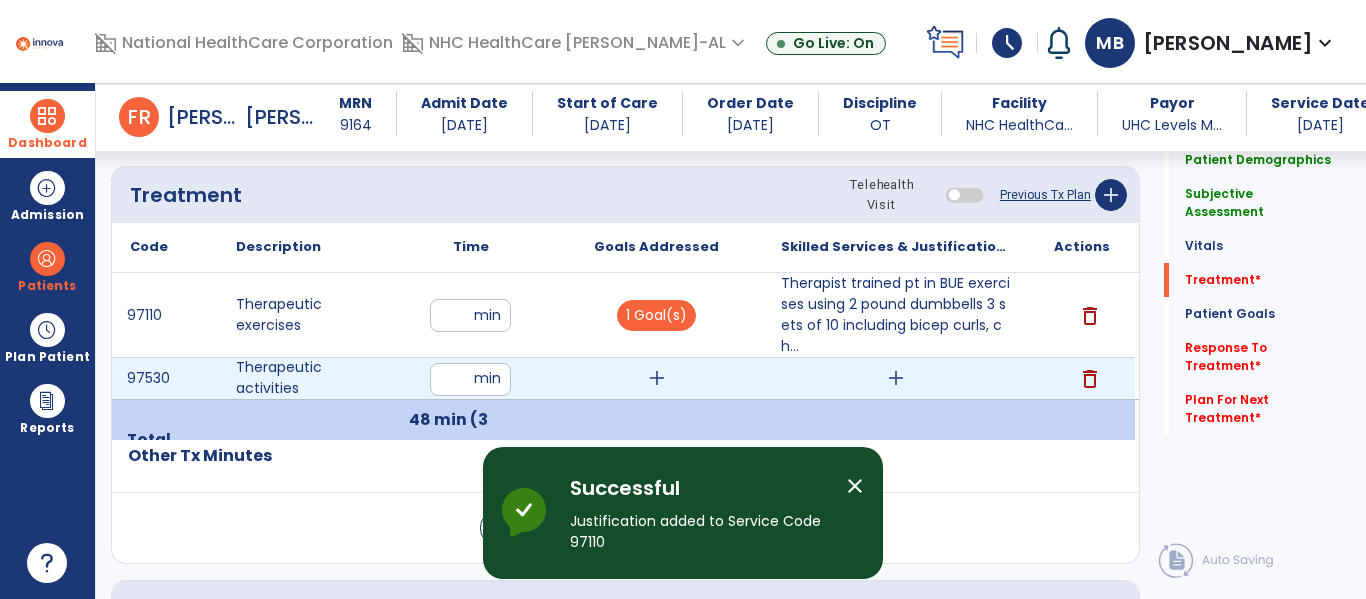 click on "add" at bounding box center (656, 378) 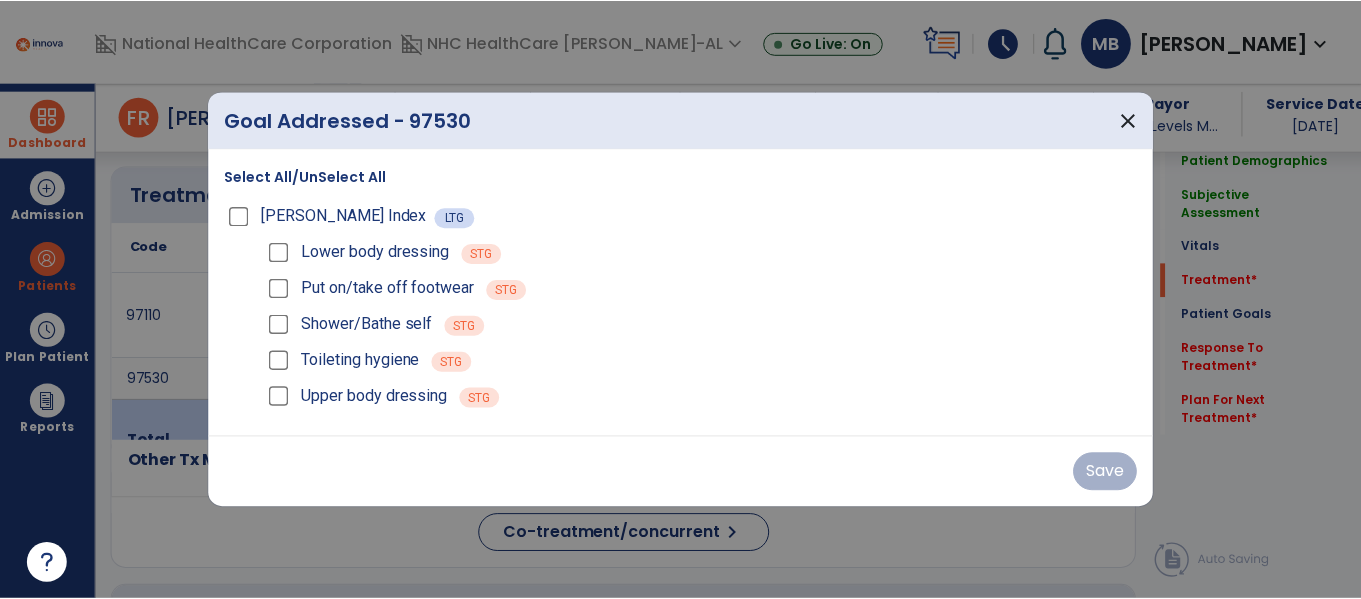 scroll, scrollTop: 1083, scrollLeft: 0, axis: vertical 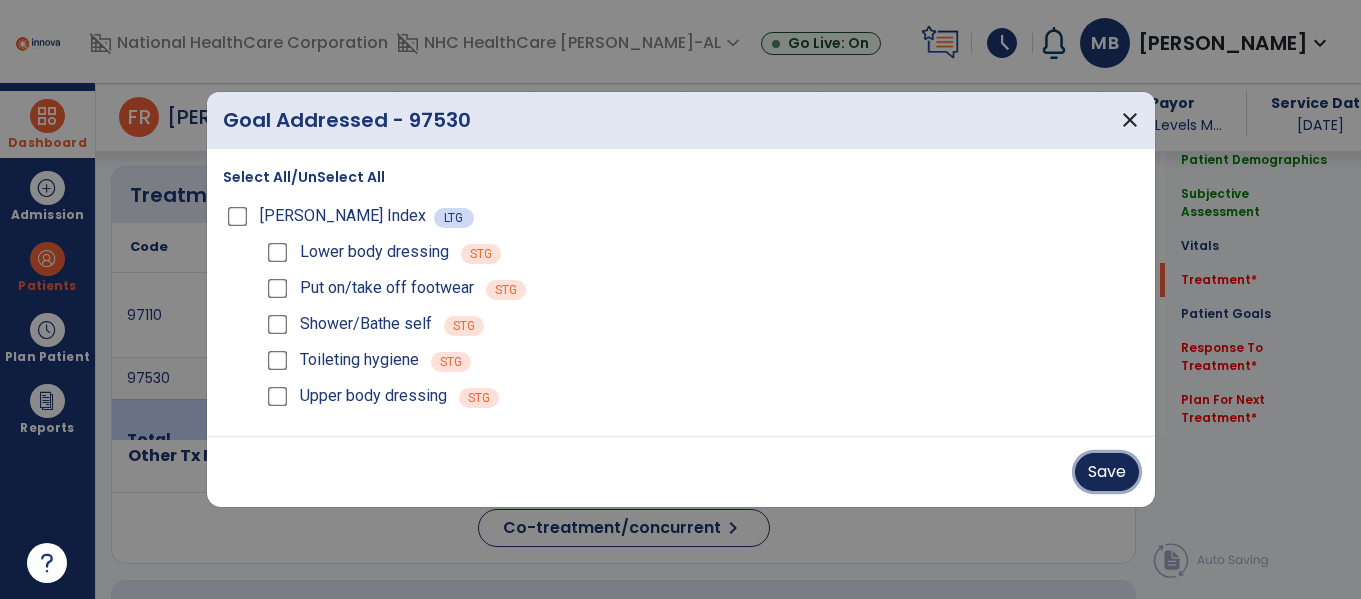 click on "Save" at bounding box center [1107, 472] 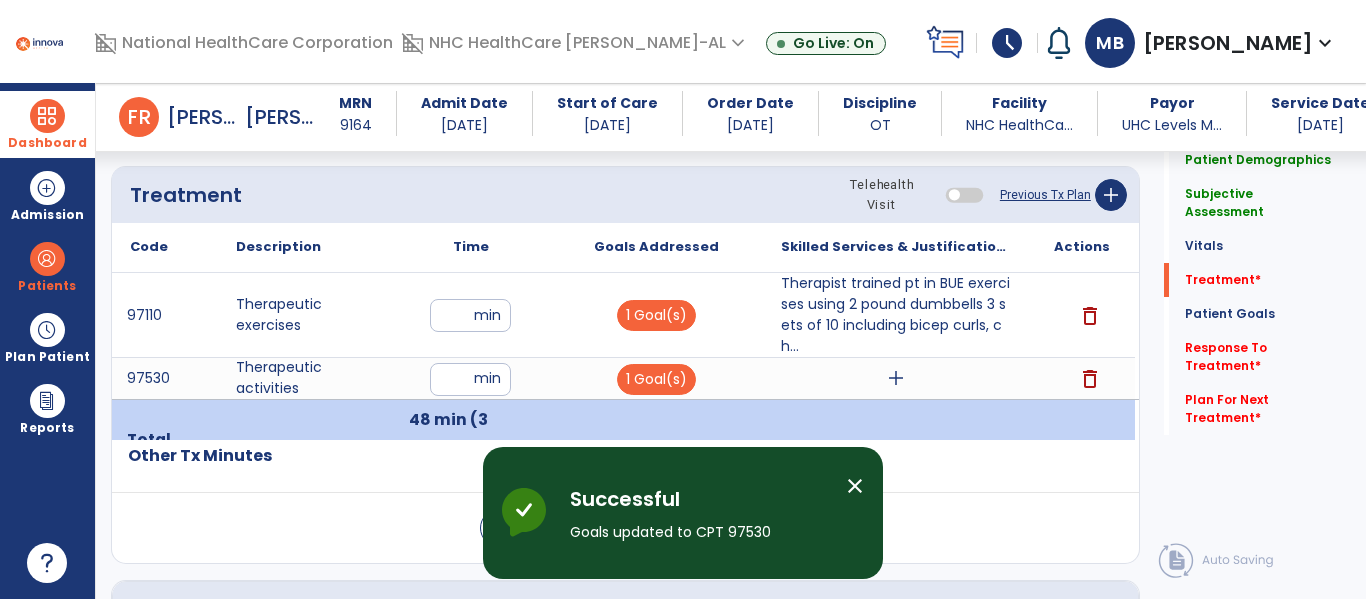 click at bounding box center [896, 440] 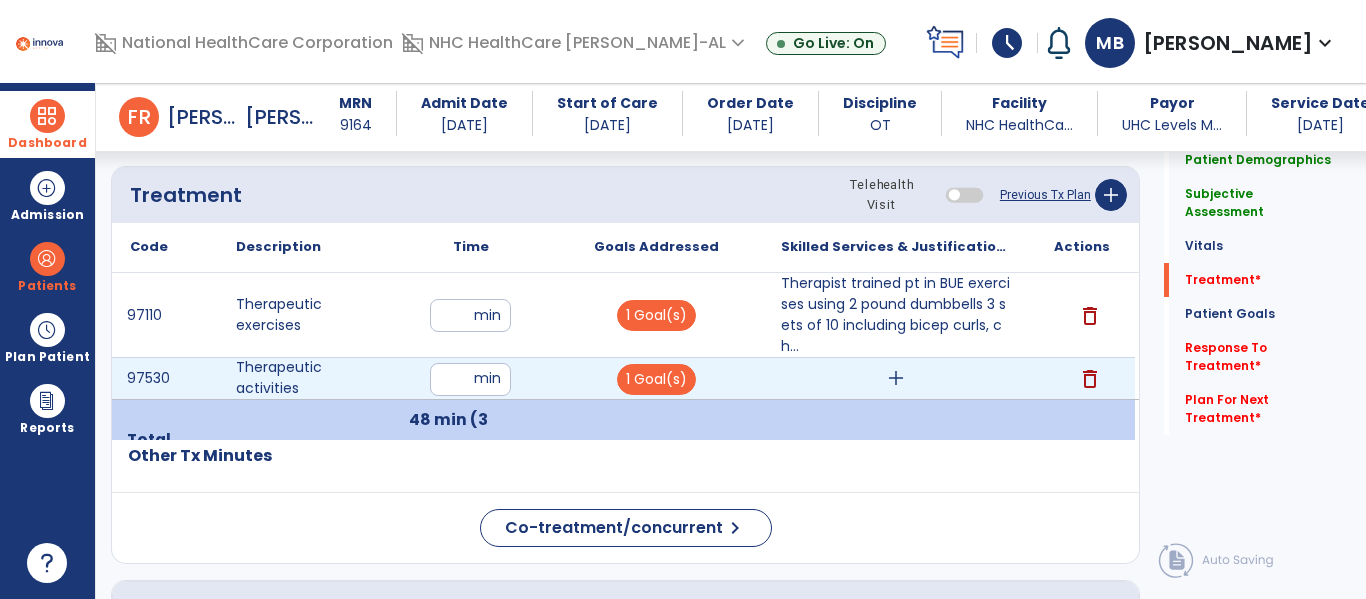 click on "add" at bounding box center (896, 378) 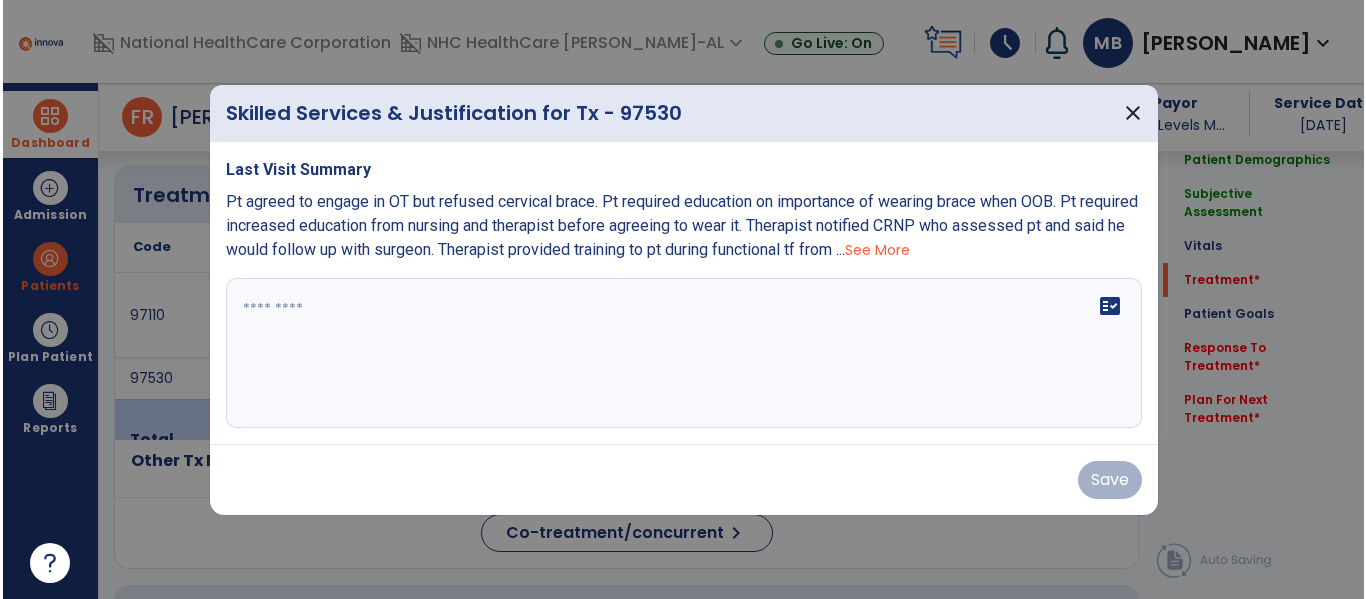 scroll, scrollTop: 1083, scrollLeft: 0, axis: vertical 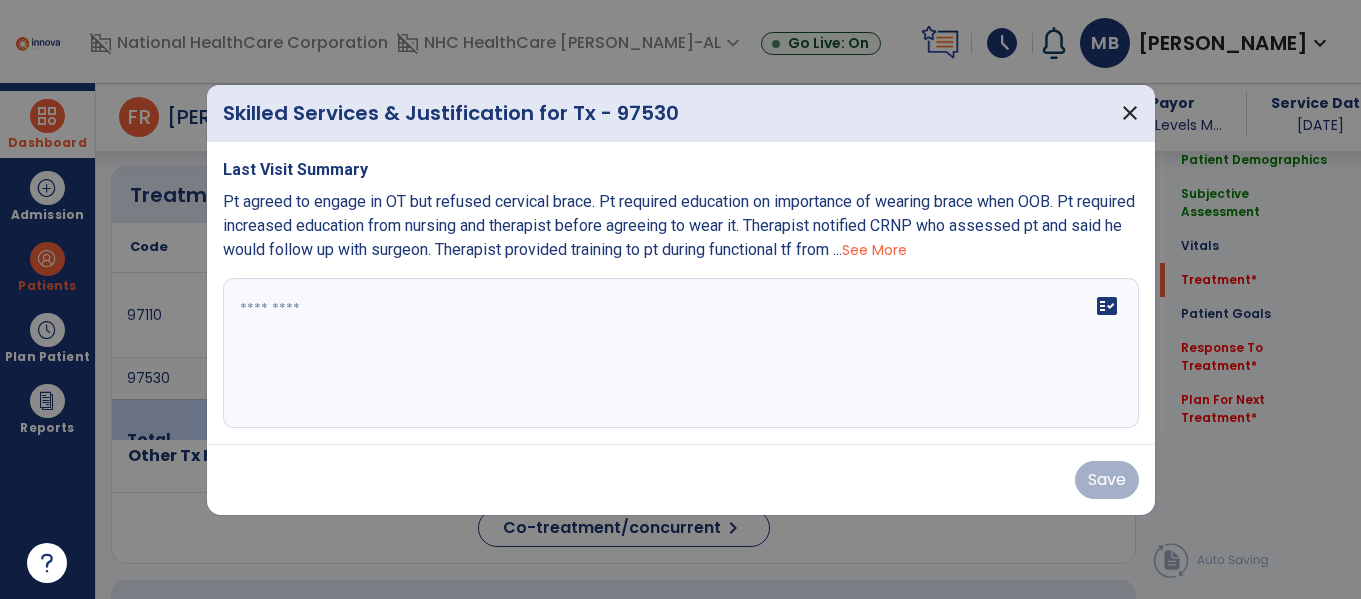 click on "fact_check" at bounding box center [681, 353] 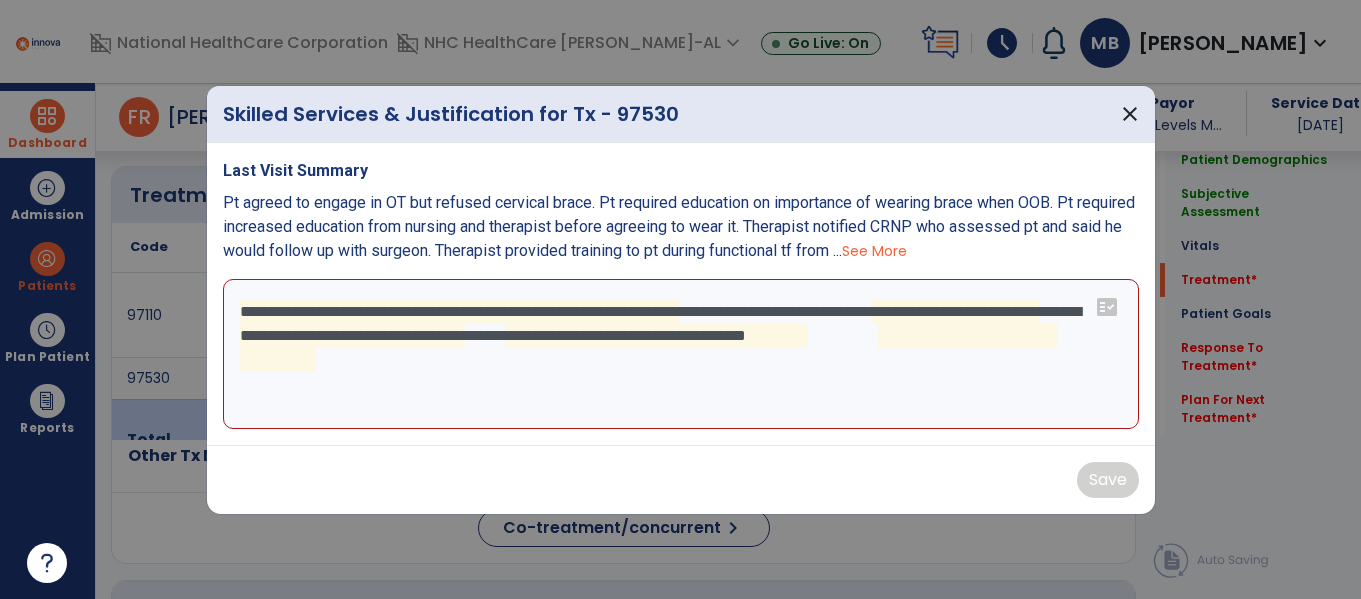 click on "**********" at bounding box center [681, 354] 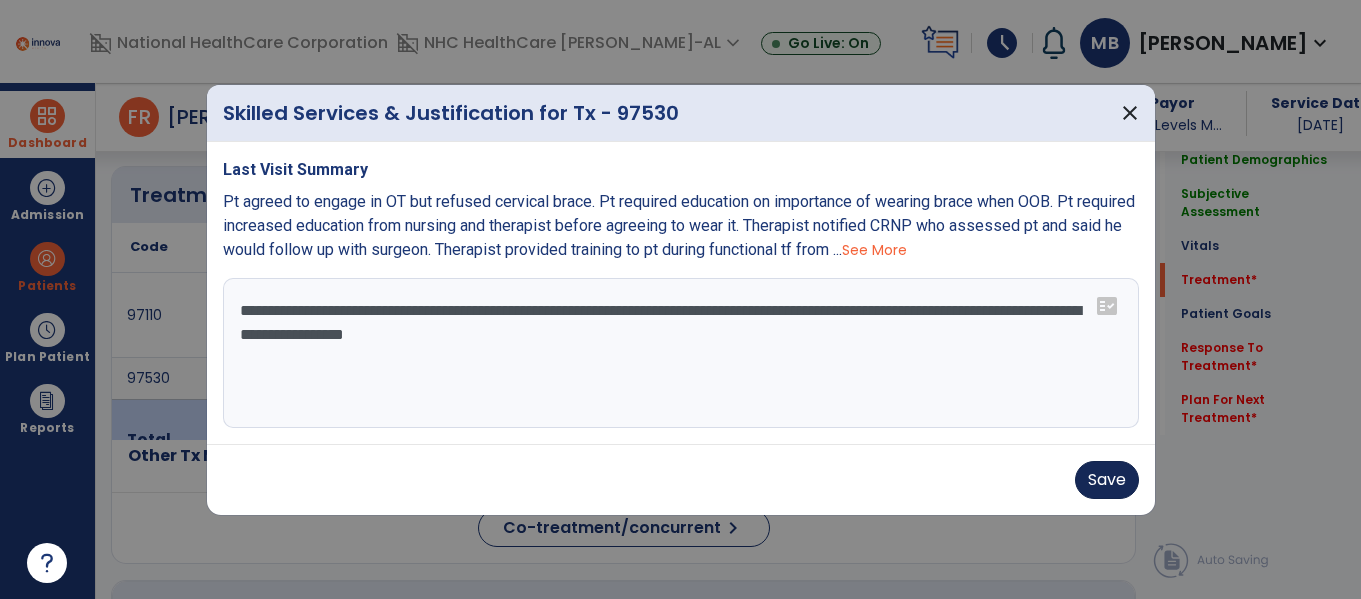 type on "**********" 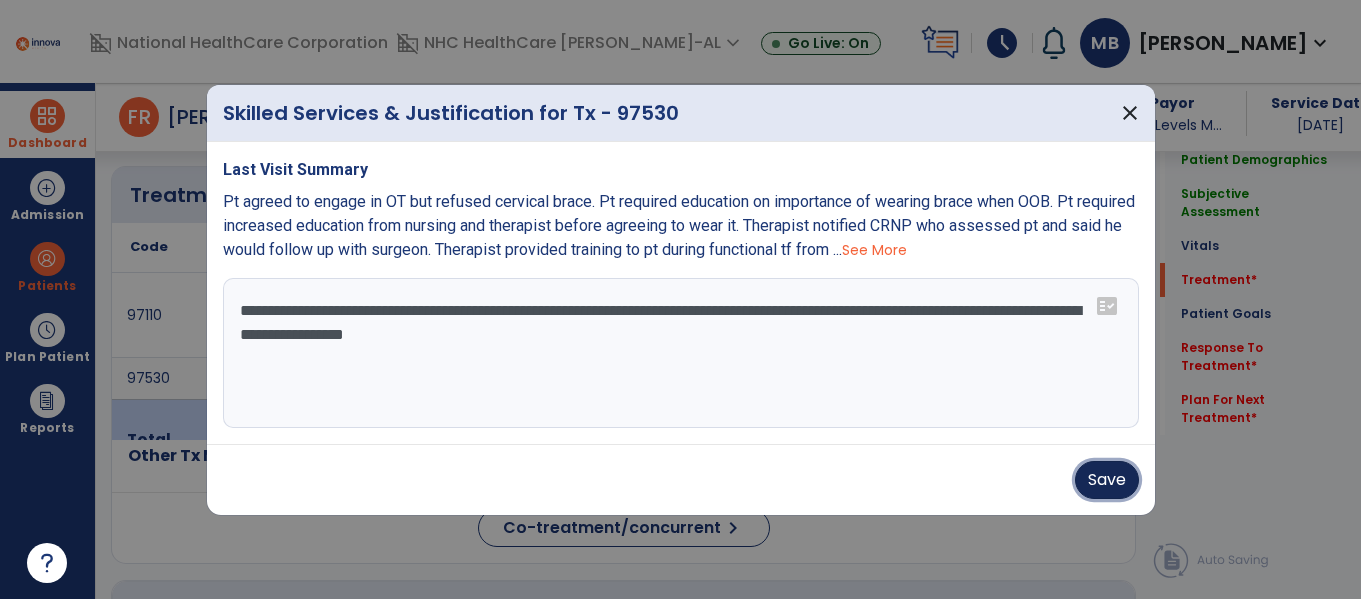 click on "Save" at bounding box center [1107, 480] 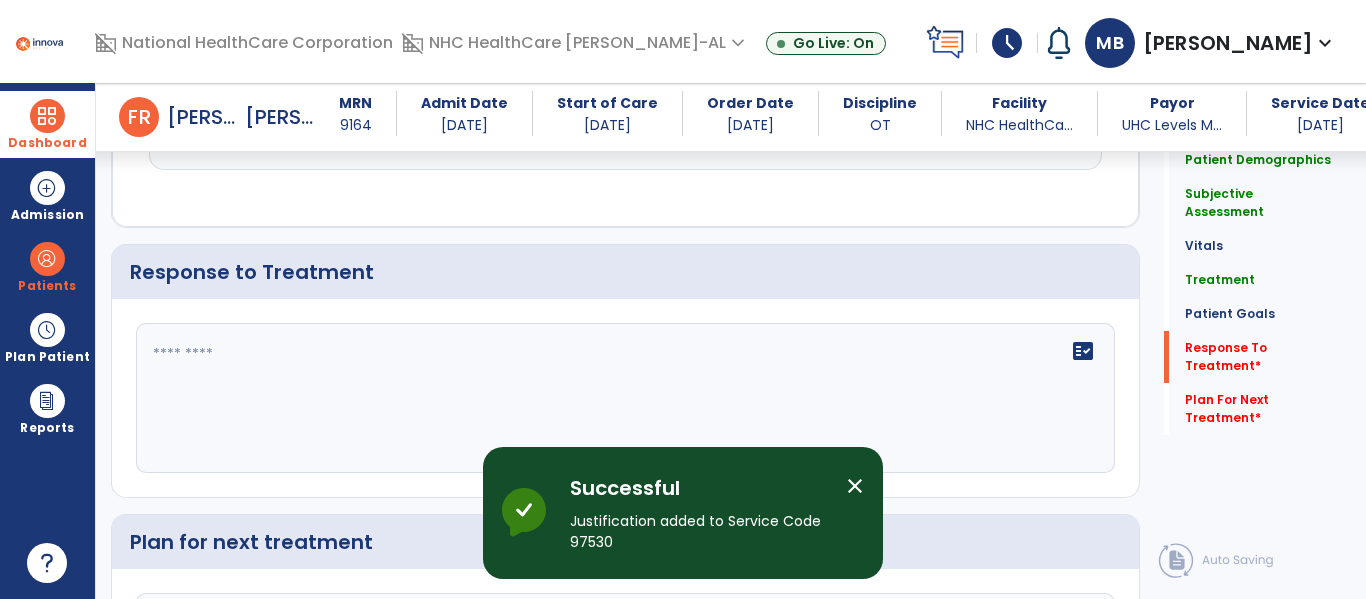 scroll, scrollTop: 2961, scrollLeft: 0, axis: vertical 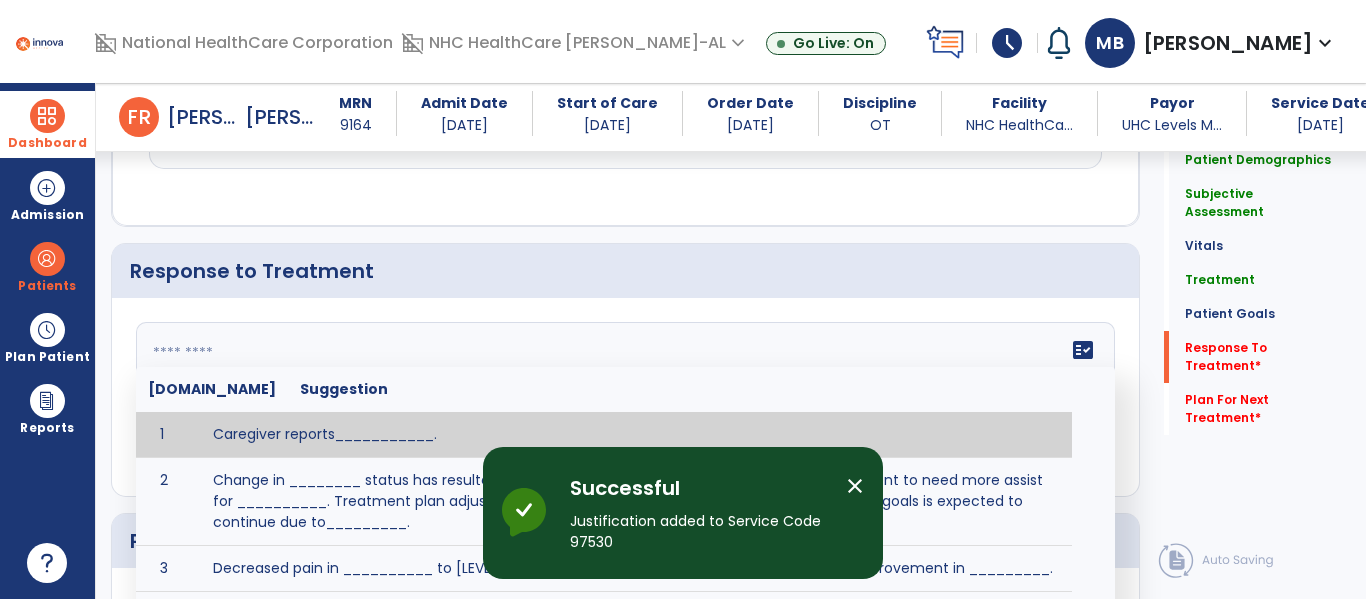 click on "fact_check  [DOMAIN_NAME] Suggestion 1 Caregiver reports___________. 2 Change in ________ status has resulted in setback in_______due to ________, requiring patient to need more assist for __________.   Treatment plan adjustments to be made include________.  Progress towards goals is expected to continue due to_________. 3 Decreased pain in __________ to [LEVEL] in response to [MODALITY/TREATMENT] allows for improvement in _________. 4 Functional gains in _______ have impacted the patient's ability to perform_________ with a reduction in assist levels to_________. 5 Functional progress this week has been significant due to__________. 6 Gains in ________ have improved the patient's ability to perform ______with decreased levels of assist to___________. 7 Improvement in ________allows patient to tolerate higher levels of challenges in_________. 8 Pain in [AREA] has decreased to [LEVEL] in response to [TREATMENT/MODALITY], allowing fore ease in completing__________. 9 10 11 12 13 14 15 16 17 18 19 20 21" 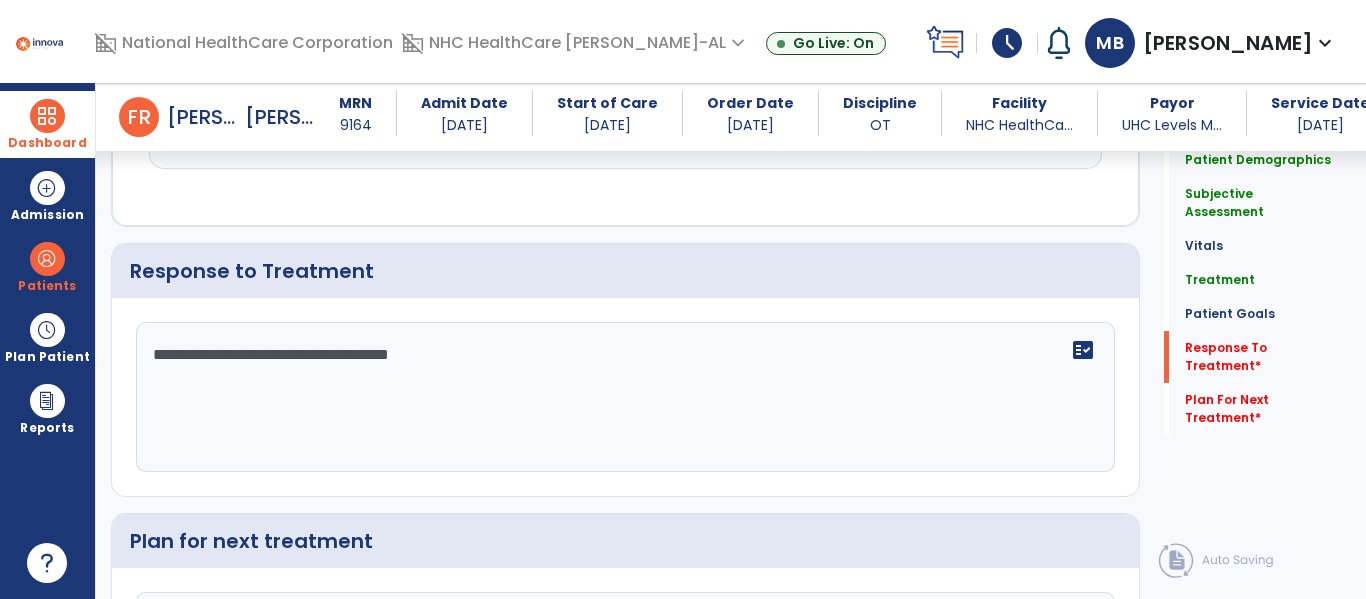type on "**********" 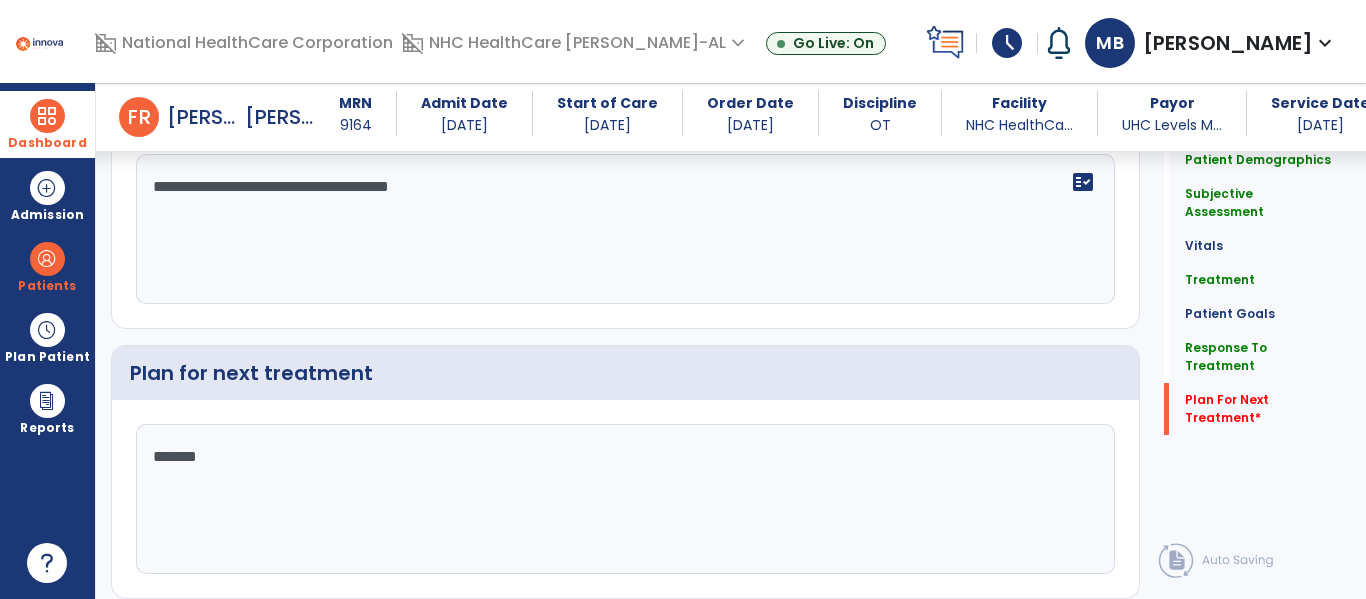 scroll, scrollTop: 3196, scrollLeft: 0, axis: vertical 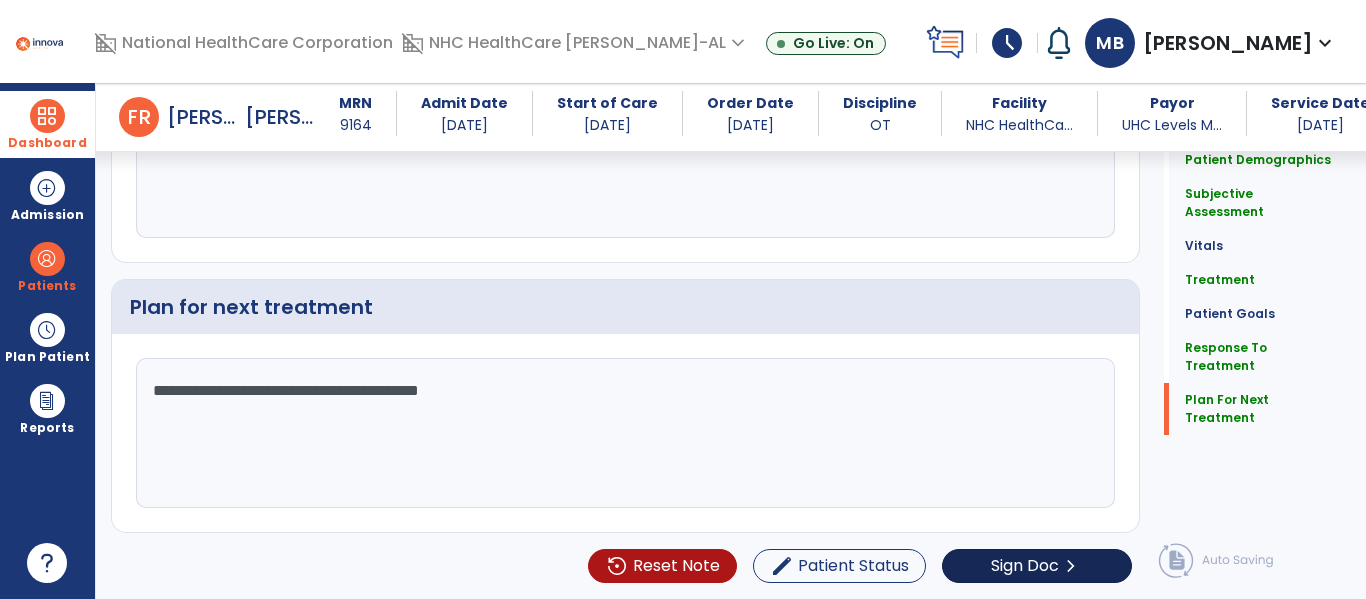type on "**********" 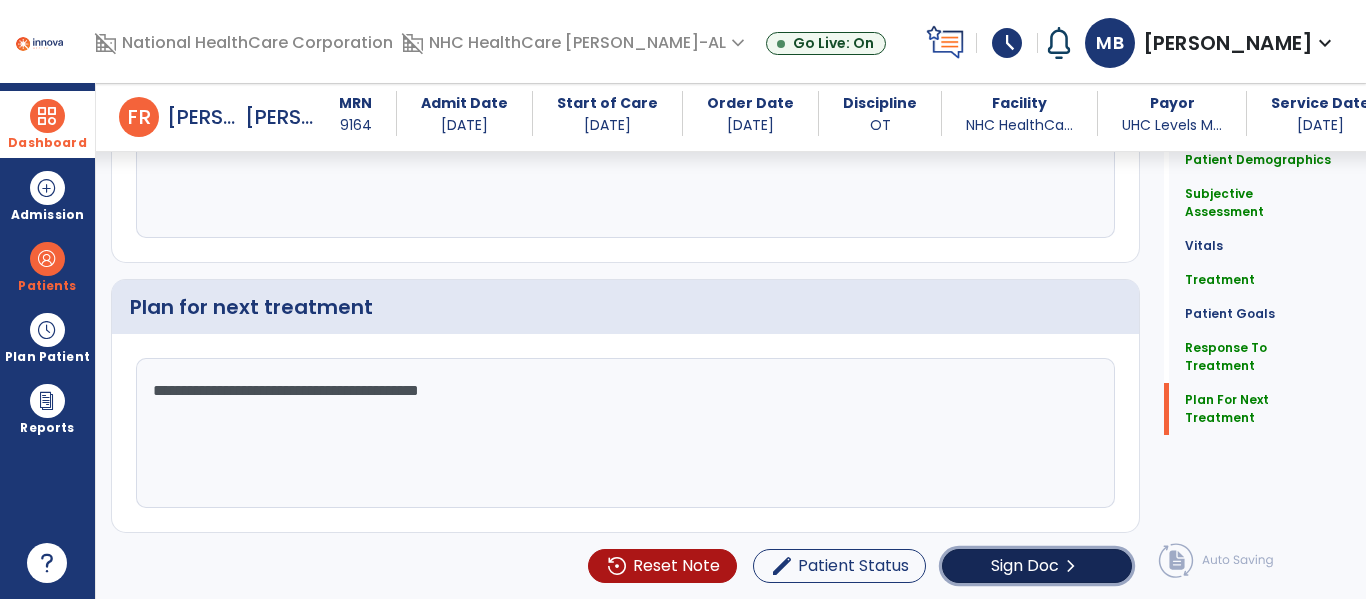 click on "Sign Doc" 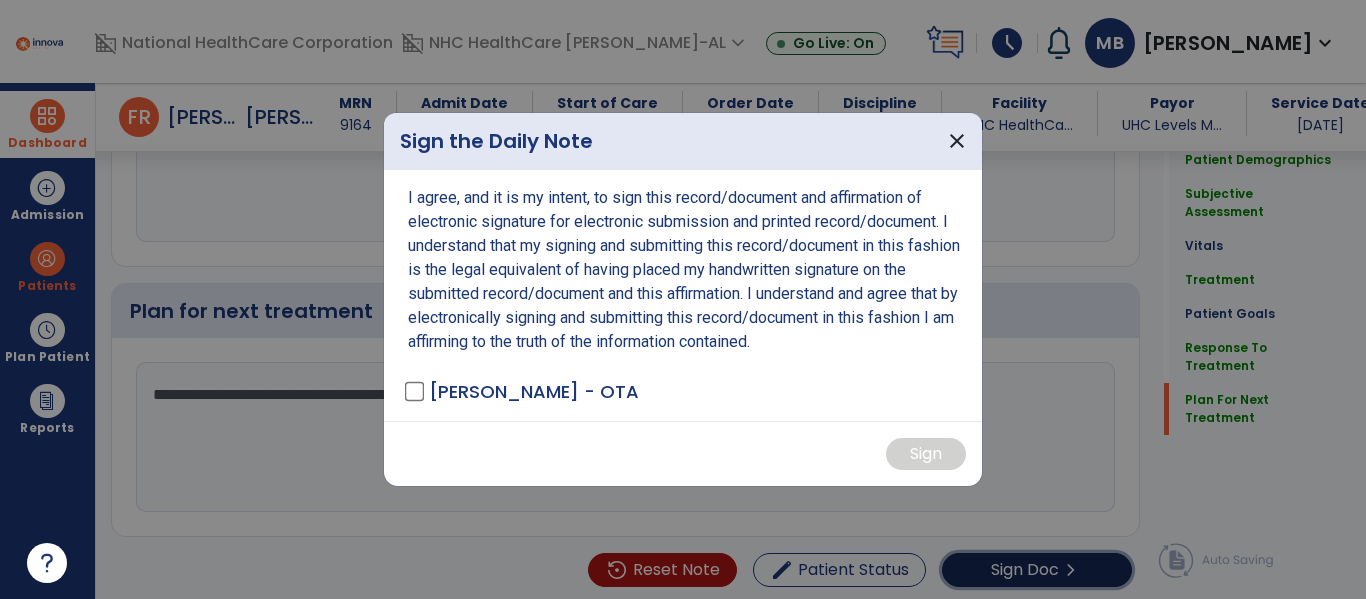 scroll, scrollTop: 3196, scrollLeft: 0, axis: vertical 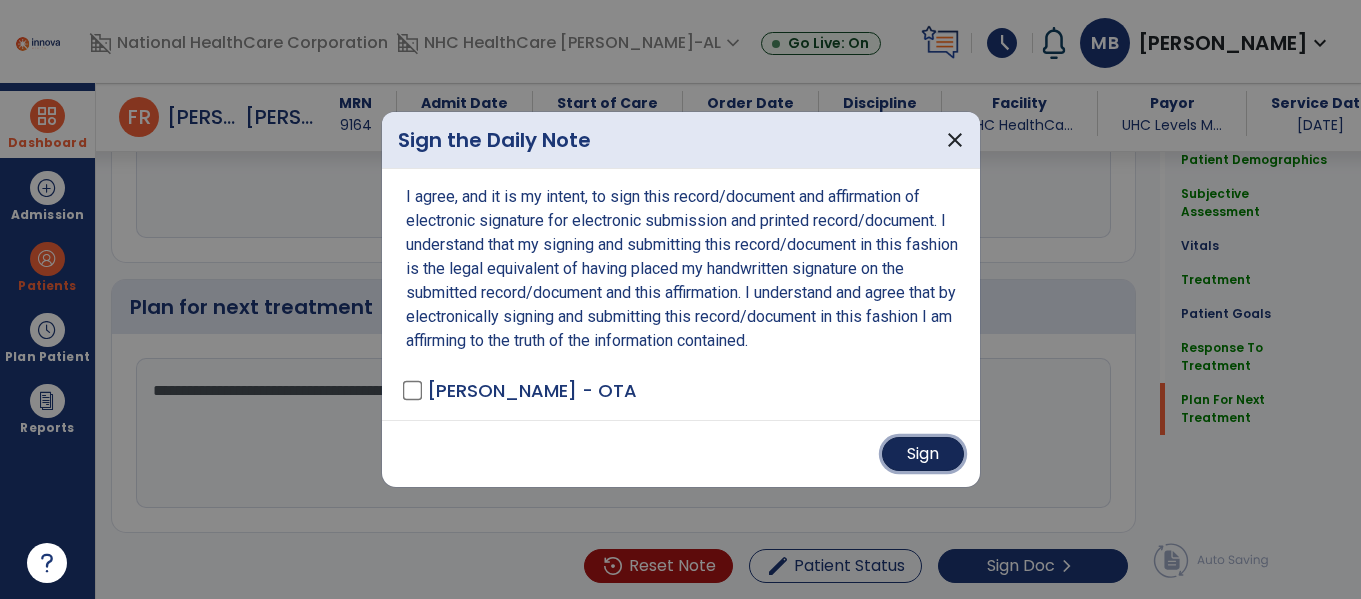 click on "Sign" at bounding box center (923, 454) 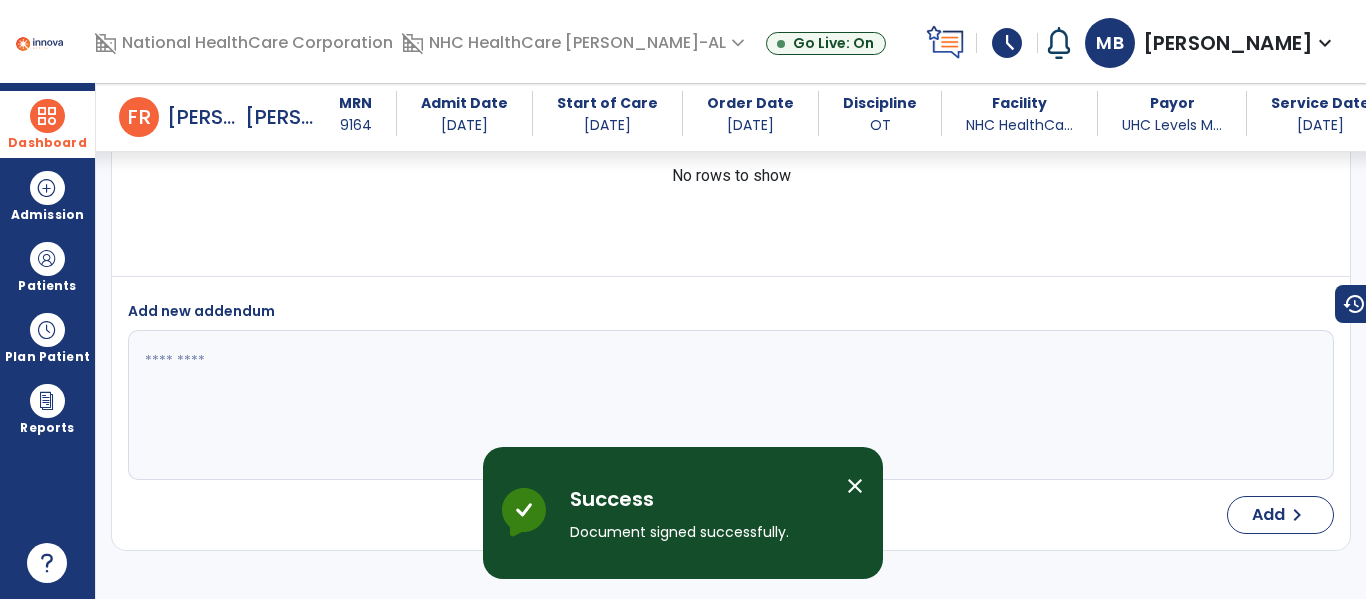 click at bounding box center (47, 116) 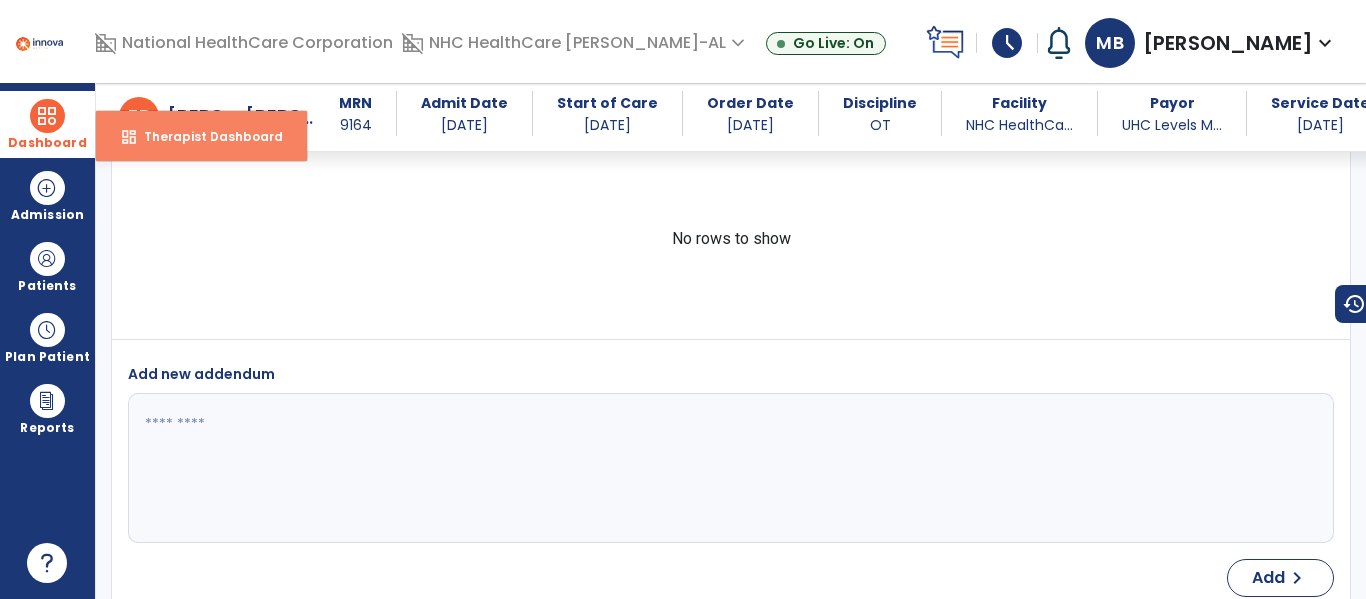 click on "Therapist Dashboard" at bounding box center (205, 136) 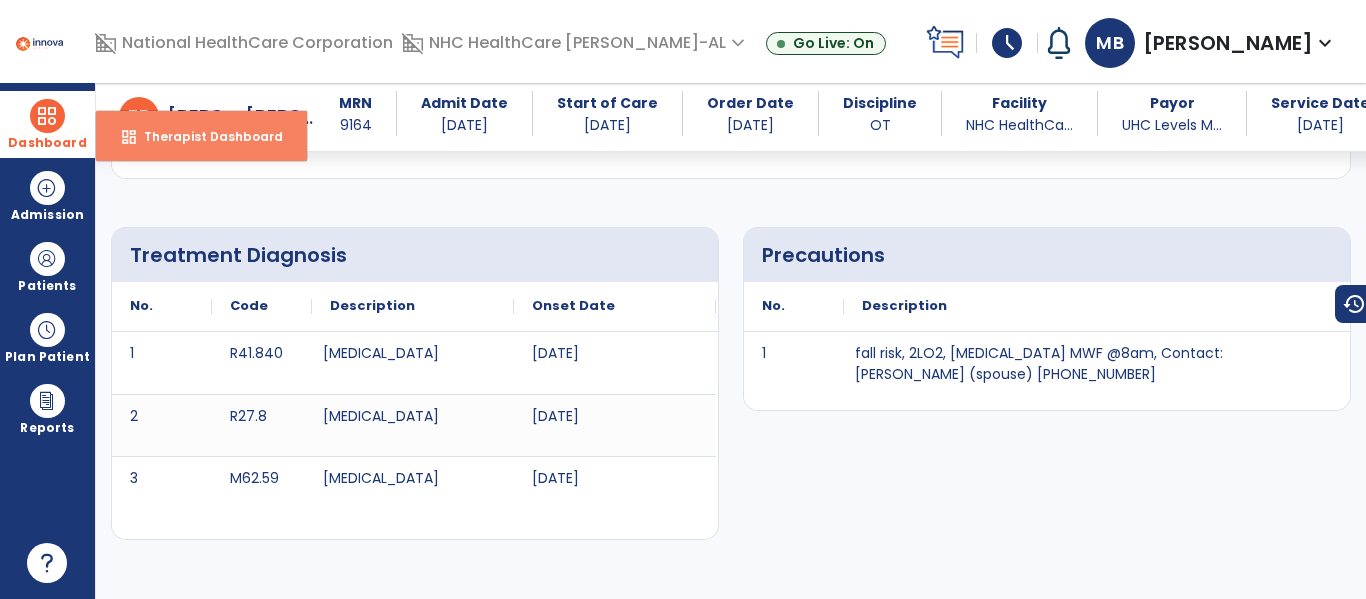 select on "****" 